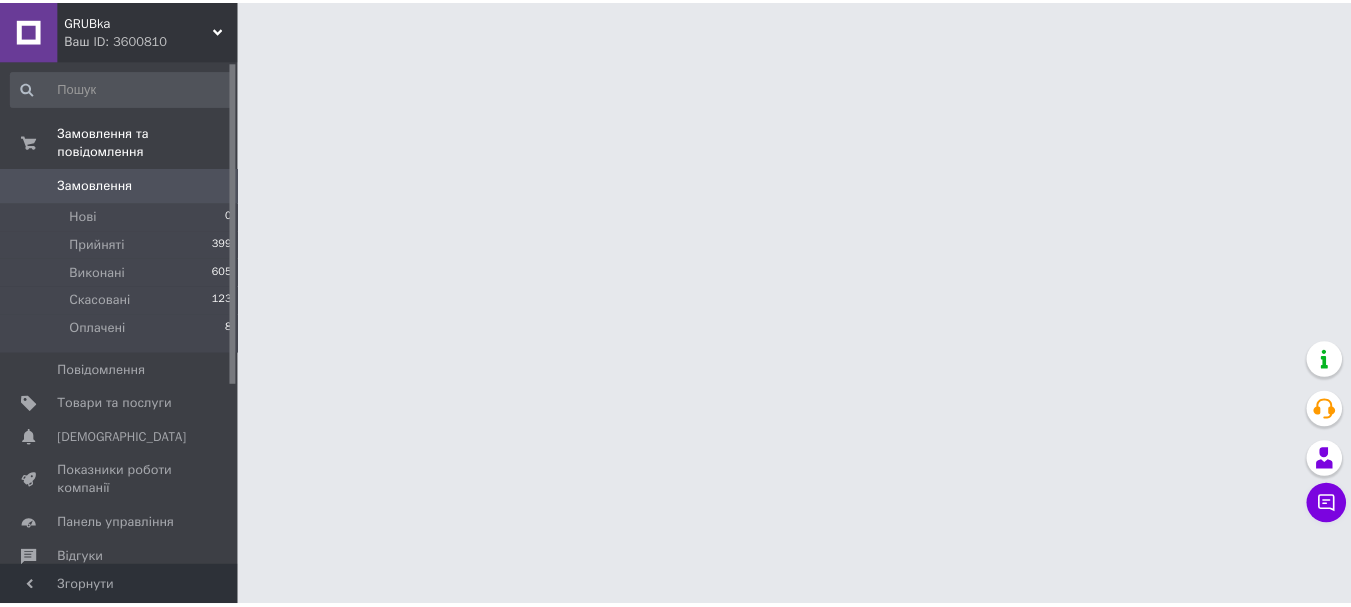 scroll, scrollTop: 0, scrollLeft: 0, axis: both 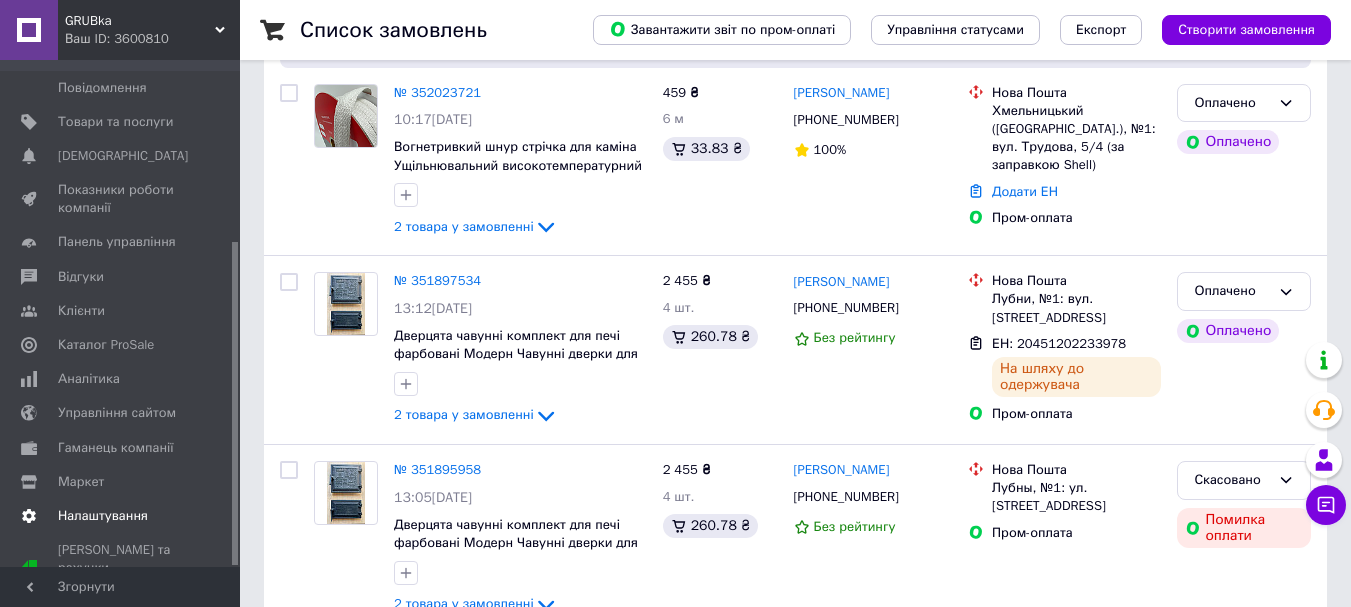 click on "Налаштування" at bounding box center (123, 516) 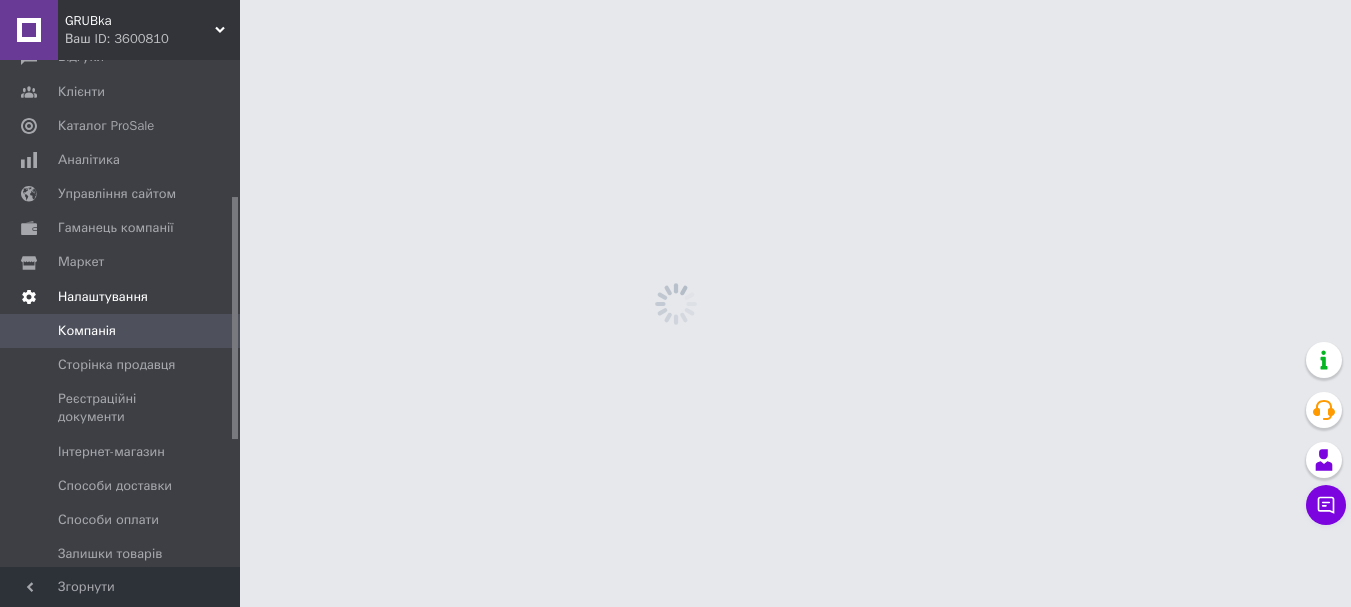 scroll, scrollTop: 0, scrollLeft: 0, axis: both 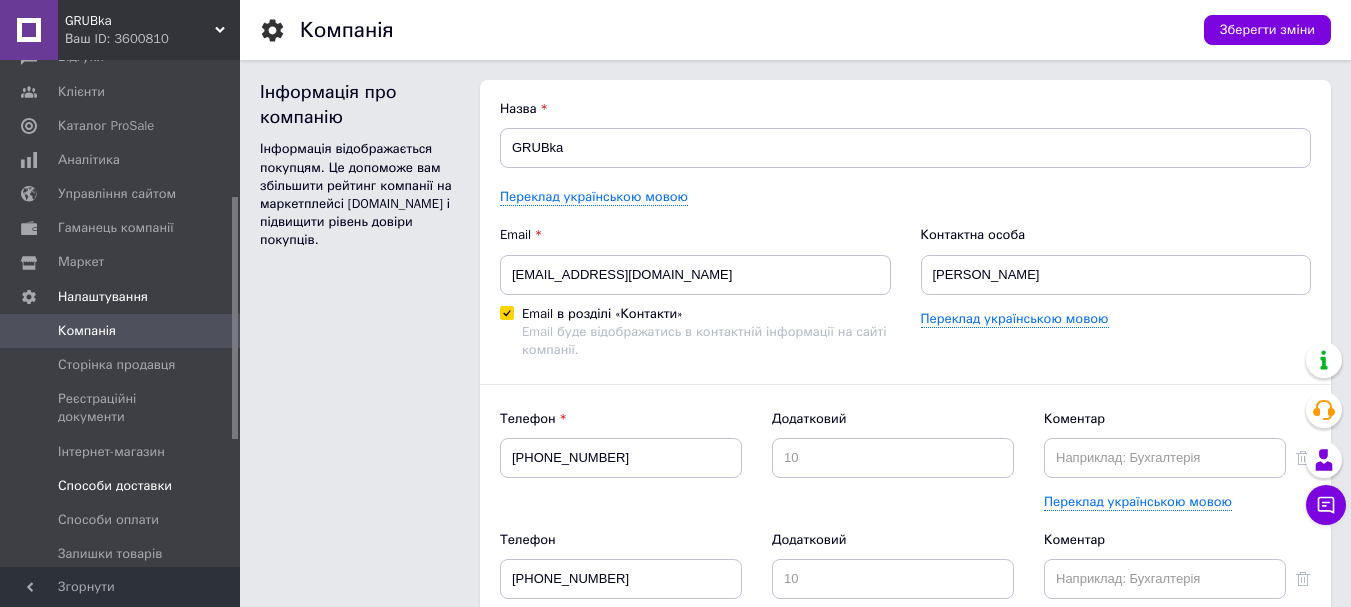 click on "Способи доставки" at bounding box center (115, 486) 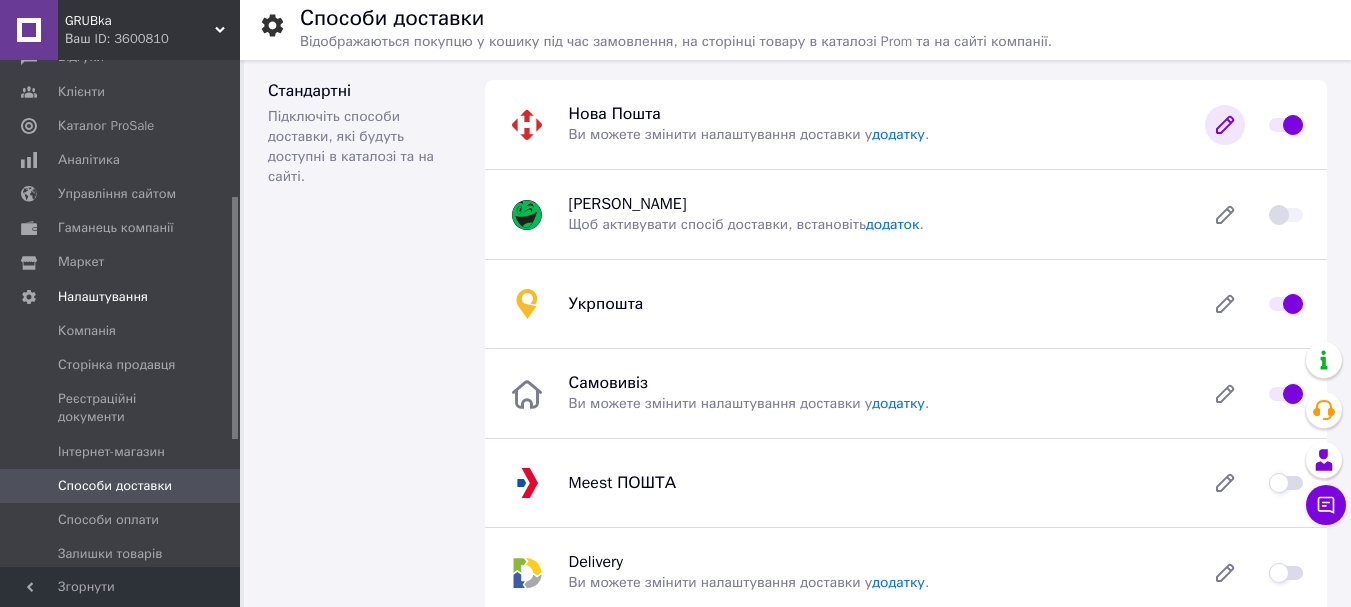 click 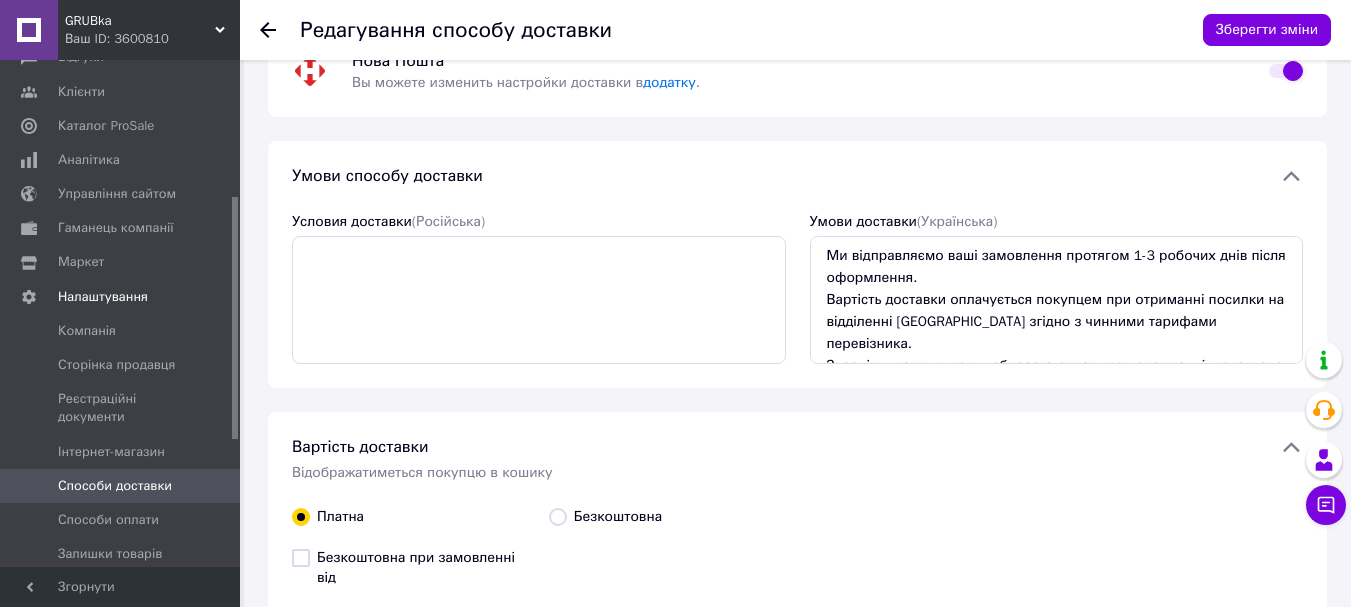 scroll, scrollTop: 100, scrollLeft: 0, axis: vertical 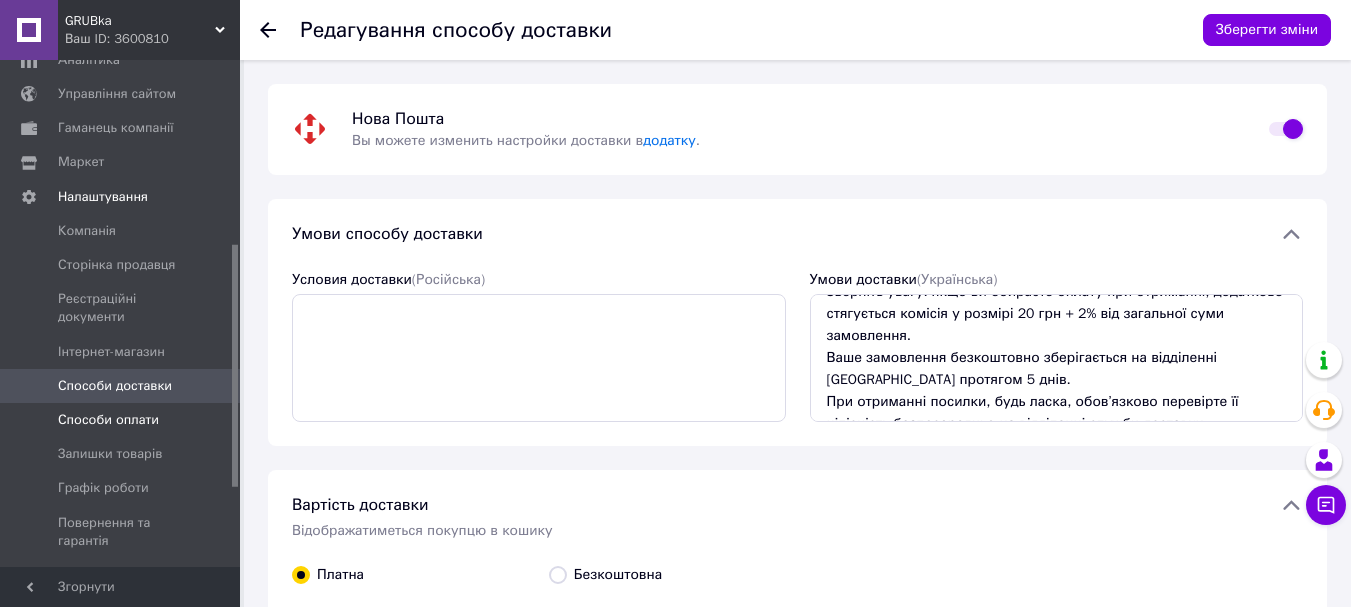click on "Способи оплати" at bounding box center [121, 420] 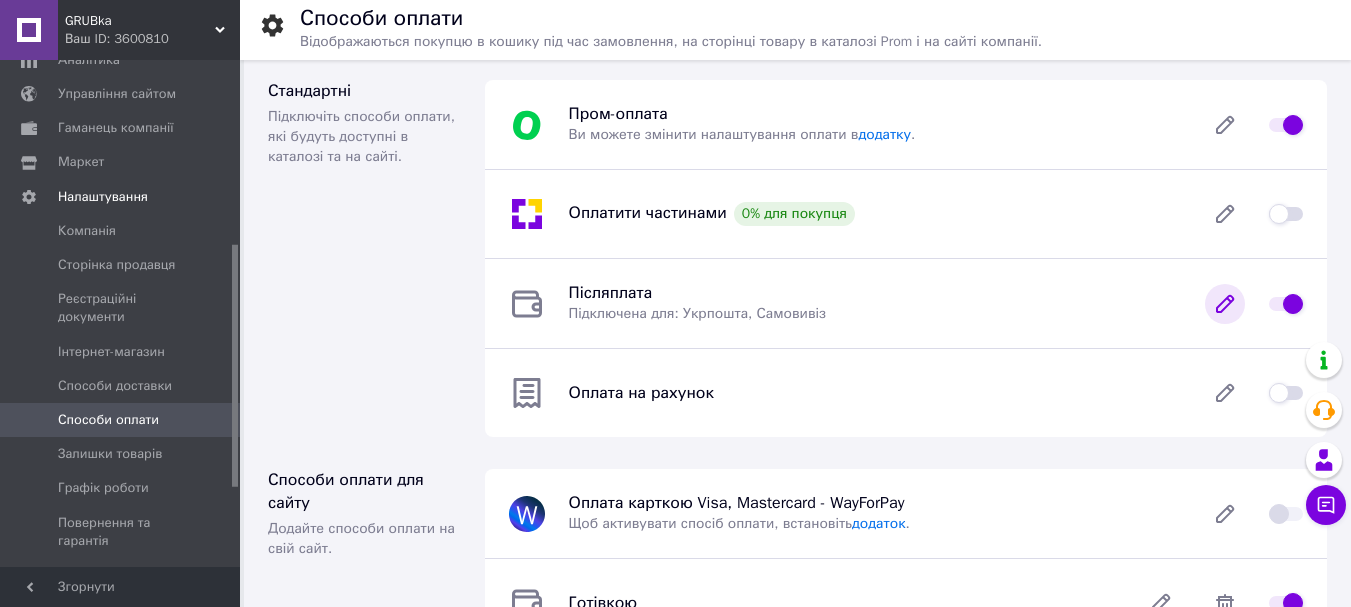 click 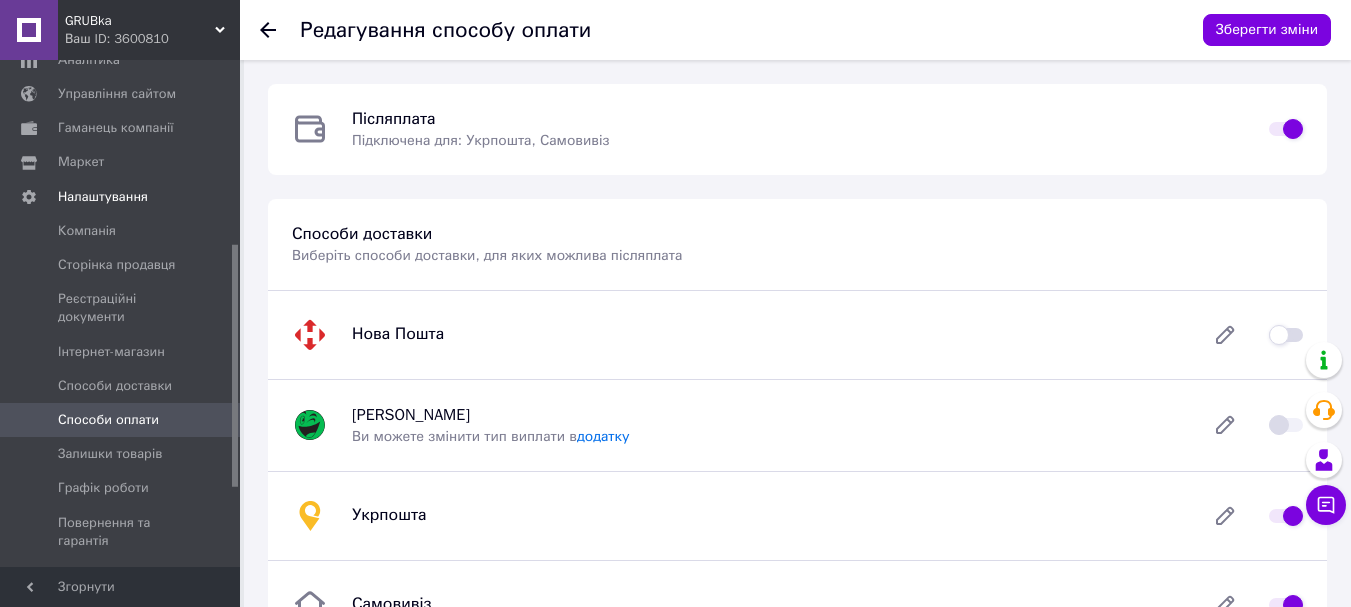 scroll, scrollTop: 100, scrollLeft: 0, axis: vertical 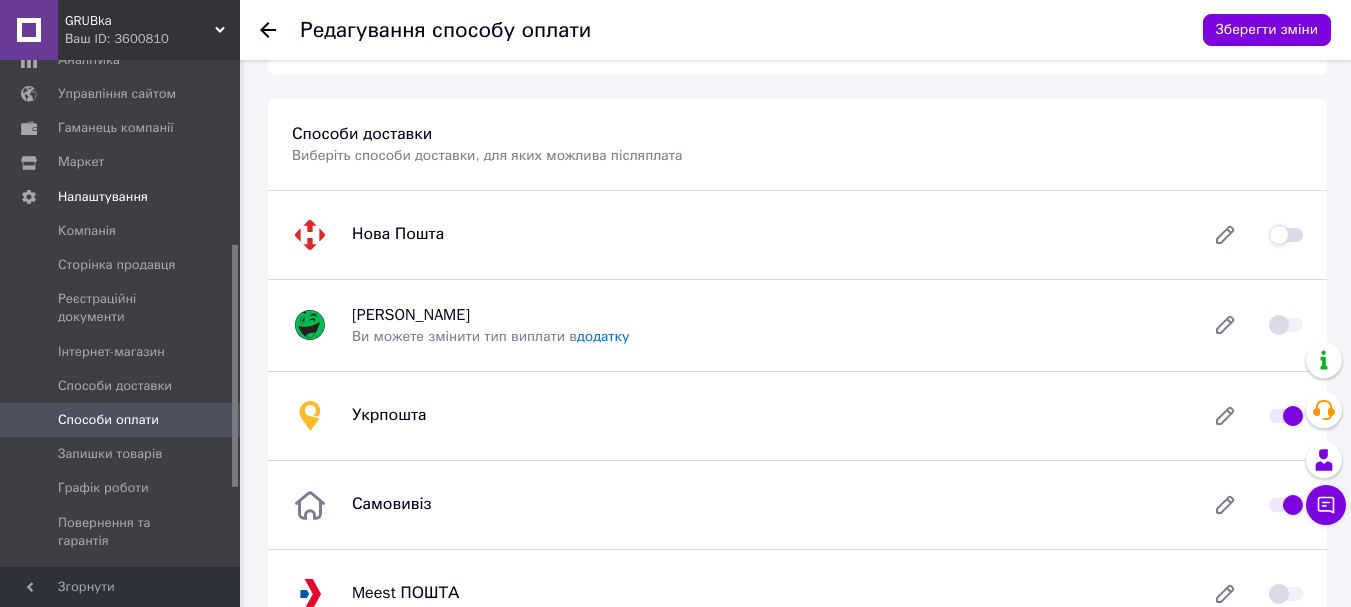 click at bounding box center (1286, 235) 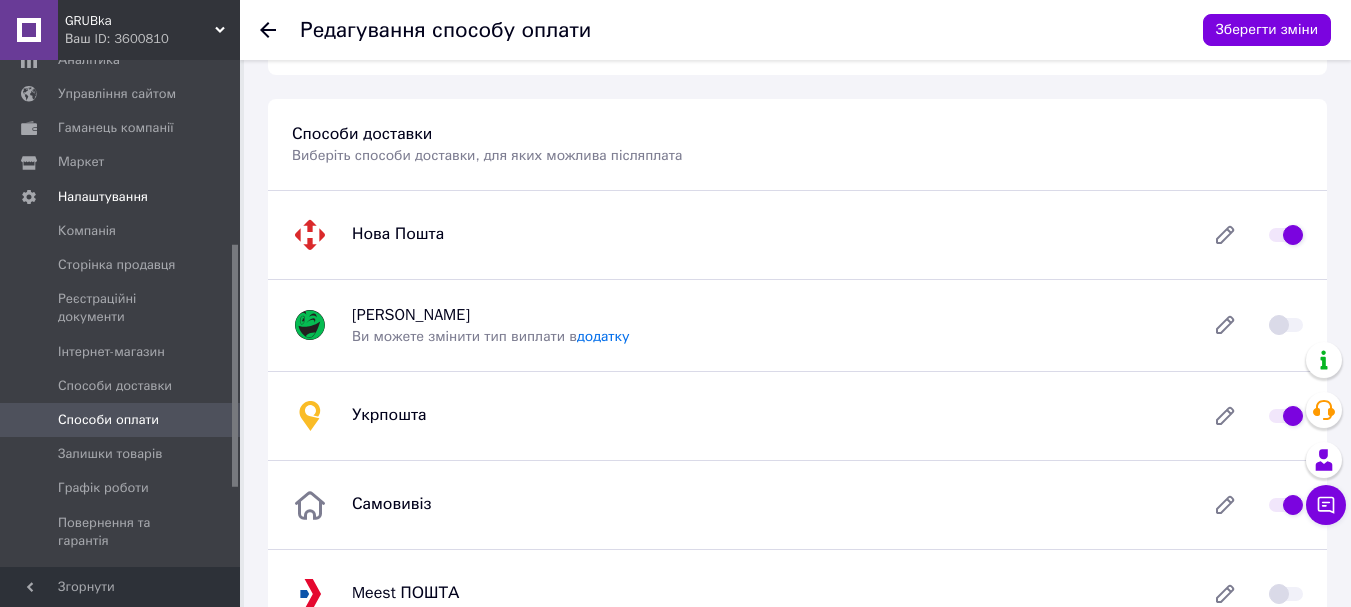 checkbox on "true" 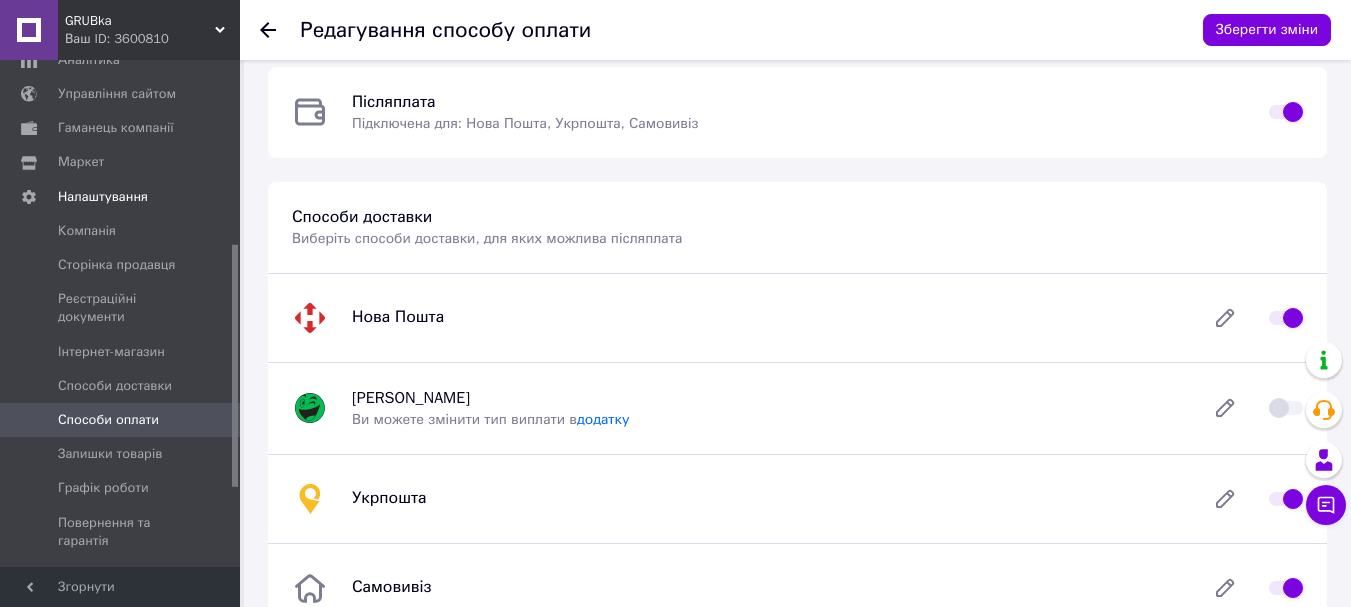 scroll, scrollTop: 0, scrollLeft: 0, axis: both 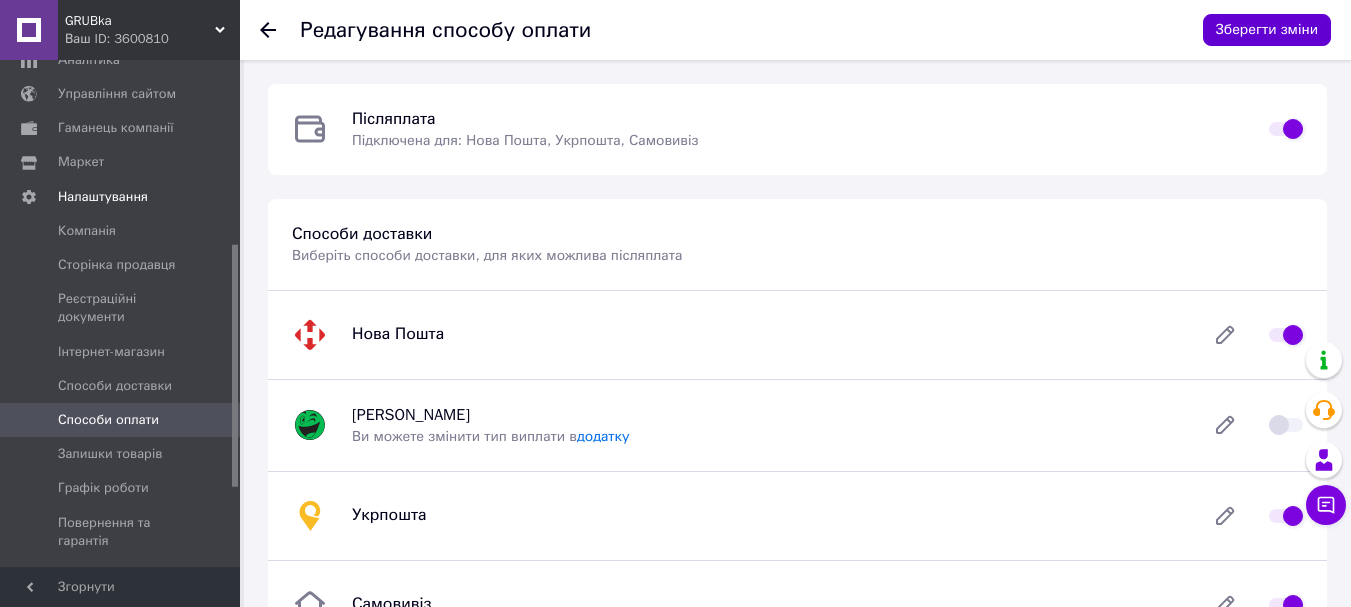 click on "Зберегти зміни" at bounding box center [1267, 30] 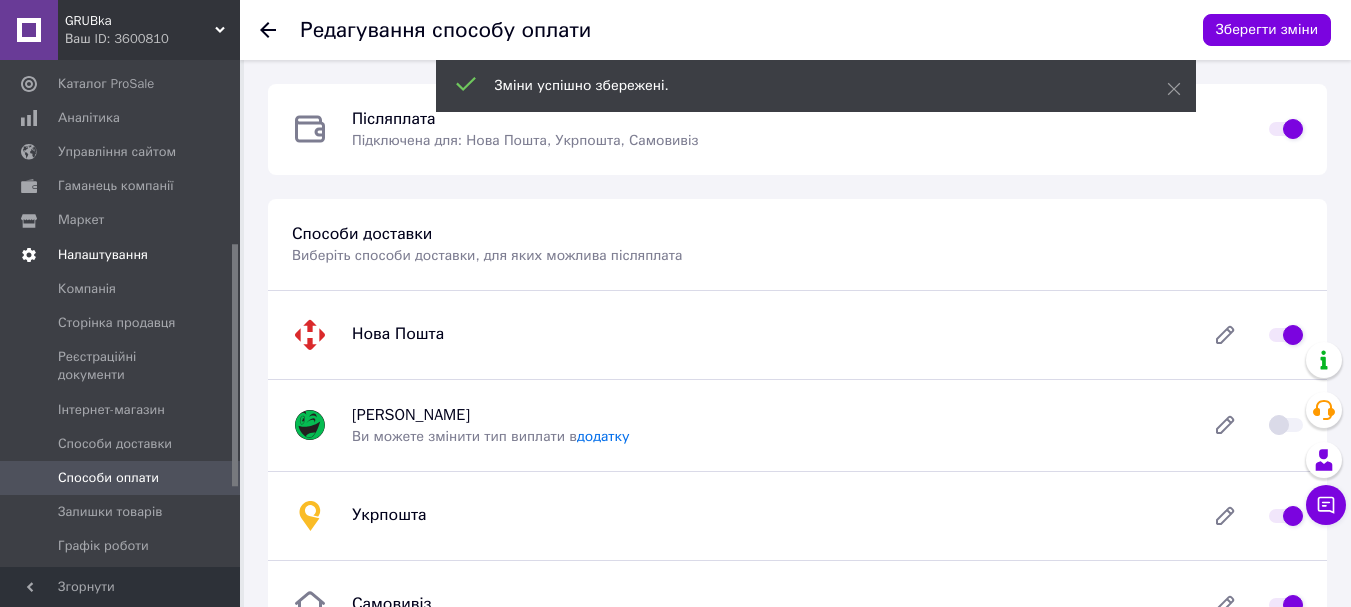 scroll, scrollTop: 0, scrollLeft: 0, axis: both 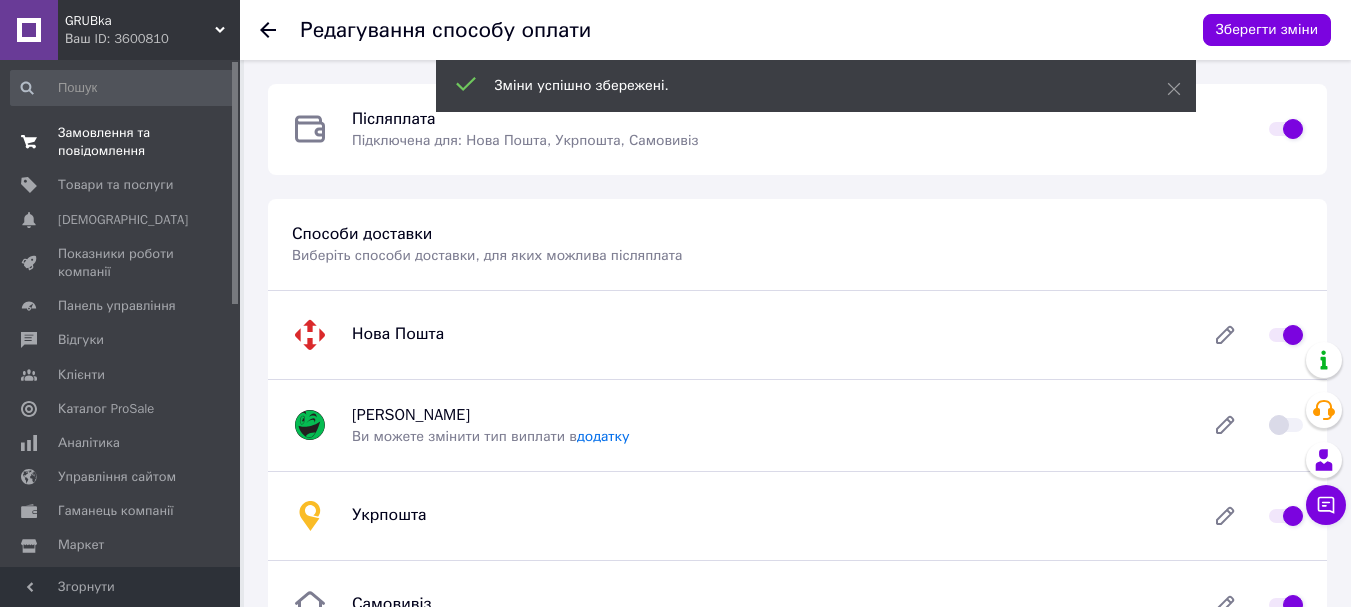 click on "Замовлення та повідомлення" at bounding box center [121, 142] 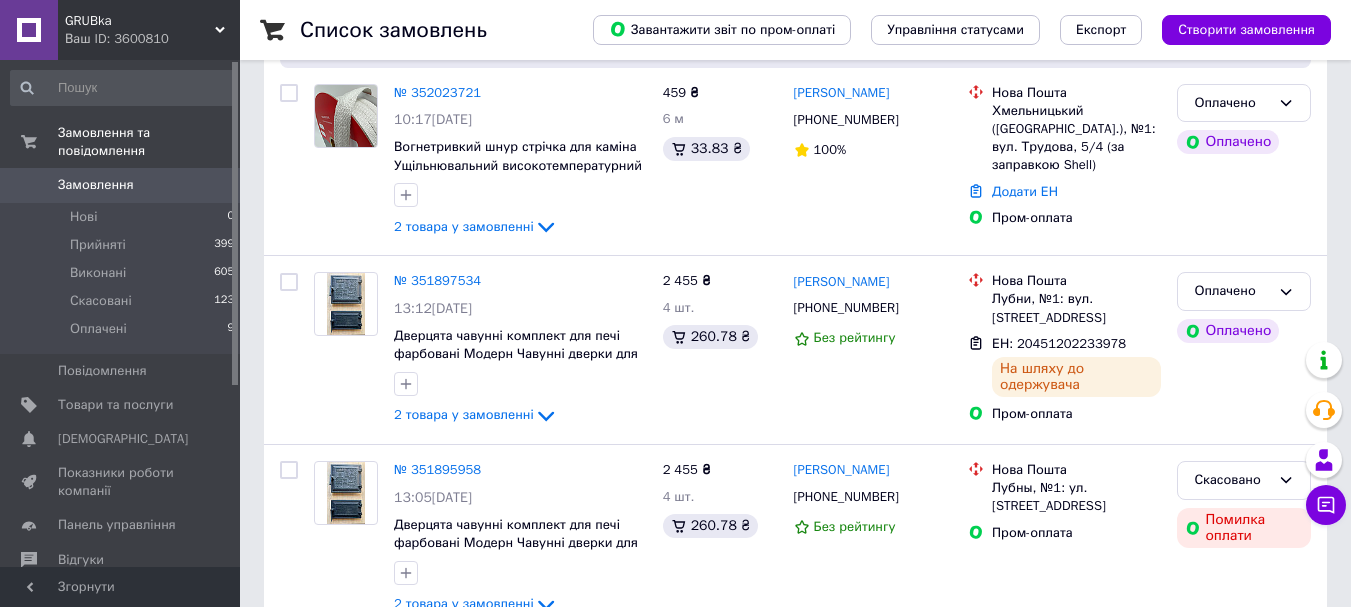scroll, scrollTop: 0, scrollLeft: 0, axis: both 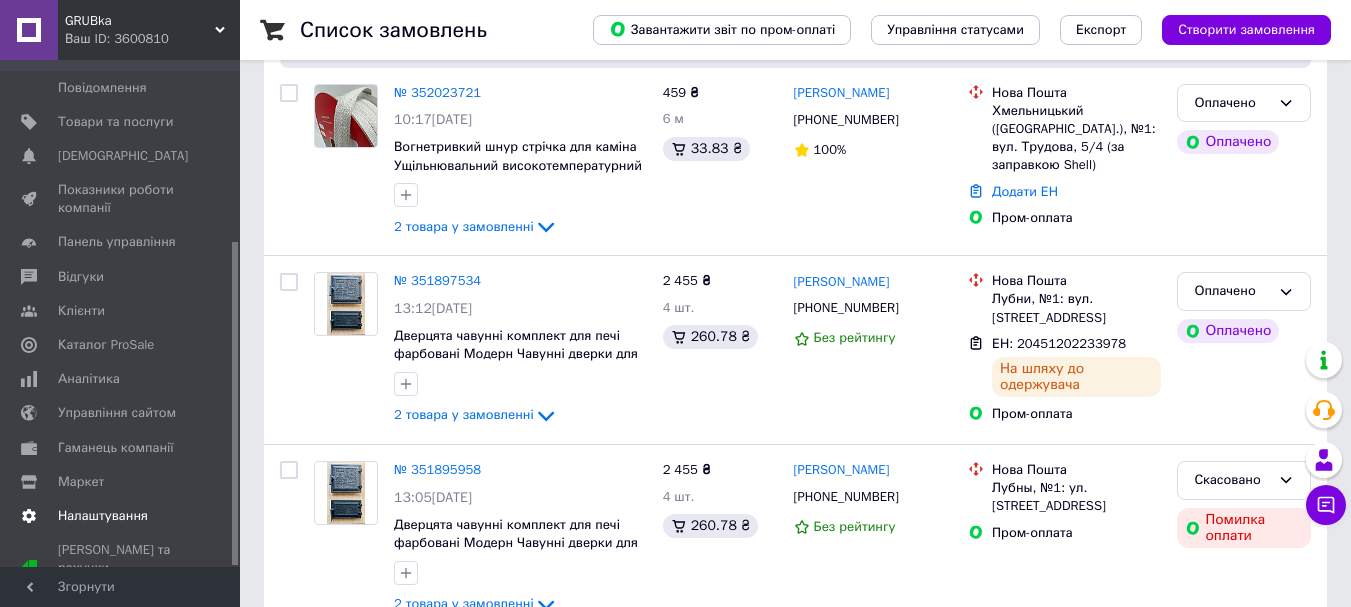 click on "Налаштування" at bounding box center (123, 516) 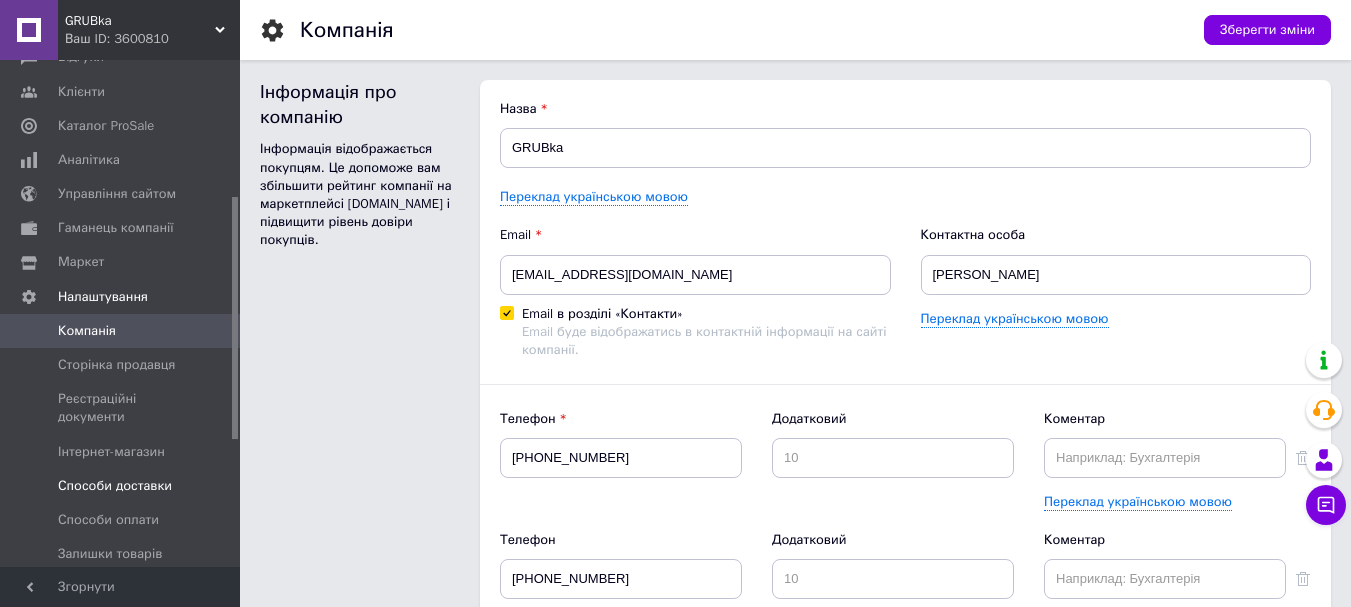 scroll, scrollTop: 0, scrollLeft: 0, axis: both 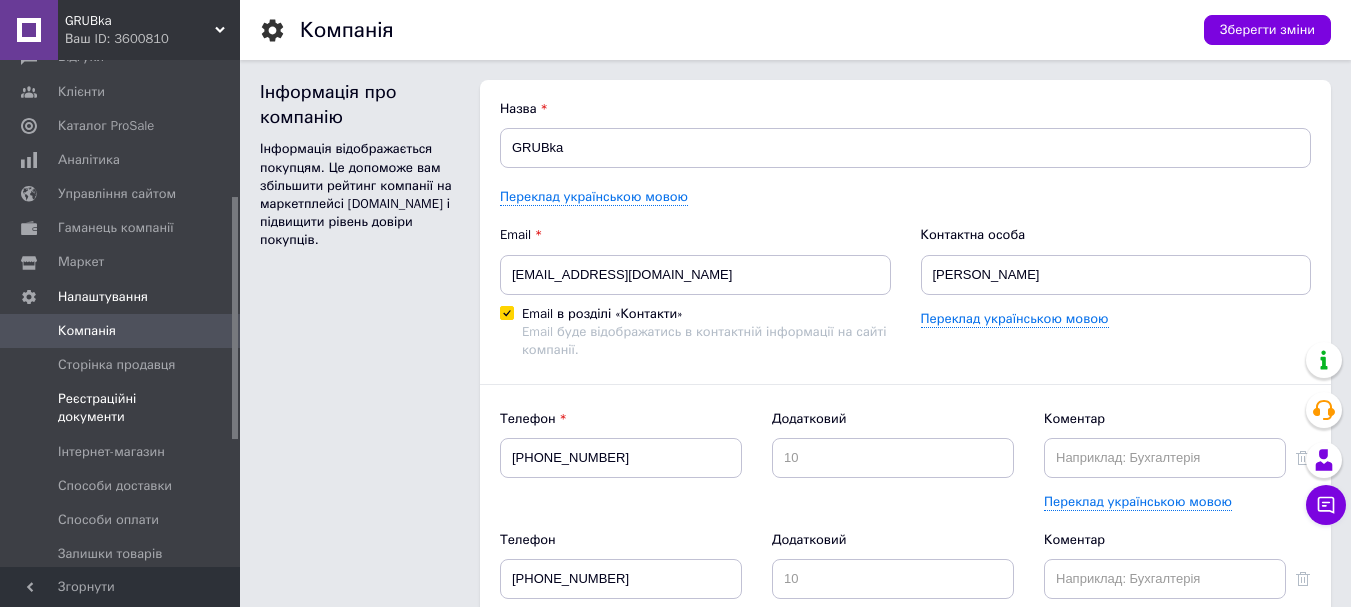 click on "Реєстраційні документи" at bounding box center (121, 408) 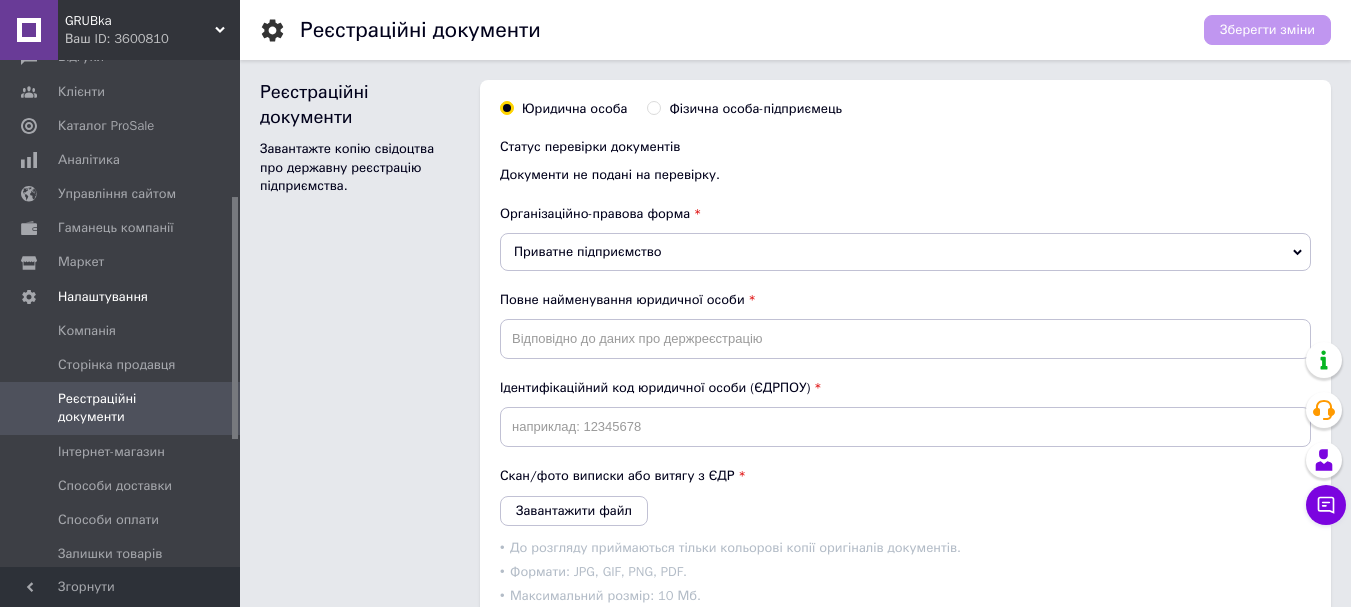 click on "Фізична особа-підприємець" at bounding box center (755, 109) 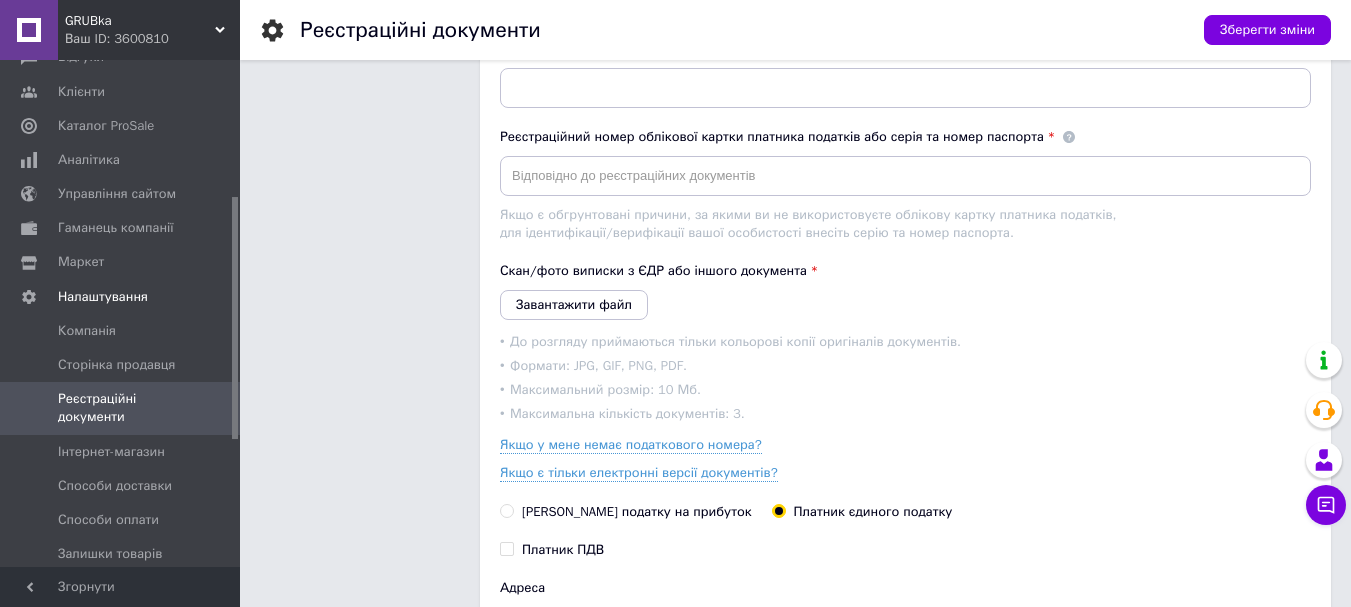 scroll, scrollTop: 200, scrollLeft: 0, axis: vertical 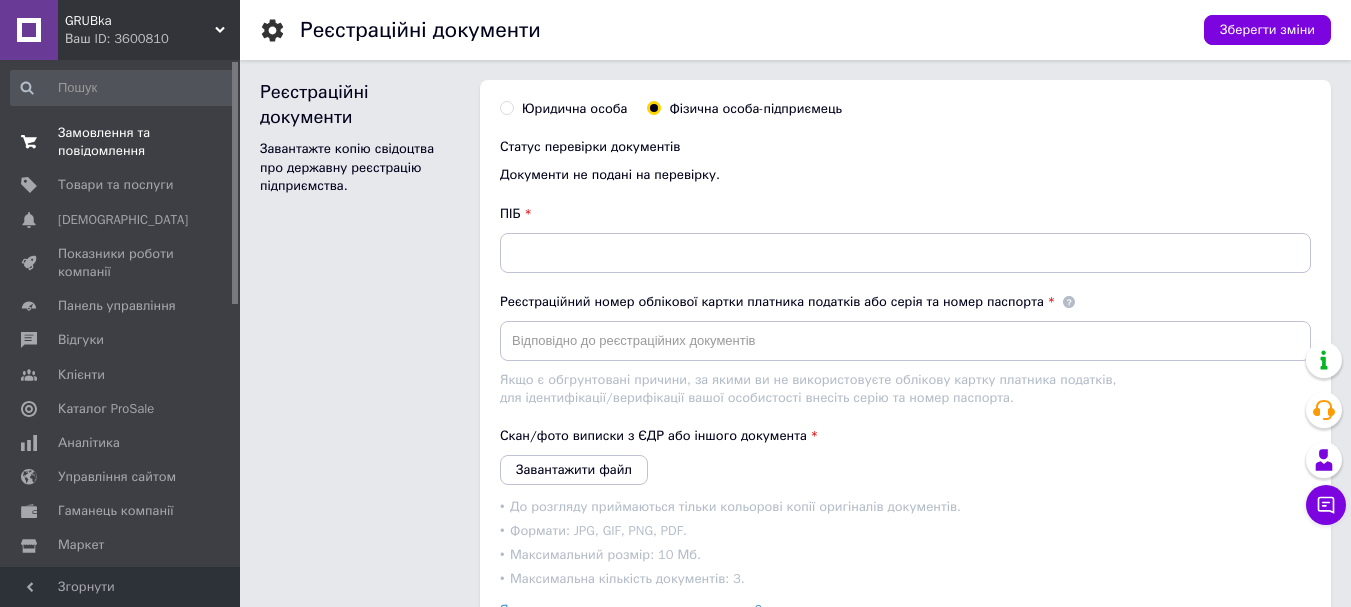 click on "Замовлення та повідомлення" at bounding box center [121, 142] 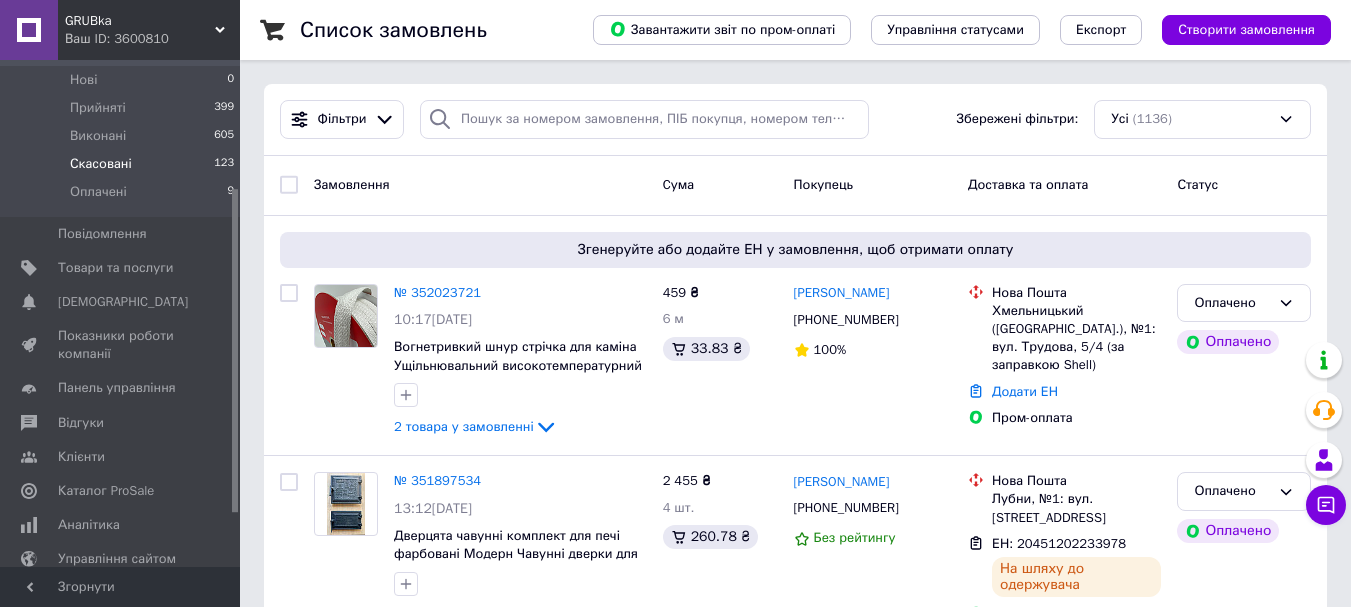 scroll, scrollTop: 283, scrollLeft: 0, axis: vertical 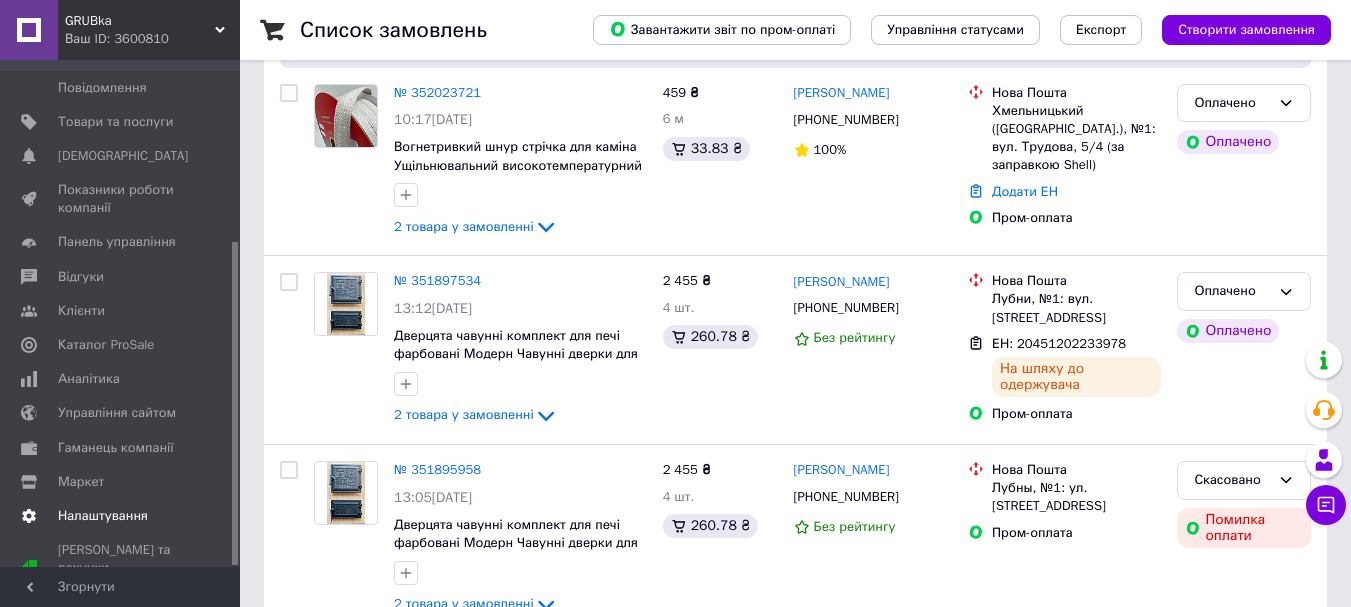 click on "Налаштування" at bounding box center [123, 516] 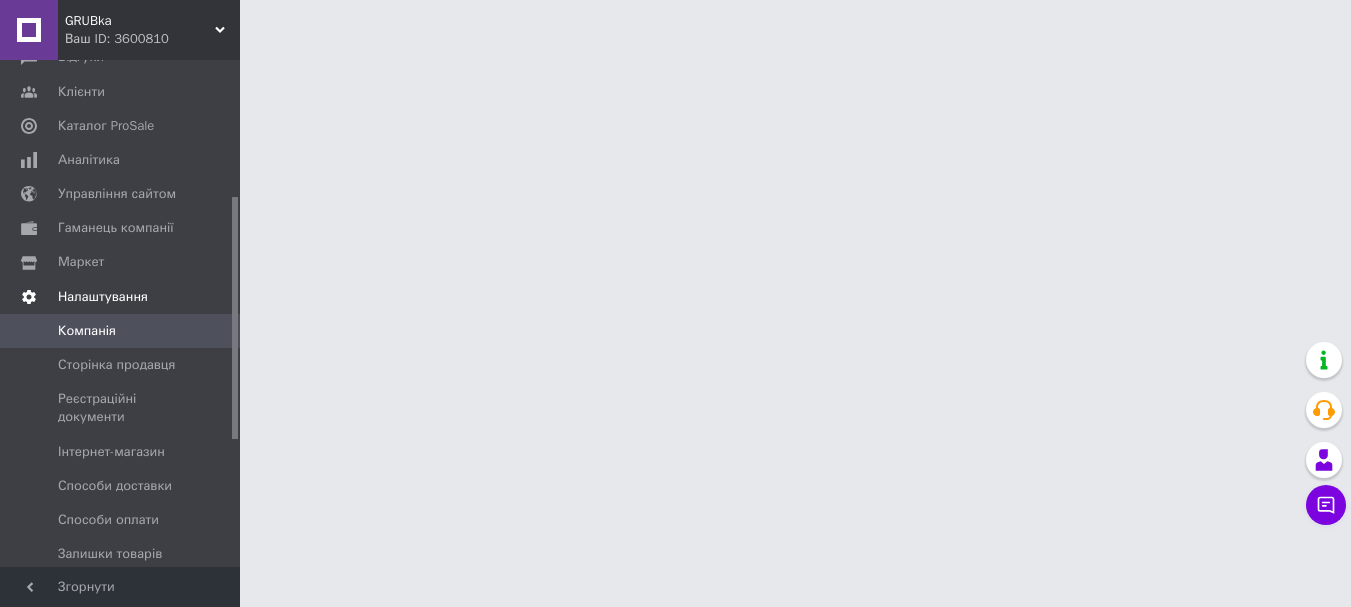 scroll, scrollTop: 0, scrollLeft: 0, axis: both 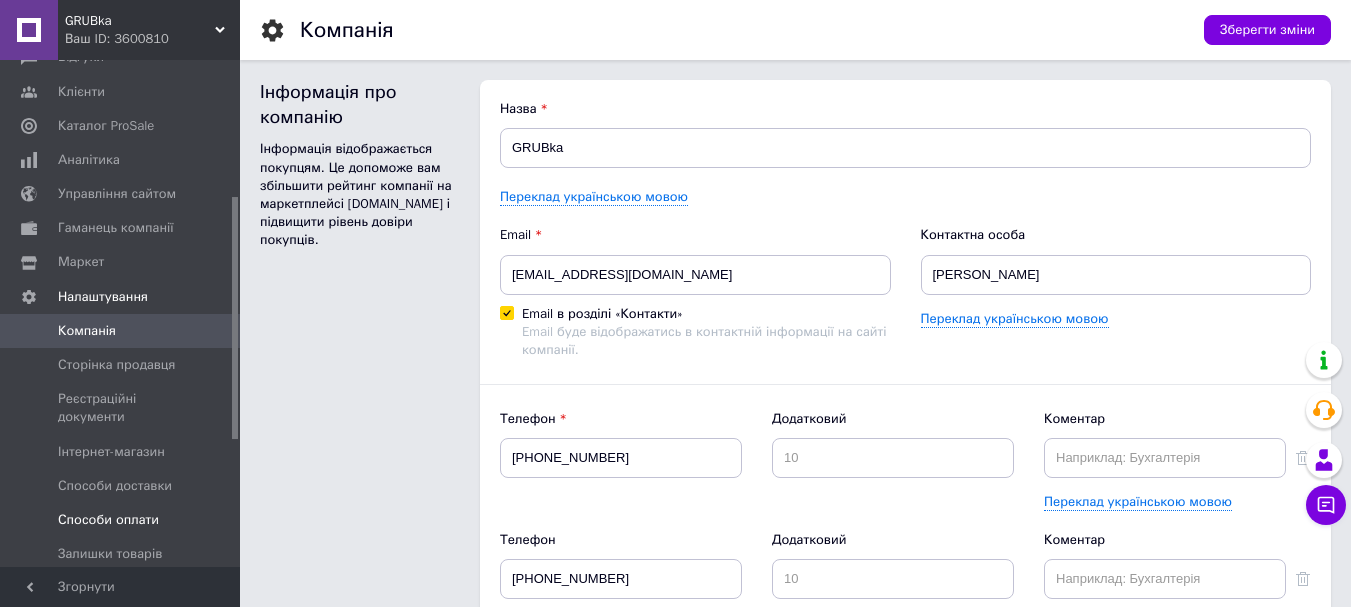 click on "Способи оплати" at bounding box center [121, 520] 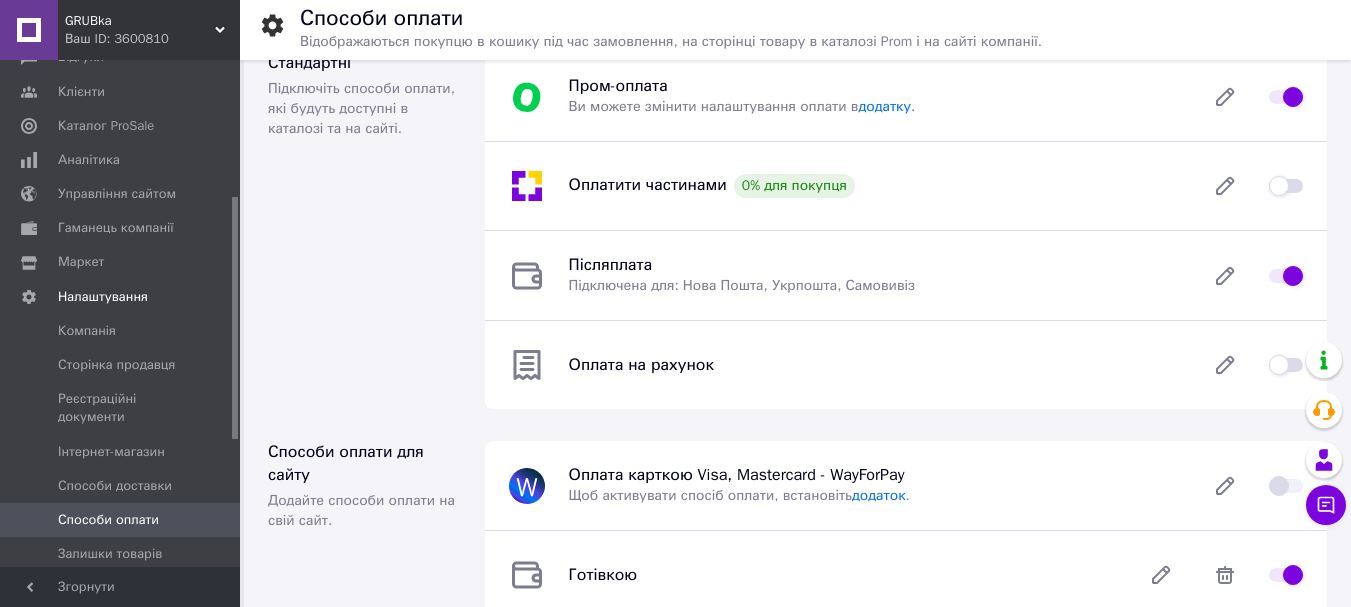 scroll, scrollTop: 0, scrollLeft: 0, axis: both 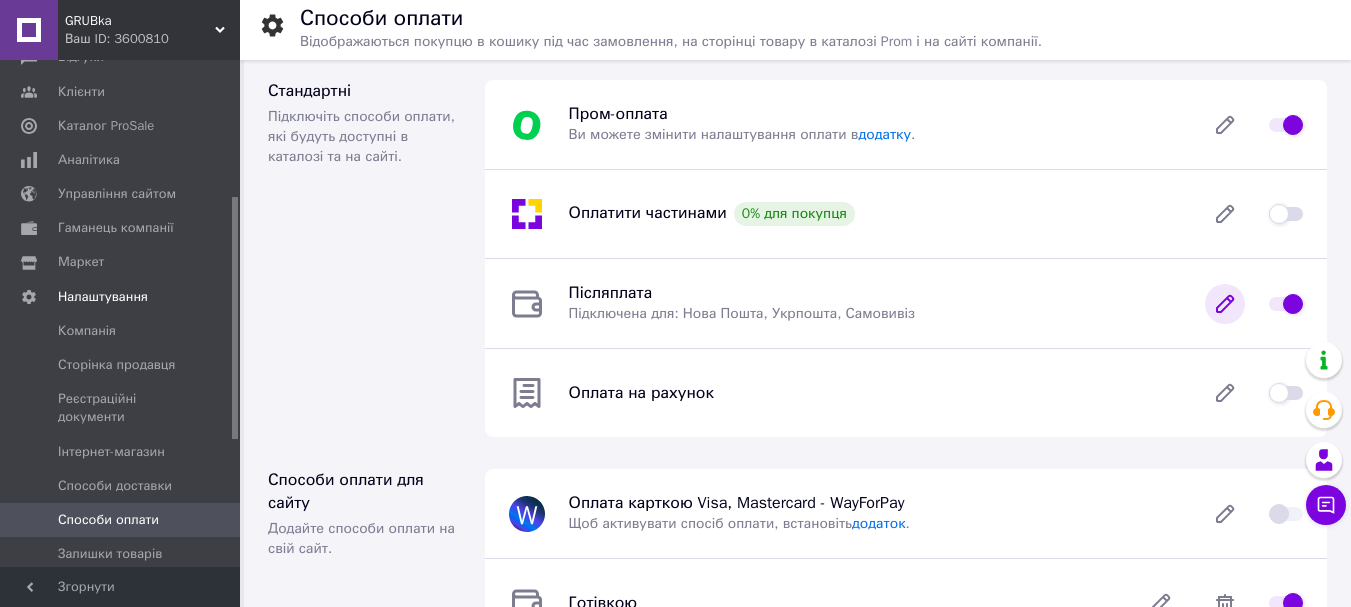 click 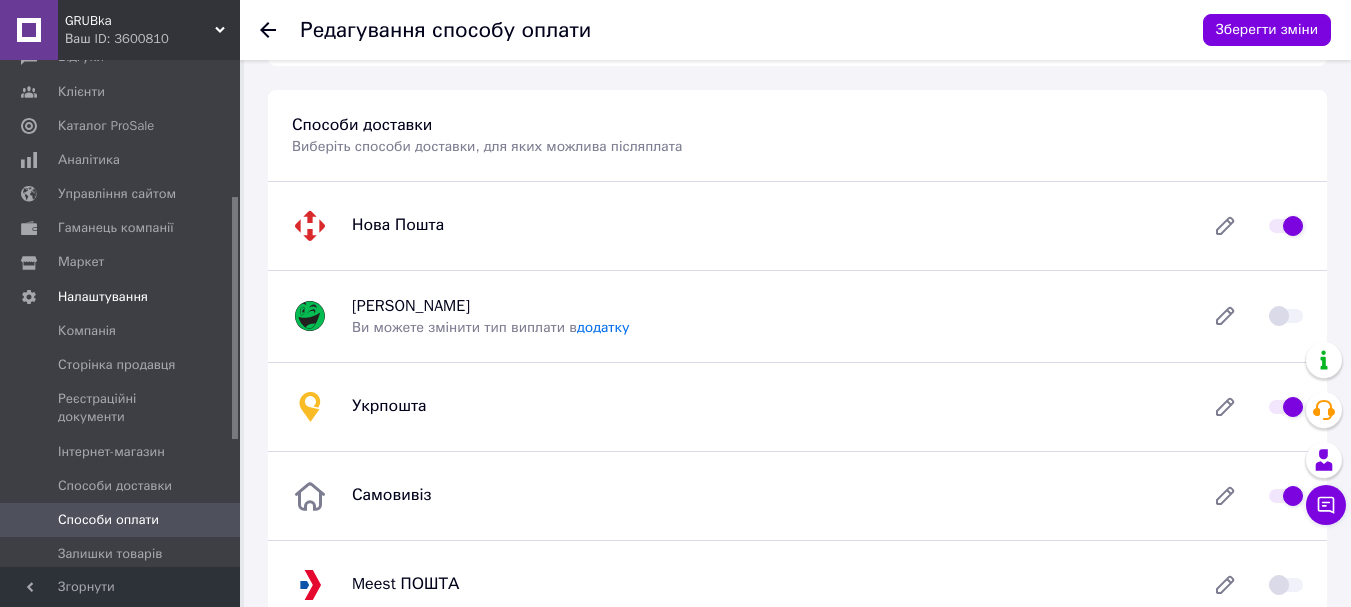 scroll, scrollTop: 0, scrollLeft: 0, axis: both 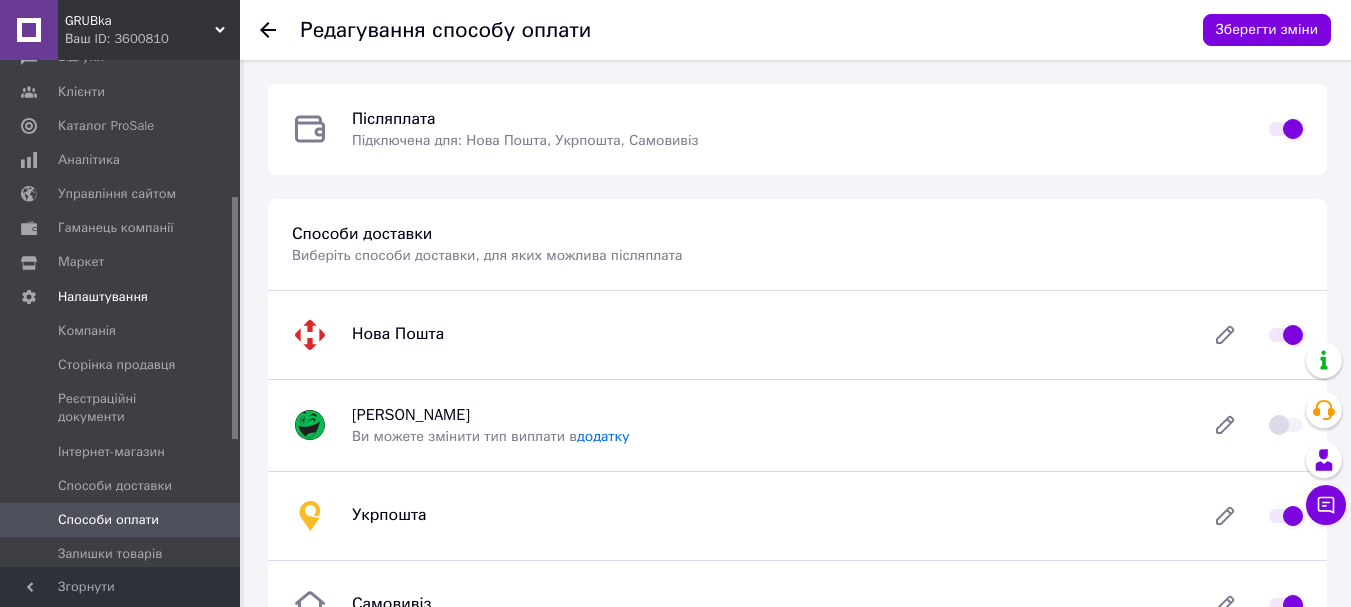 click on "Способи оплати" at bounding box center [121, 520] 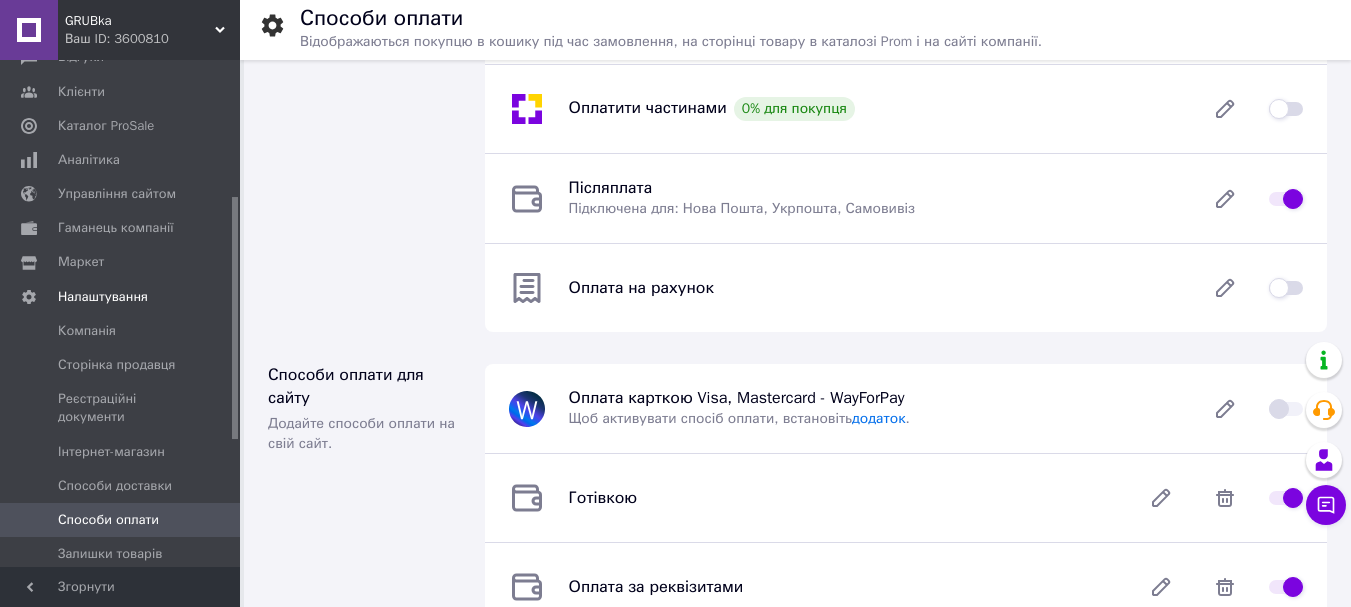 scroll, scrollTop: 0, scrollLeft: 0, axis: both 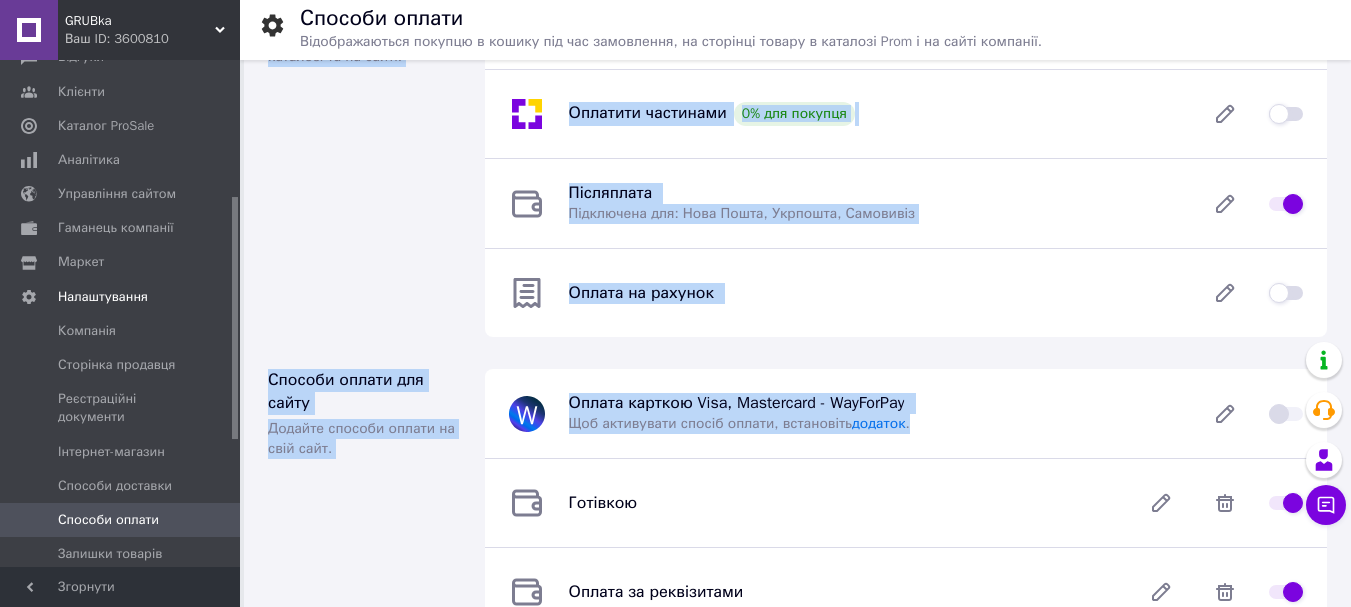 drag, startPoint x: 265, startPoint y: 67, endPoint x: 677, endPoint y: 268, distance: 458.41574 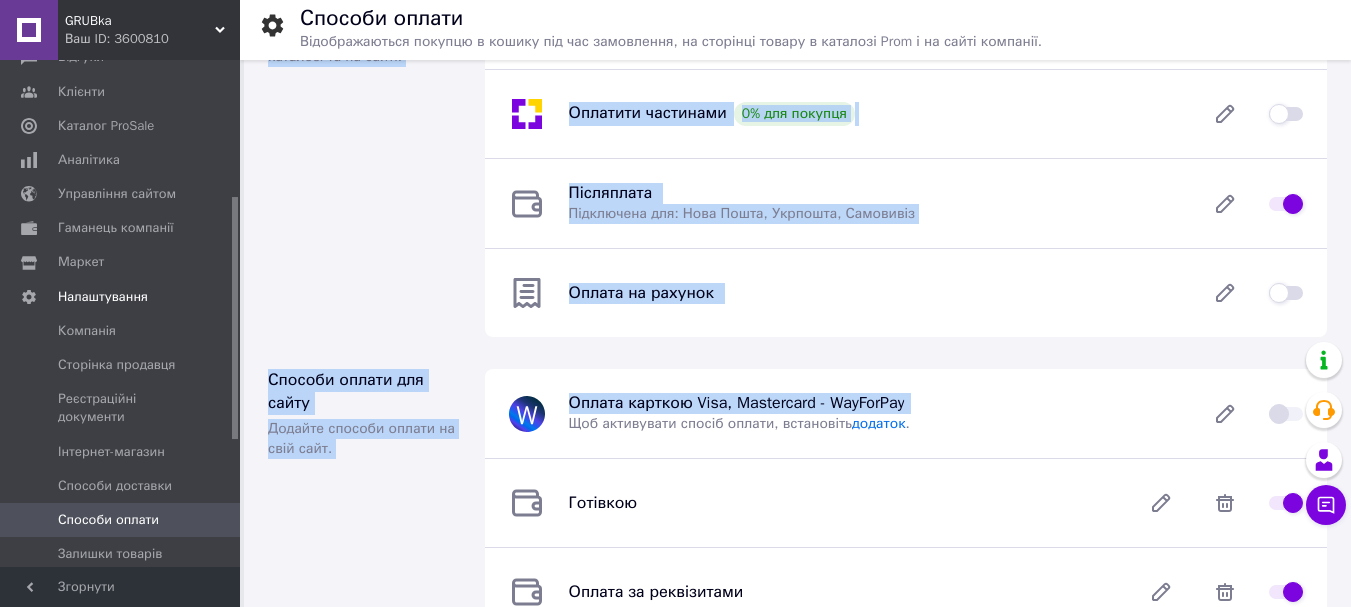 click on "Стандартні Підключіть способи оплати, які будуть доступні в каталозі та на сайті." at bounding box center (364, 158) 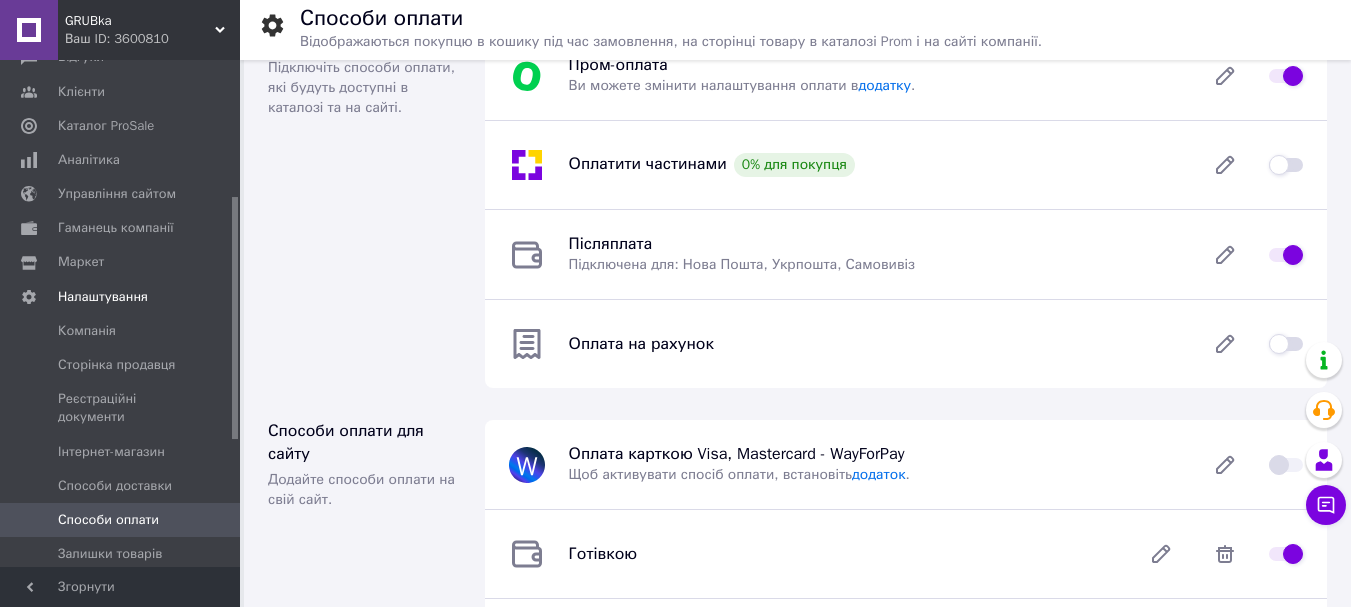 scroll, scrollTop: 0, scrollLeft: 0, axis: both 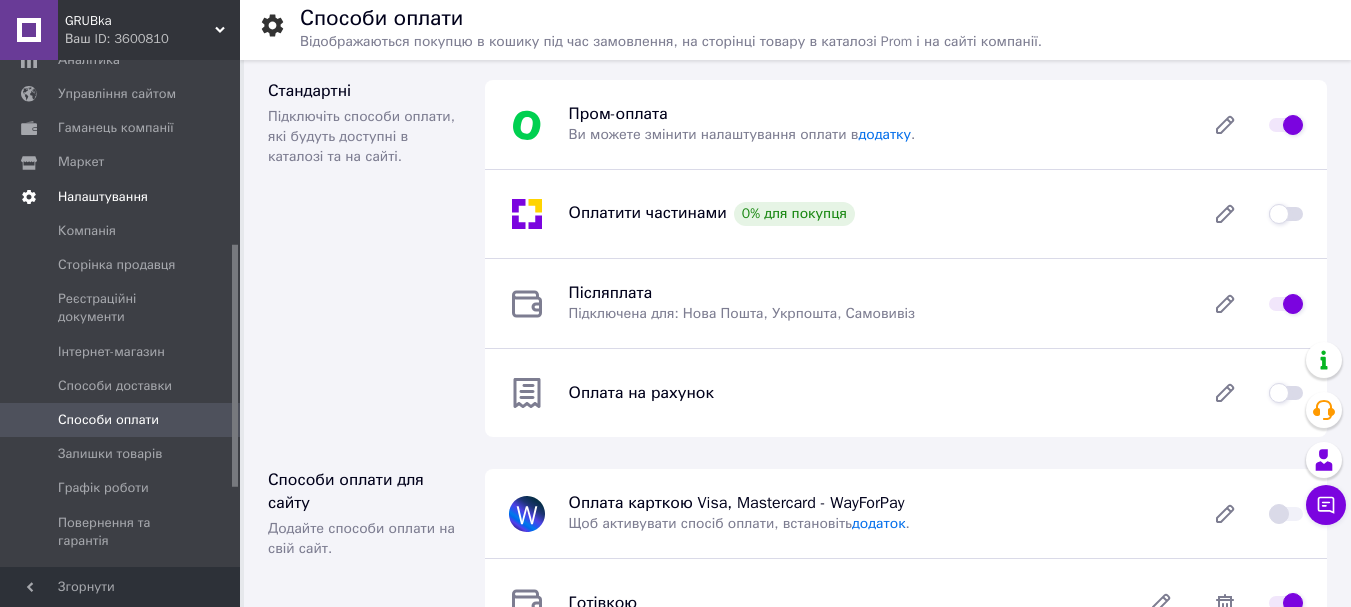 click on "Налаштування" at bounding box center [103, 197] 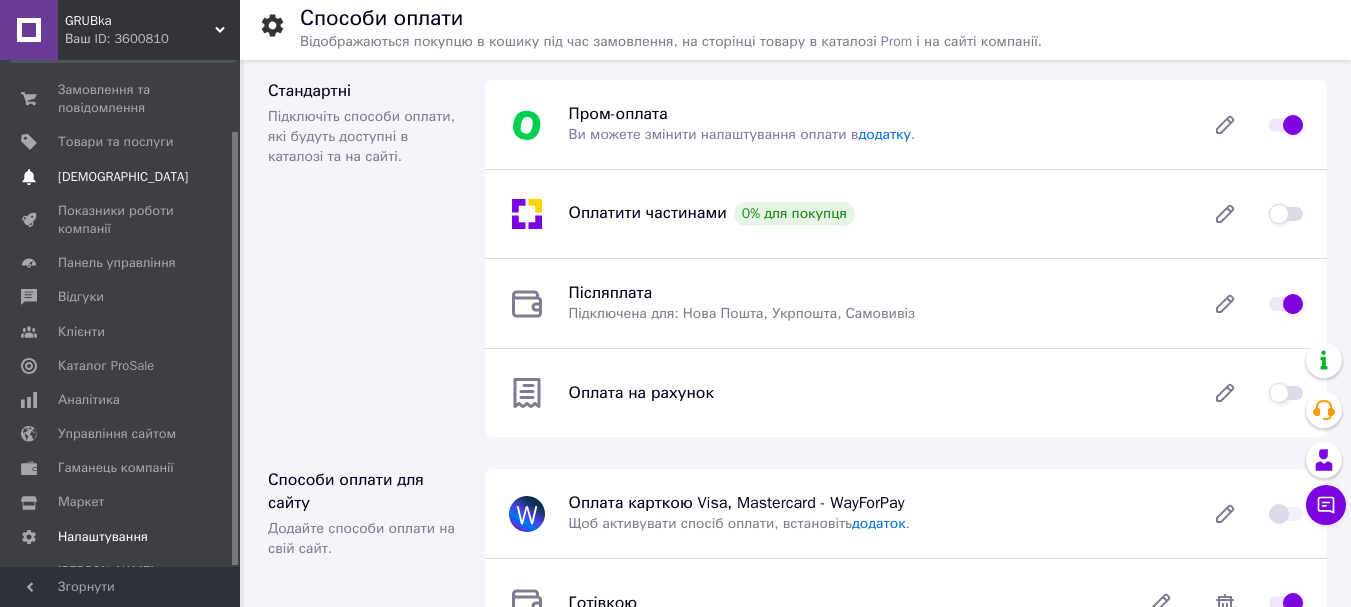 scroll, scrollTop: 82, scrollLeft: 0, axis: vertical 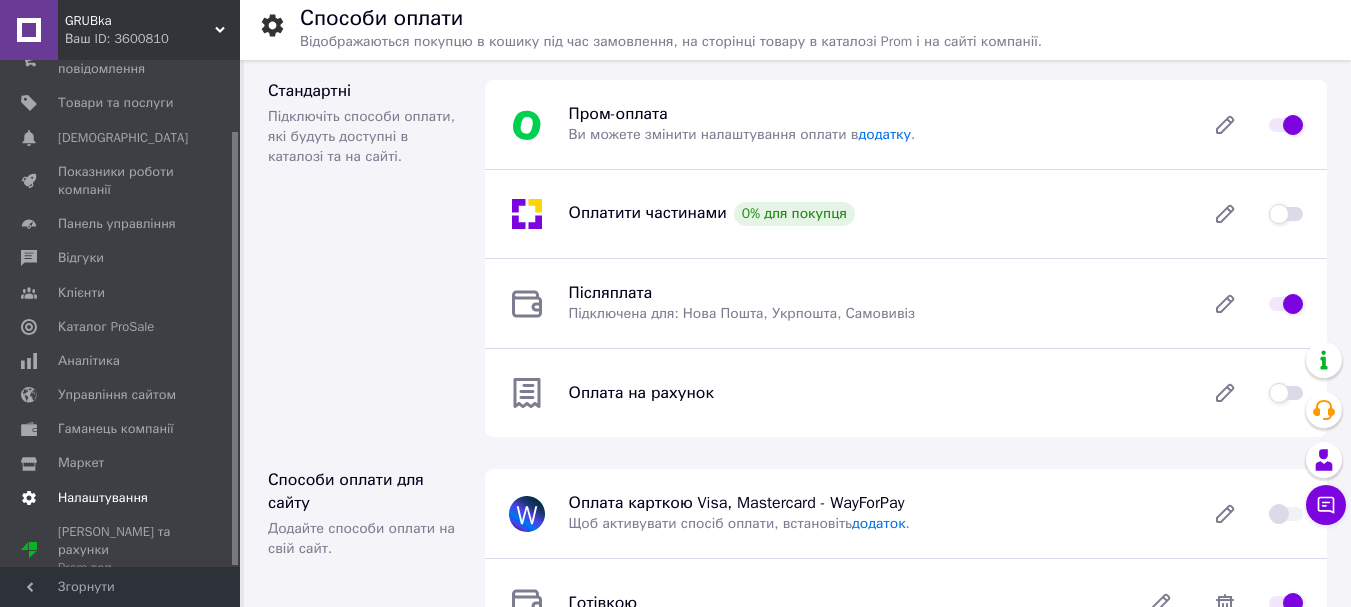 click on "Налаштування" at bounding box center [103, 498] 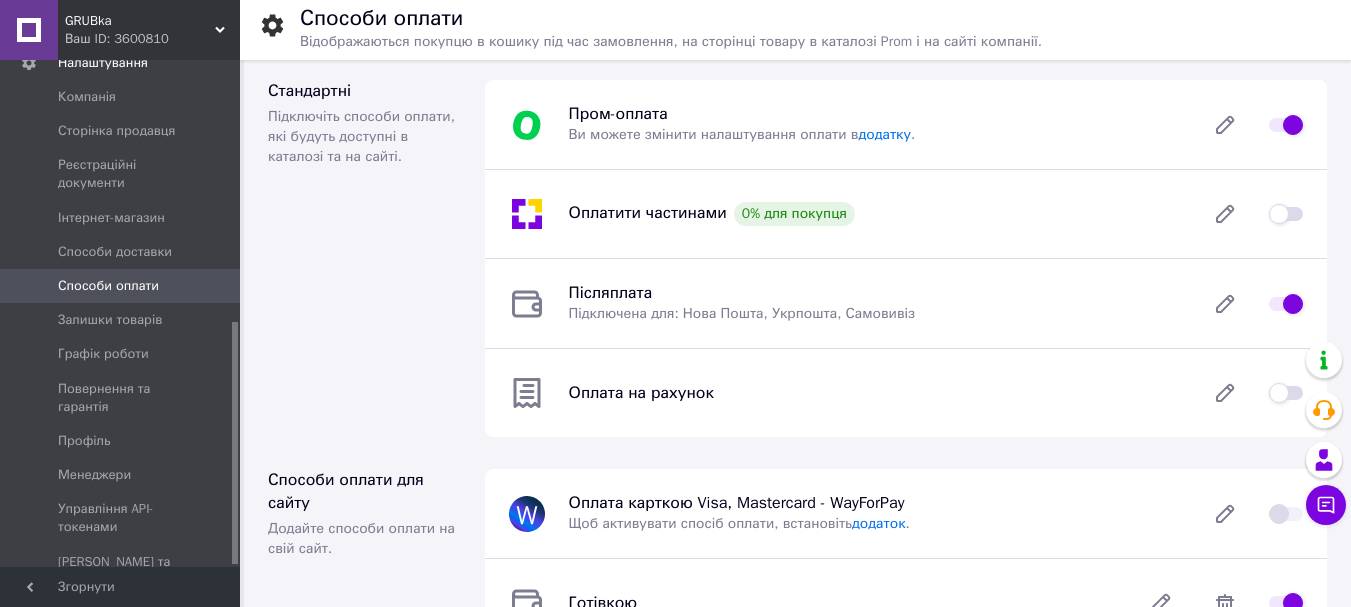 scroll, scrollTop: 547, scrollLeft: 0, axis: vertical 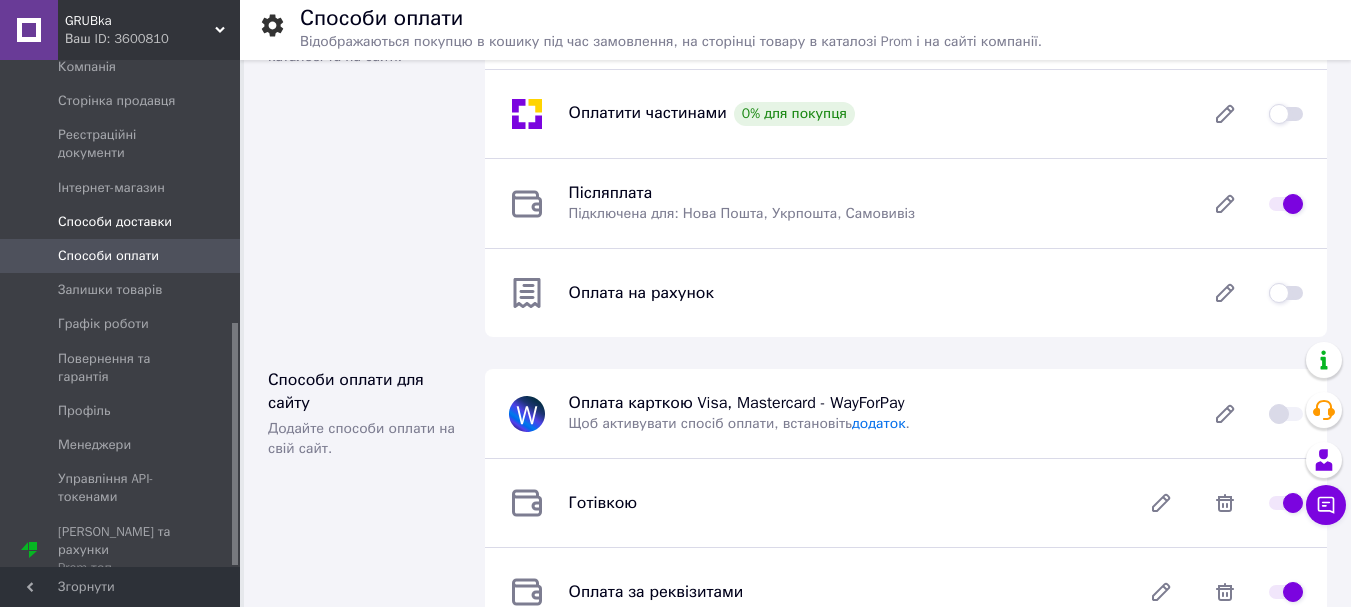 click on "Способи доставки" at bounding box center (115, 222) 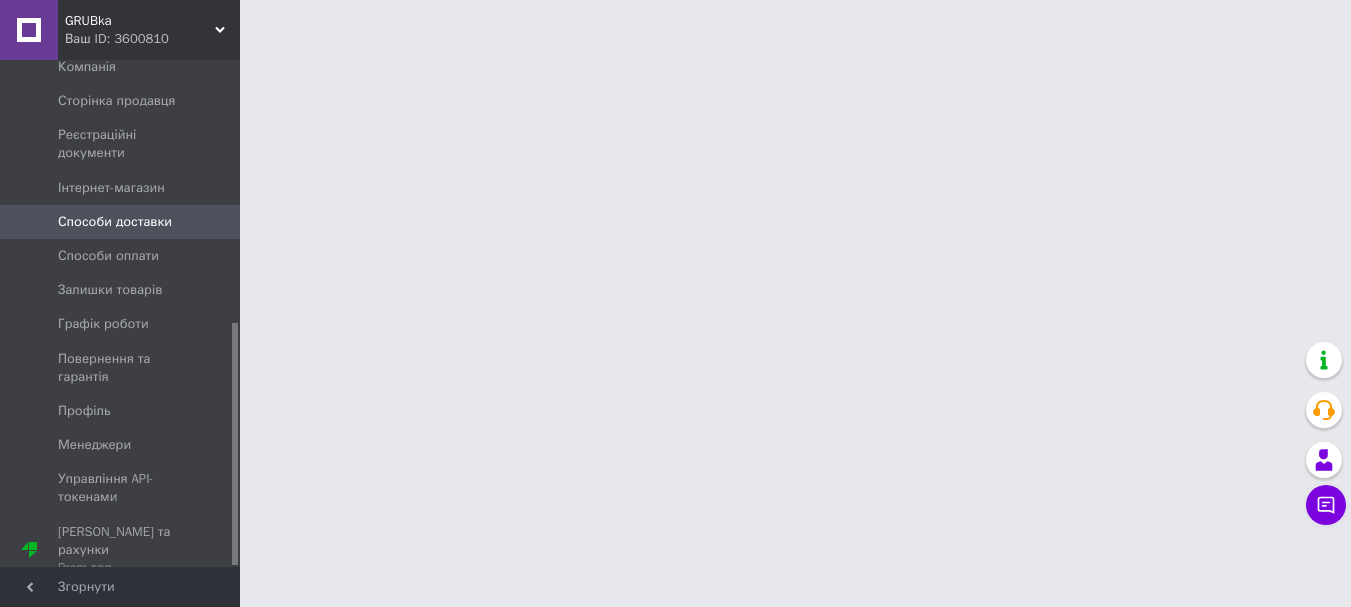 scroll, scrollTop: 0, scrollLeft: 0, axis: both 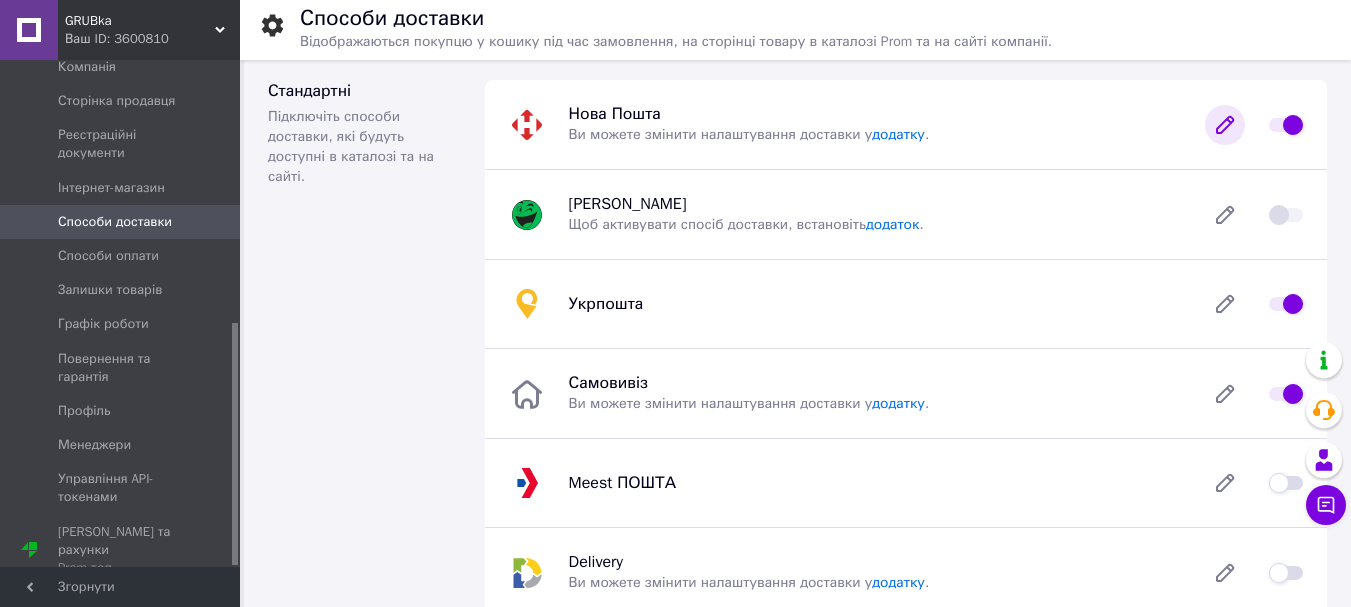 click 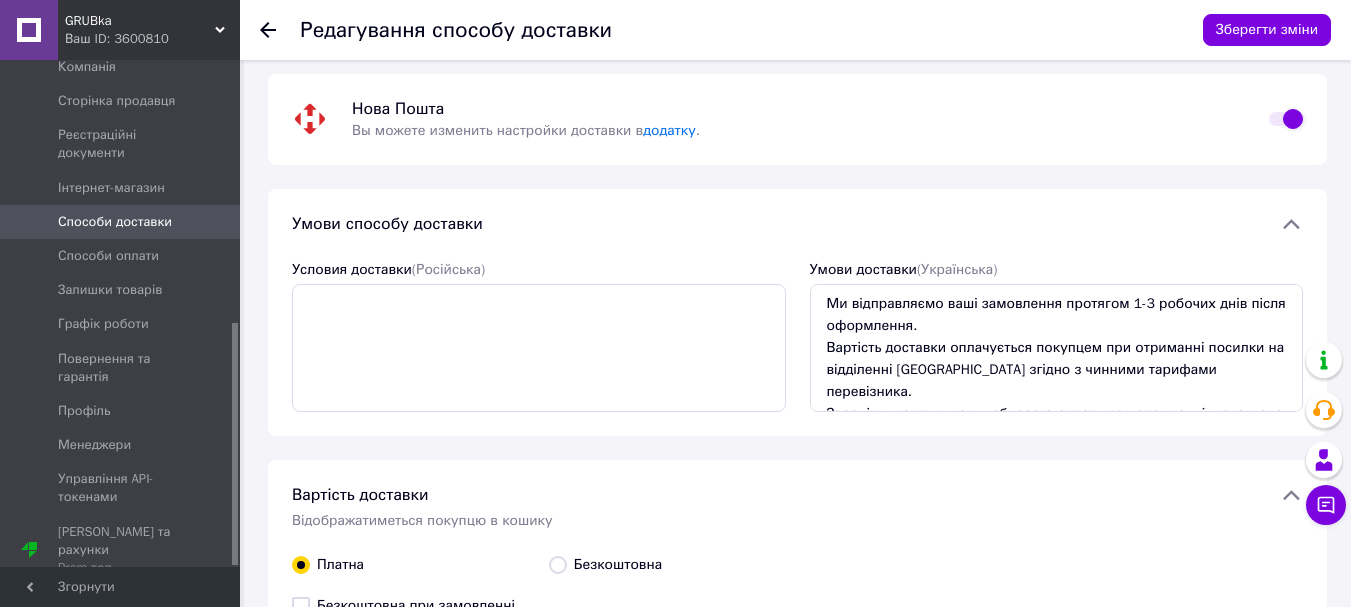 scroll, scrollTop: 0, scrollLeft: 0, axis: both 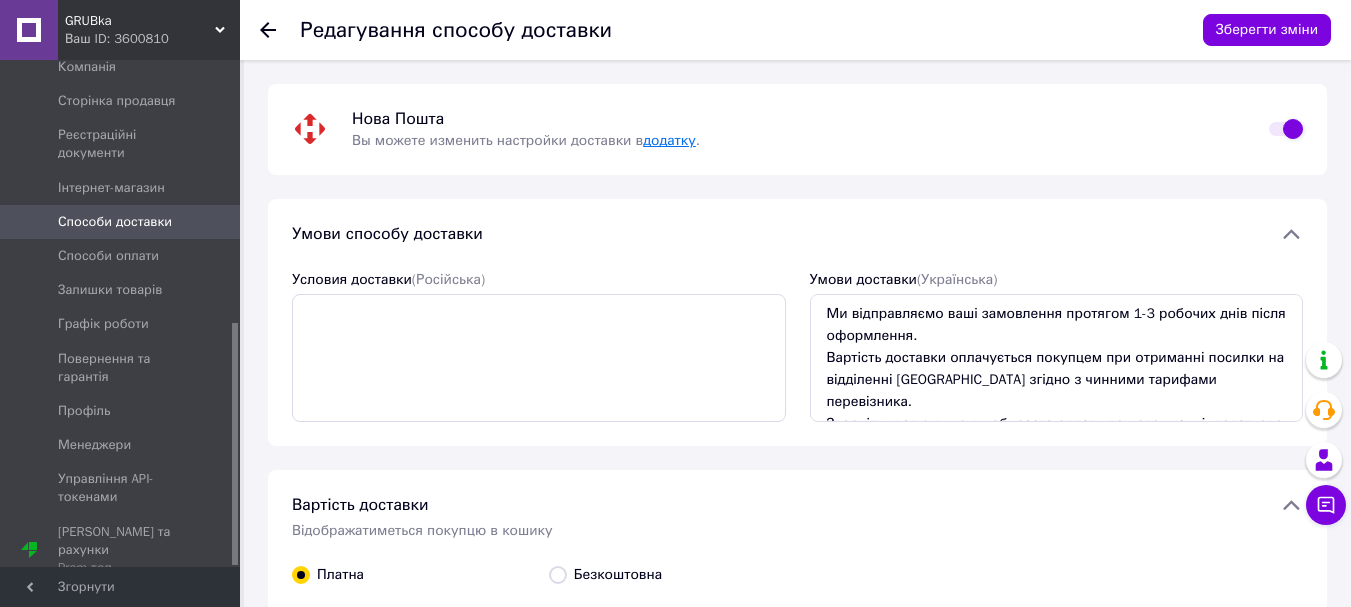 click on "додатку" at bounding box center (669, 140) 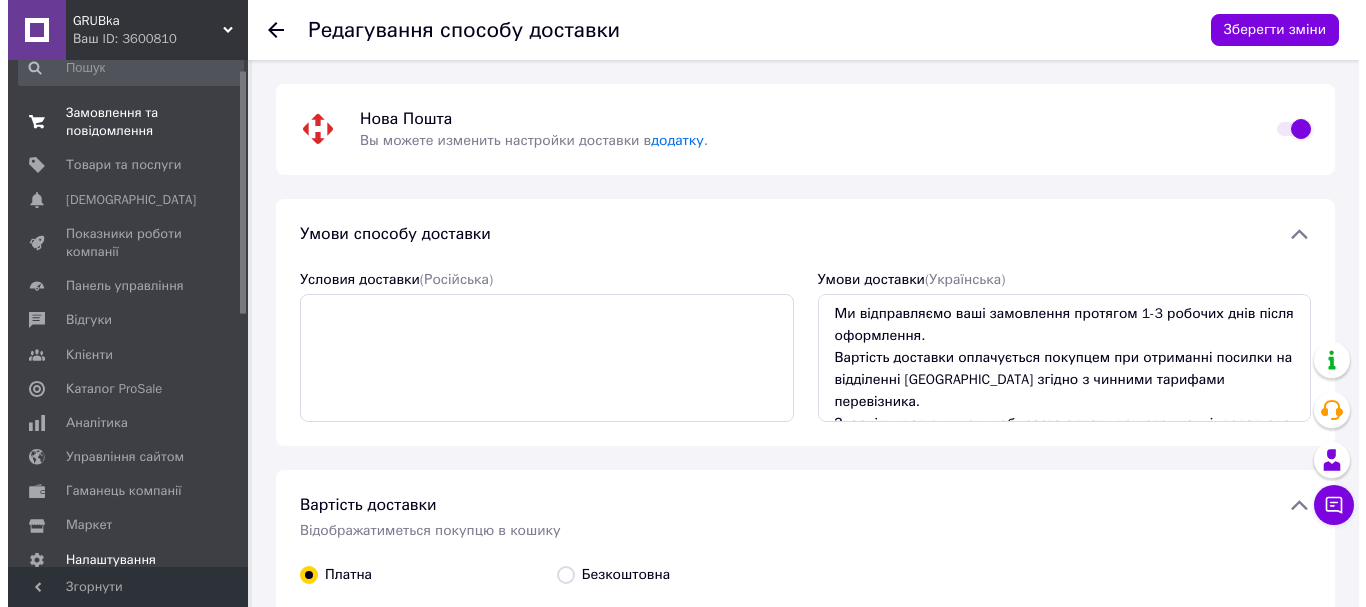 scroll, scrollTop: 0, scrollLeft: 0, axis: both 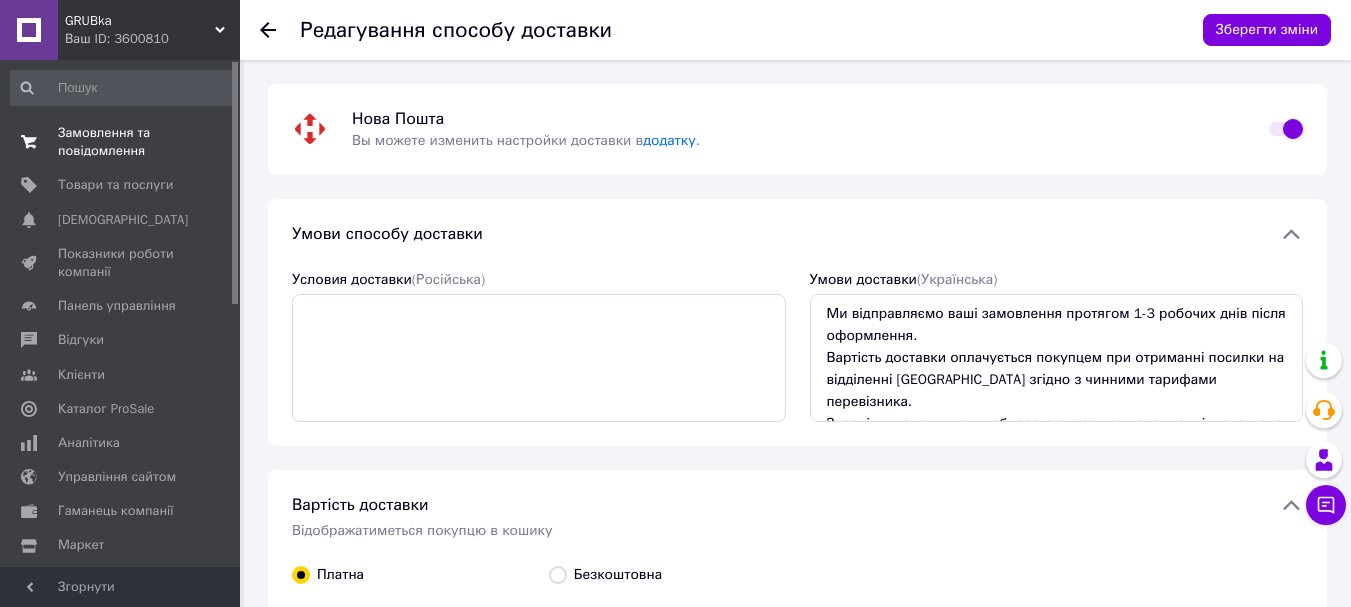 click on "Замовлення та повідомлення" at bounding box center [121, 142] 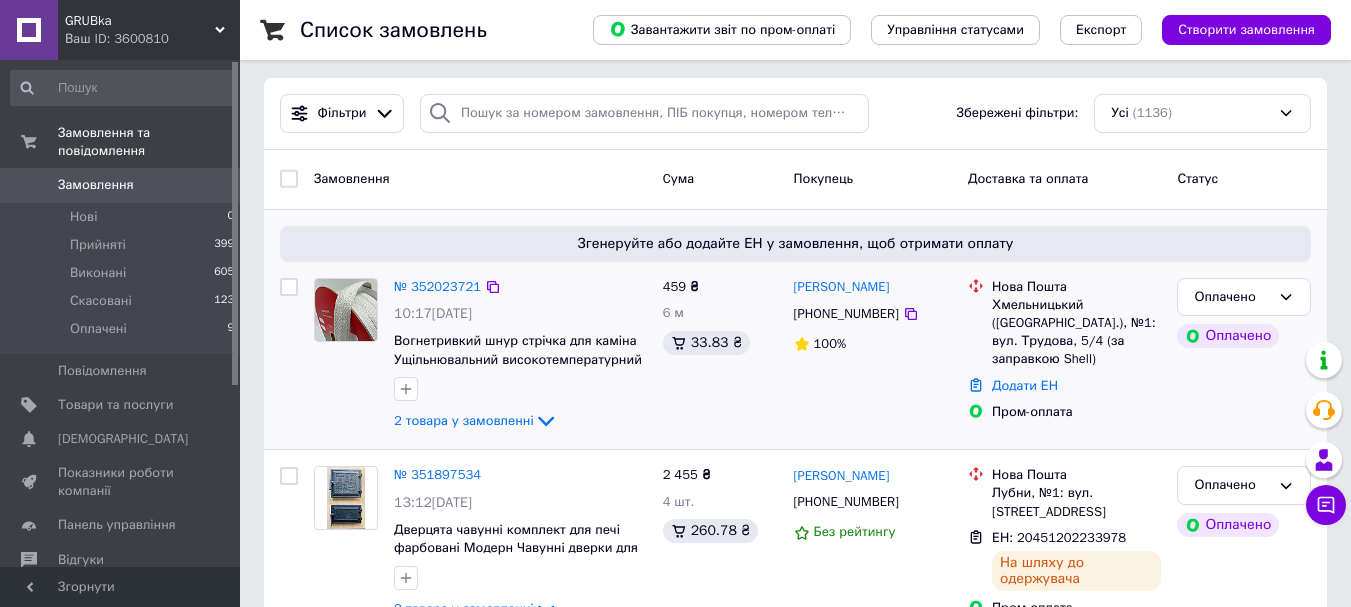 scroll, scrollTop: 100, scrollLeft: 0, axis: vertical 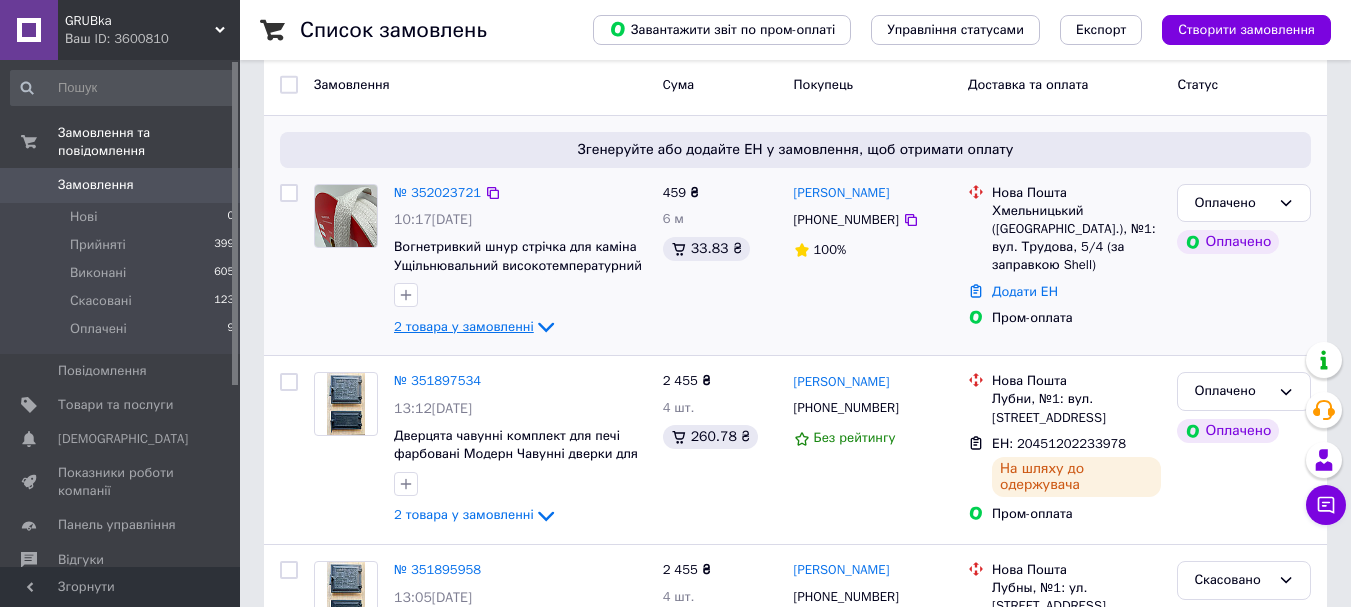 click 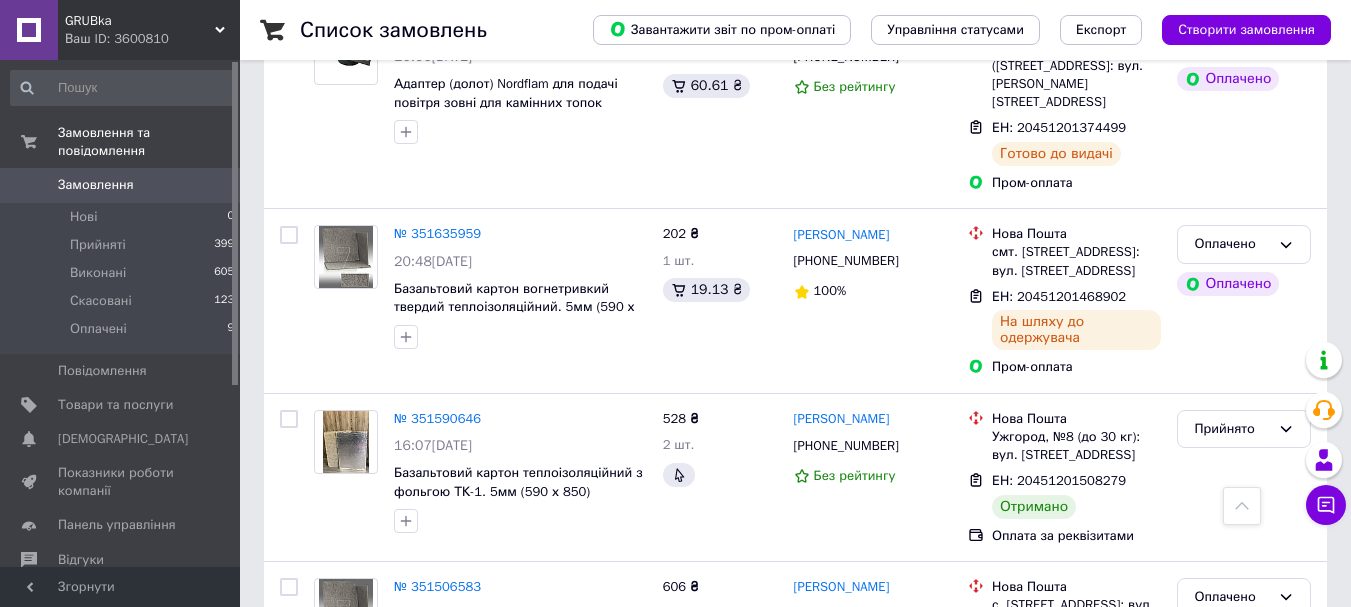 scroll, scrollTop: 2000, scrollLeft: 0, axis: vertical 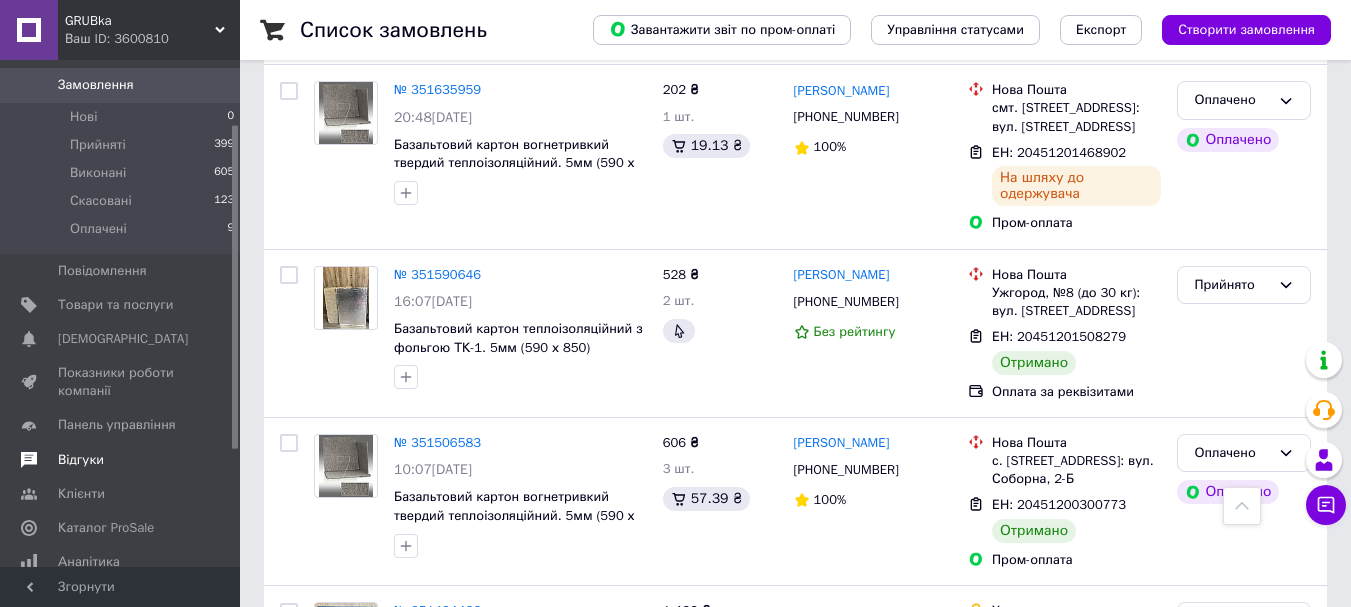 click on "Відгуки" at bounding box center (121, 460) 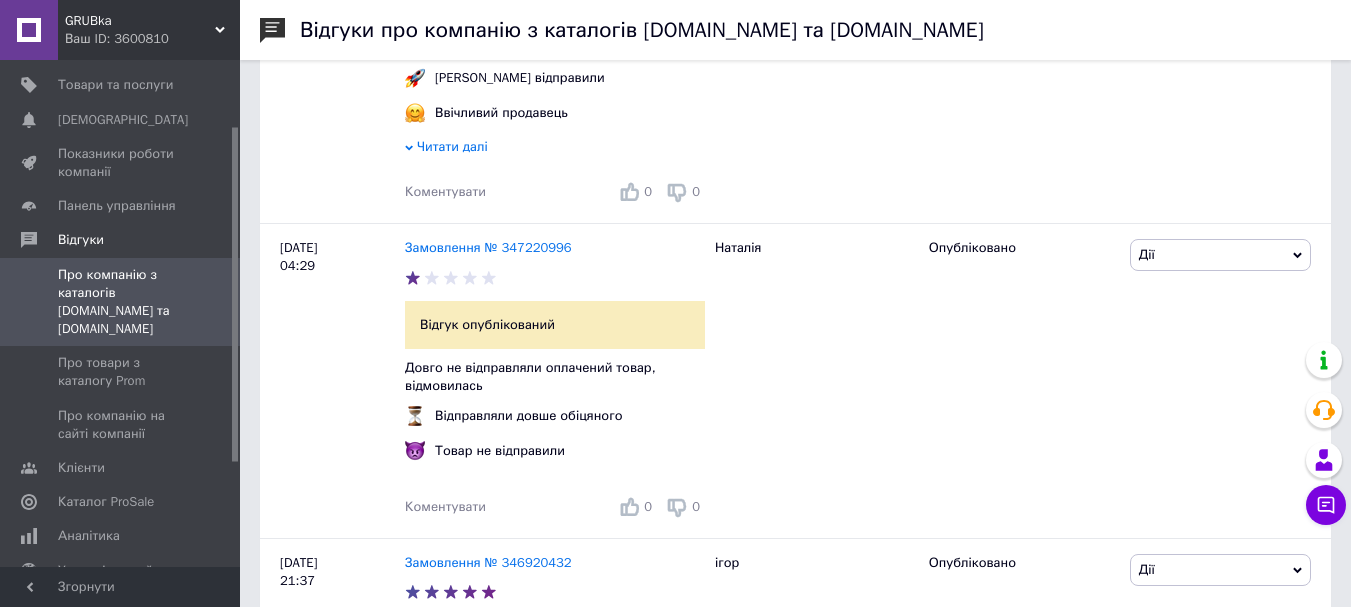 scroll, scrollTop: 2700, scrollLeft: 0, axis: vertical 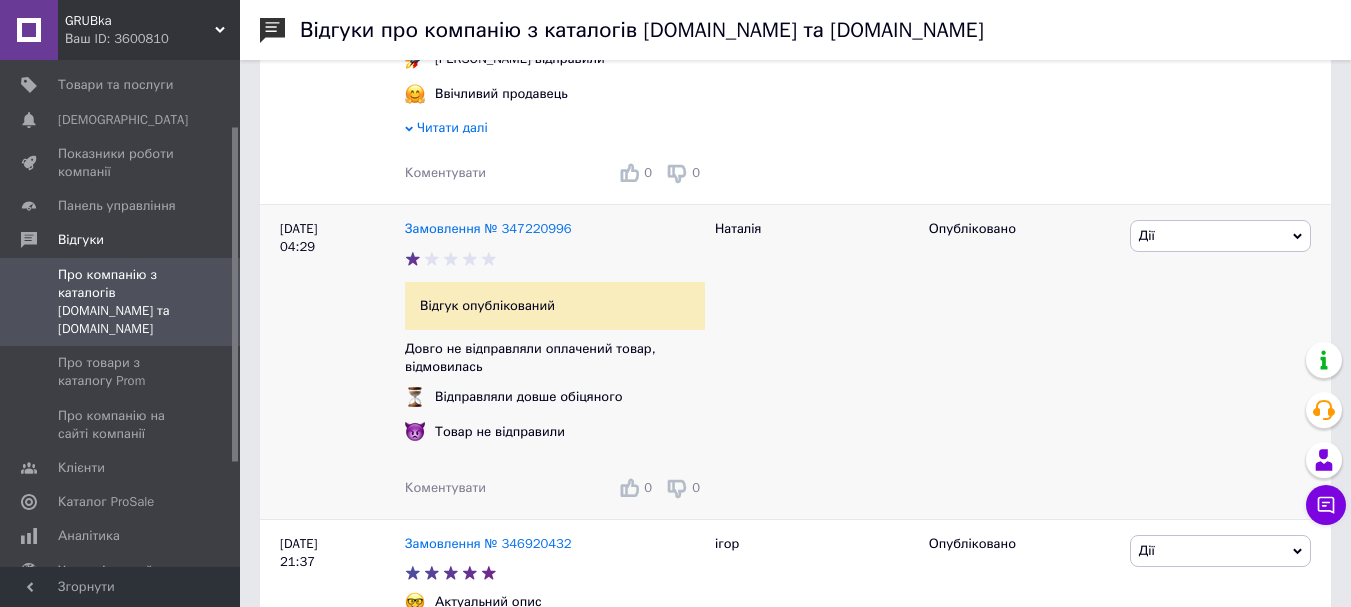 click on "Наталія" at bounding box center [812, 362] 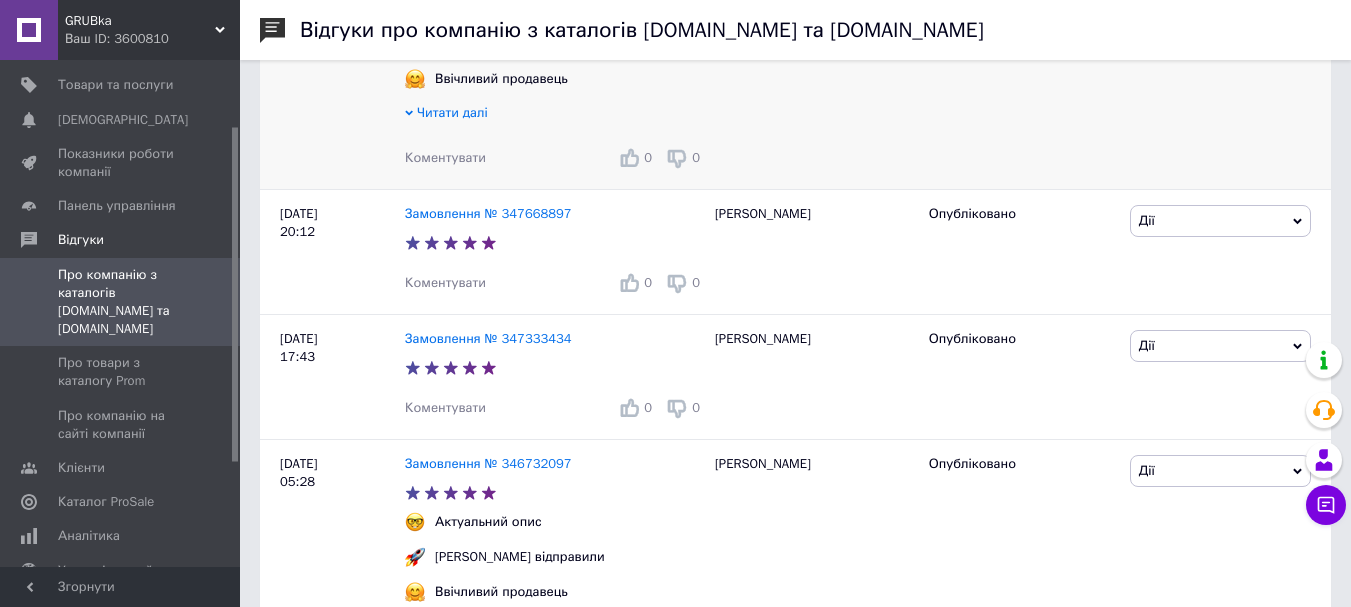 scroll, scrollTop: 1900, scrollLeft: 0, axis: vertical 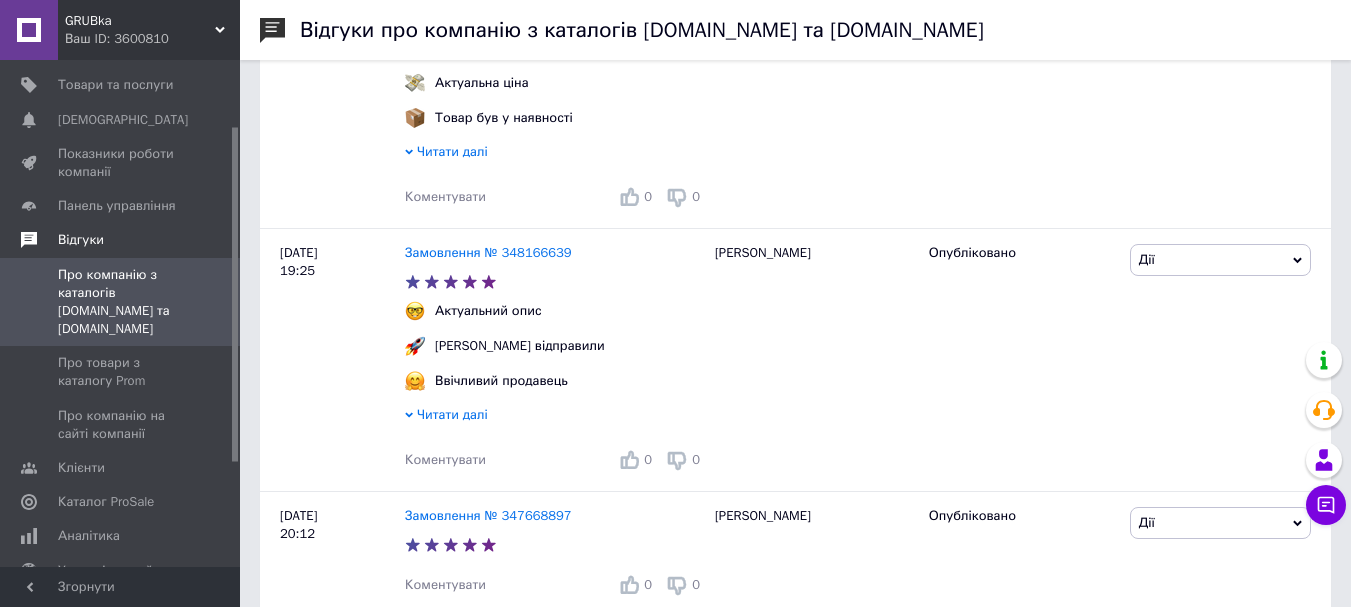click on "Відгуки" at bounding box center (149, 240) 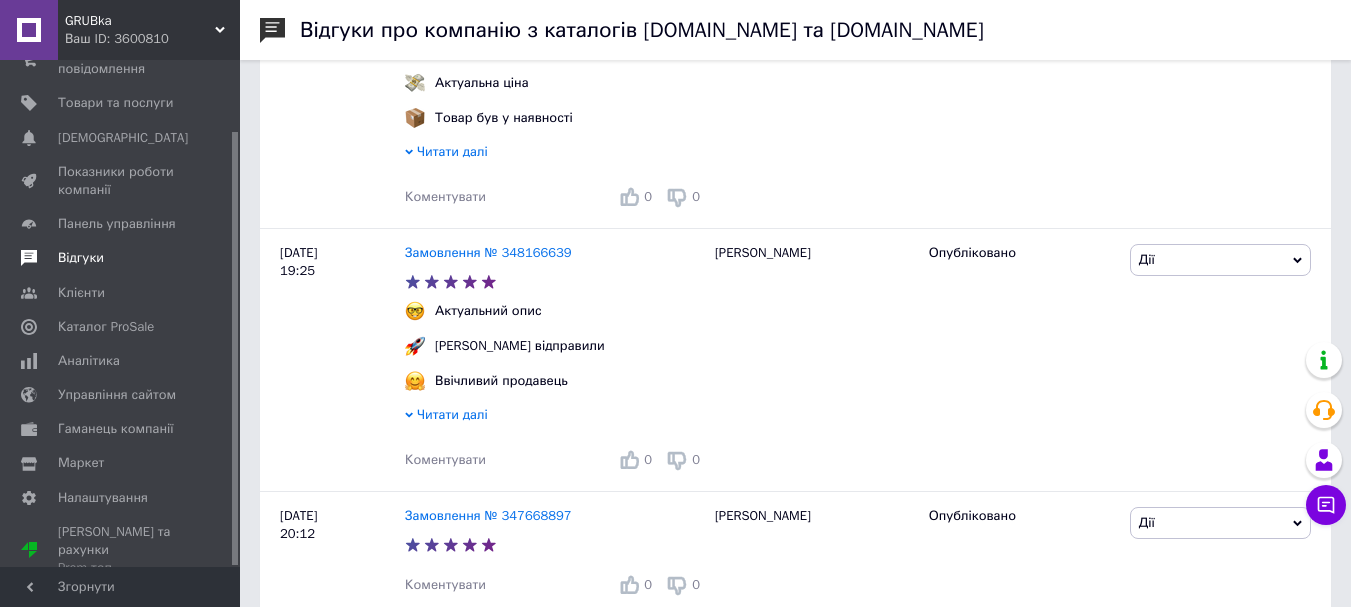click on "Відгуки" at bounding box center [121, 258] 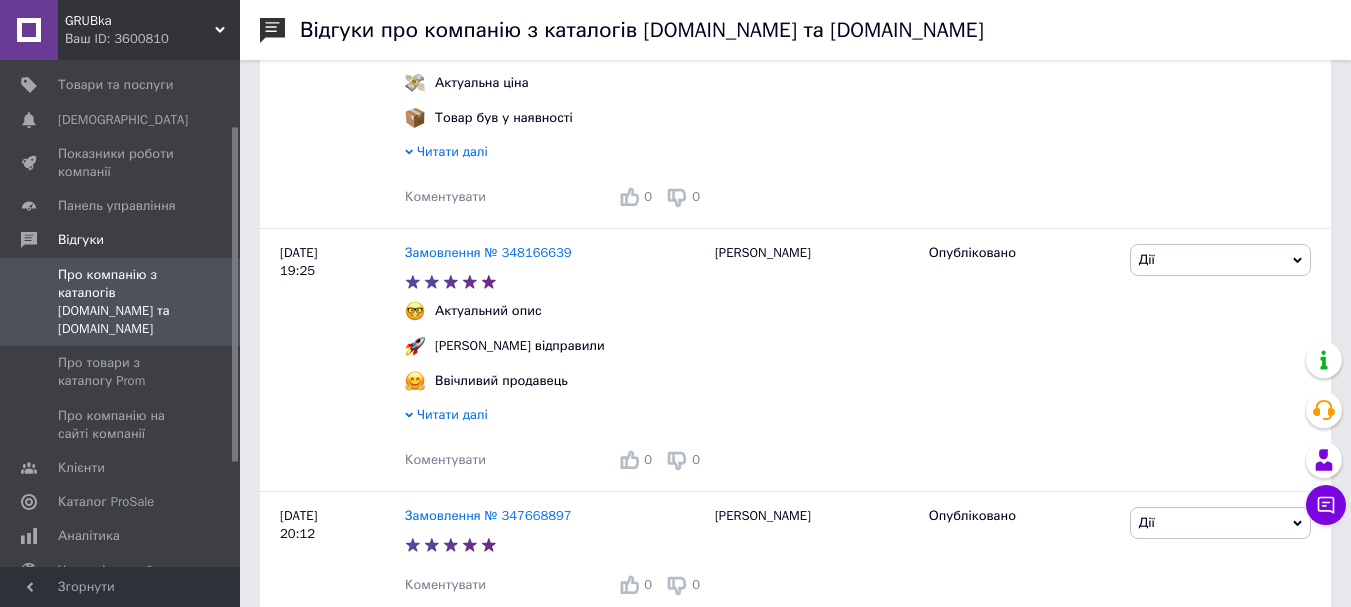 click on "Про компанію з каталогів [DOMAIN_NAME] та [DOMAIN_NAME]" at bounding box center [121, 302] 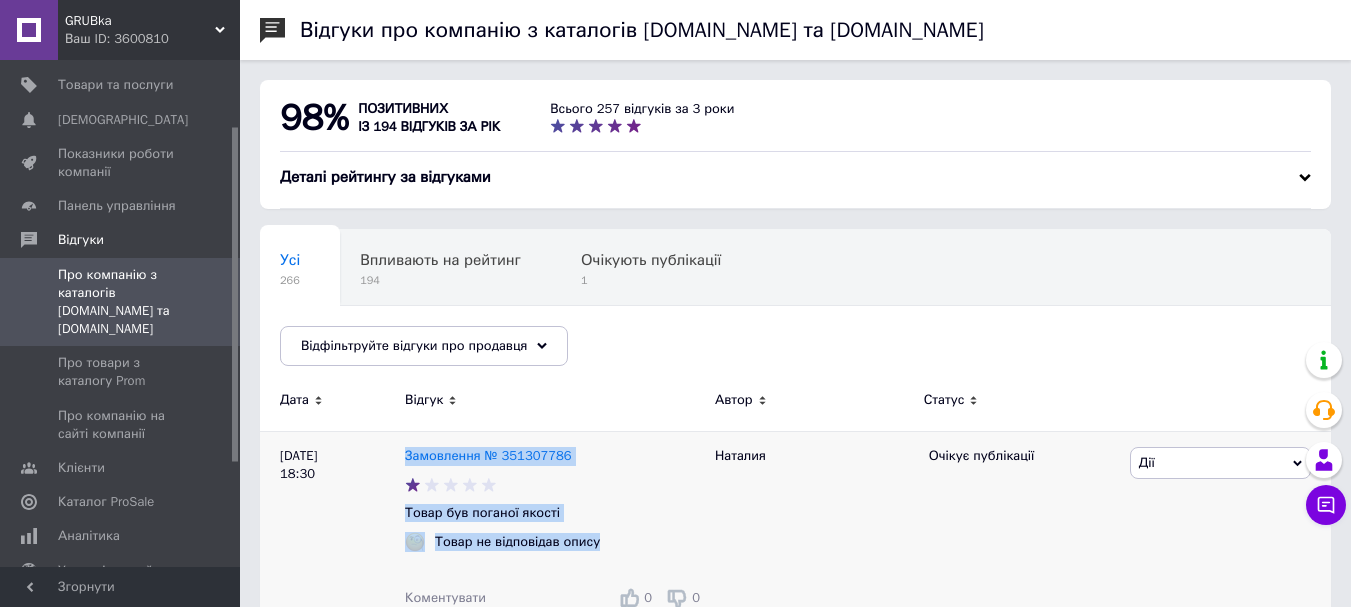 drag, startPoint x: 468, startPoint y: 508, endPoint x: 394, endPoint y: 502, distance: 74.24284 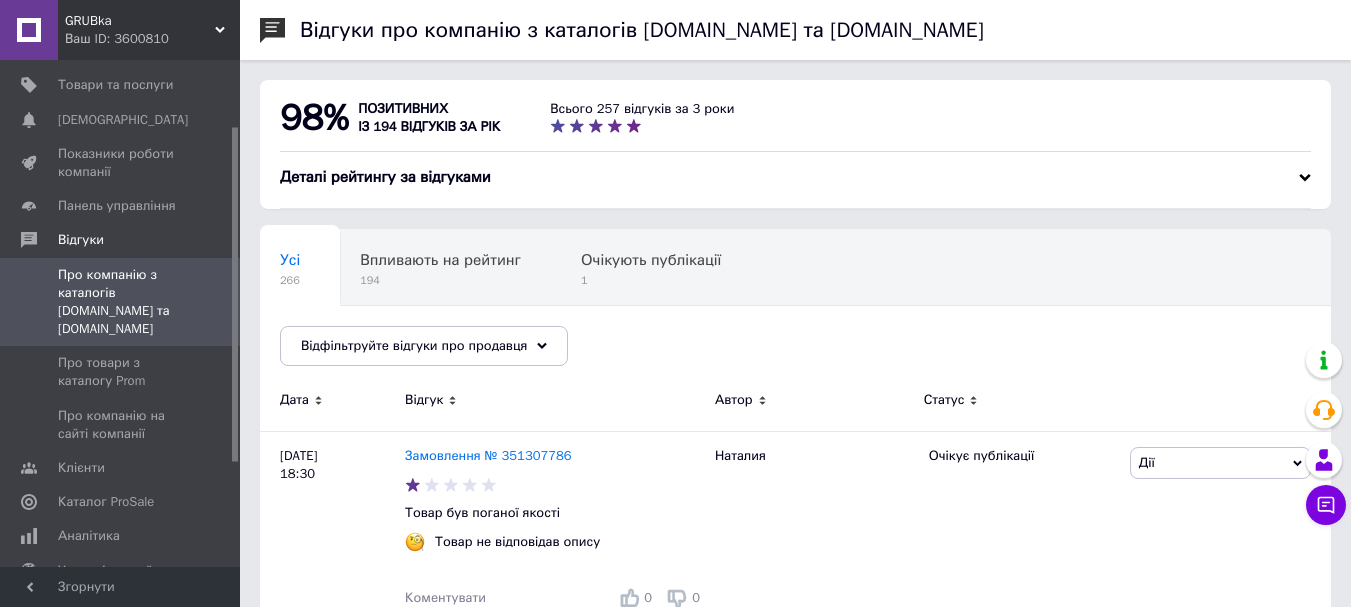 click on "Відгуки про компанію з каталогів Prom.ua та Bigl.ua 98% позитивних із 194 відгуків за рік Всього 257 відгуків за 3 роки Деталі рейтингу за відгуками Усі 266 Впливають на рейтинг 194 Очікують публікації 1 Опубліковані без комен... 204 Ok Відфільтровано...  Зберегти Нічого не знайдено Можливо, помилка у слові  або немає відповідностей за вашим запитом. Усі 266 Впливають на рейтинг 194 Очікують публікації 1 Опубліковані без комен... 204 Відфільтруйте відгуки про продавця Дата Відгук Автор Статус 09.07.25 18:30 Замовлення № 351307786 Товар був поганої якості Товар не відповідав опису 0 0 Наталия" at bounding box center [795, 2618] 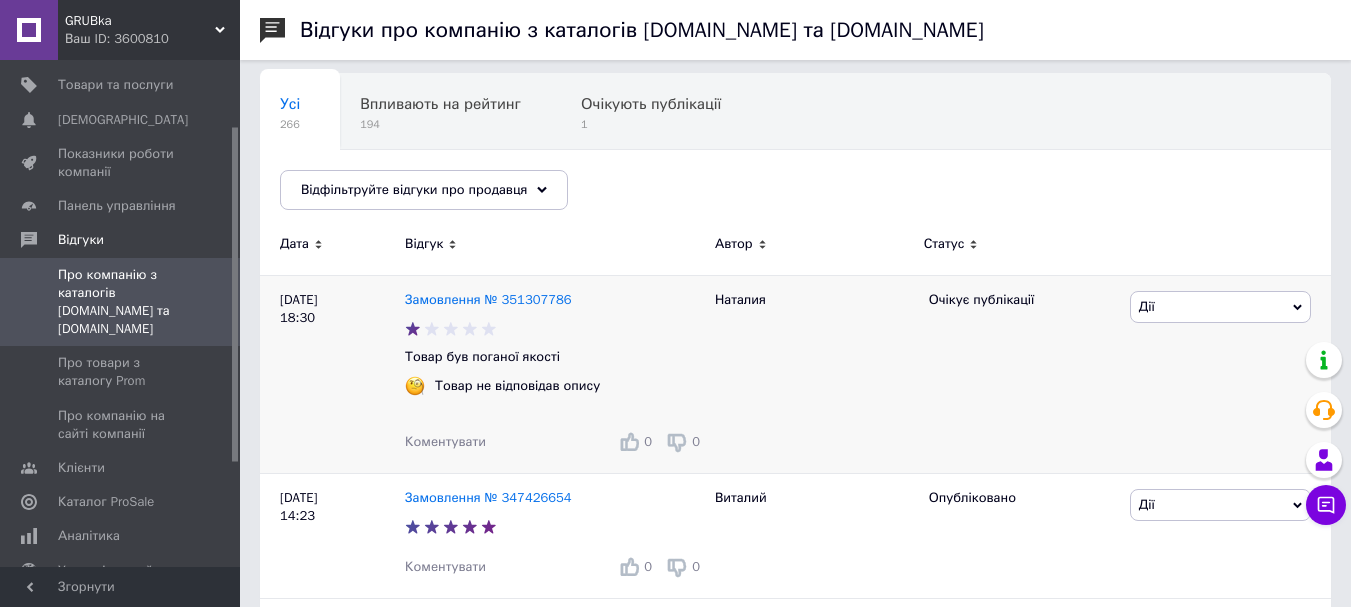 scroll, scrollTop: 200, scrollLeft: 0, axis: vertical 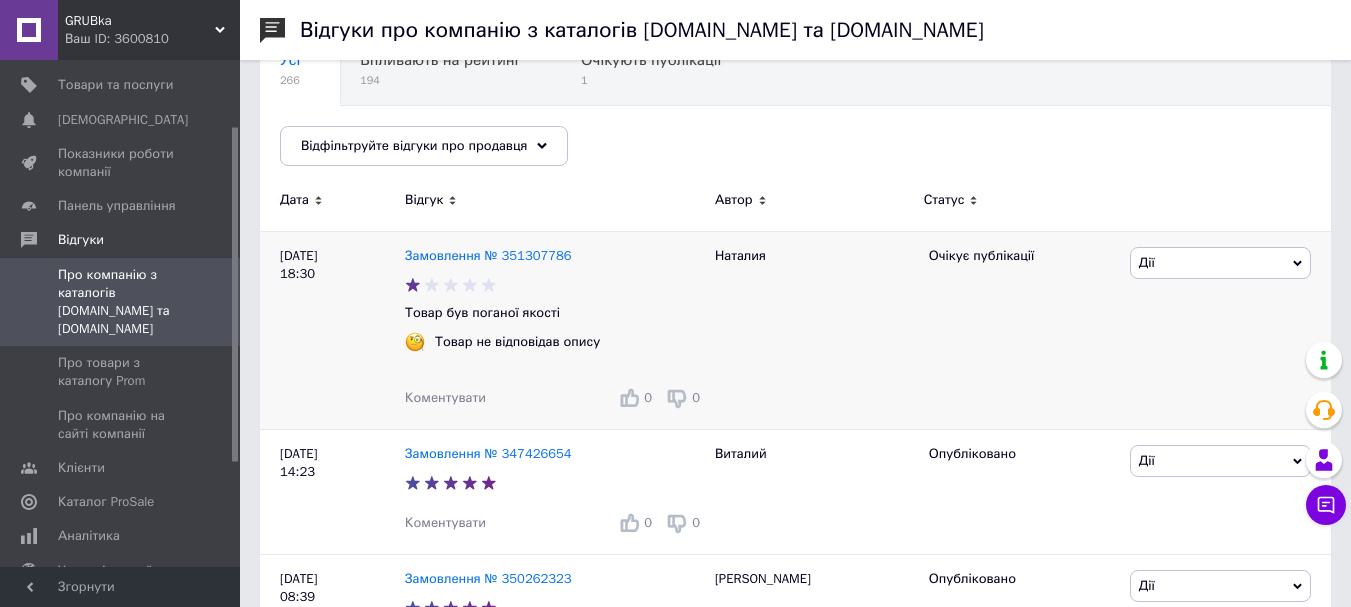 click on "Дії" at bounding box center [1147, 262] 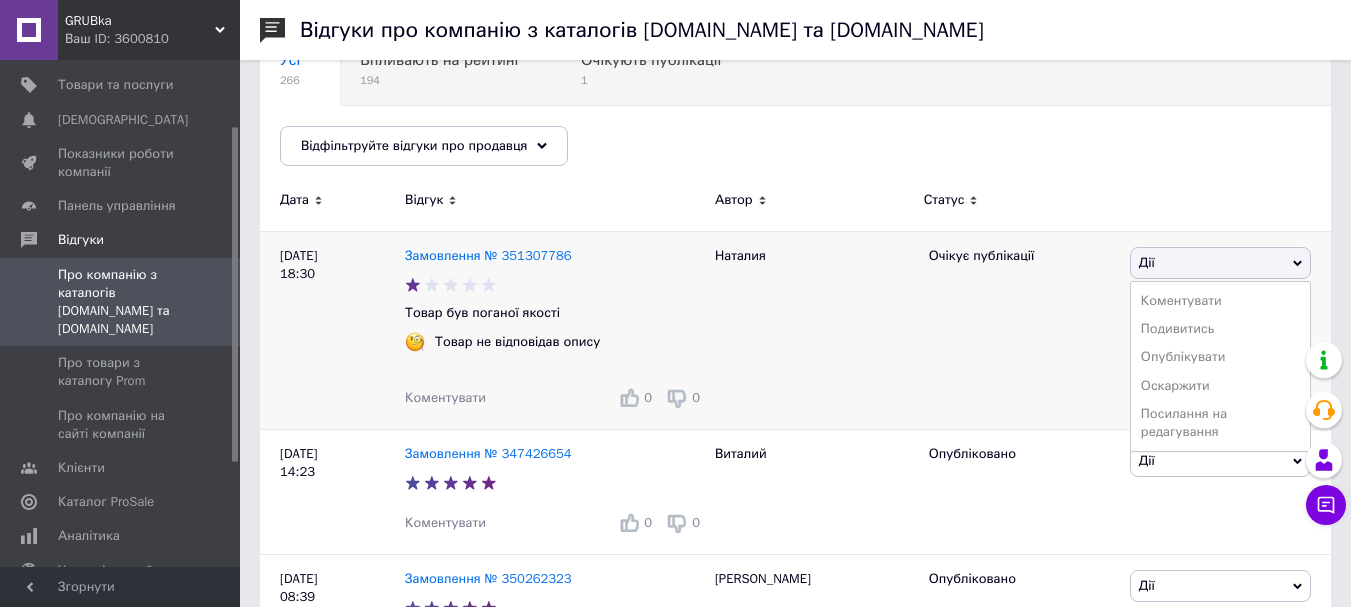click on "Дії" at bounding box center [1147, 262] 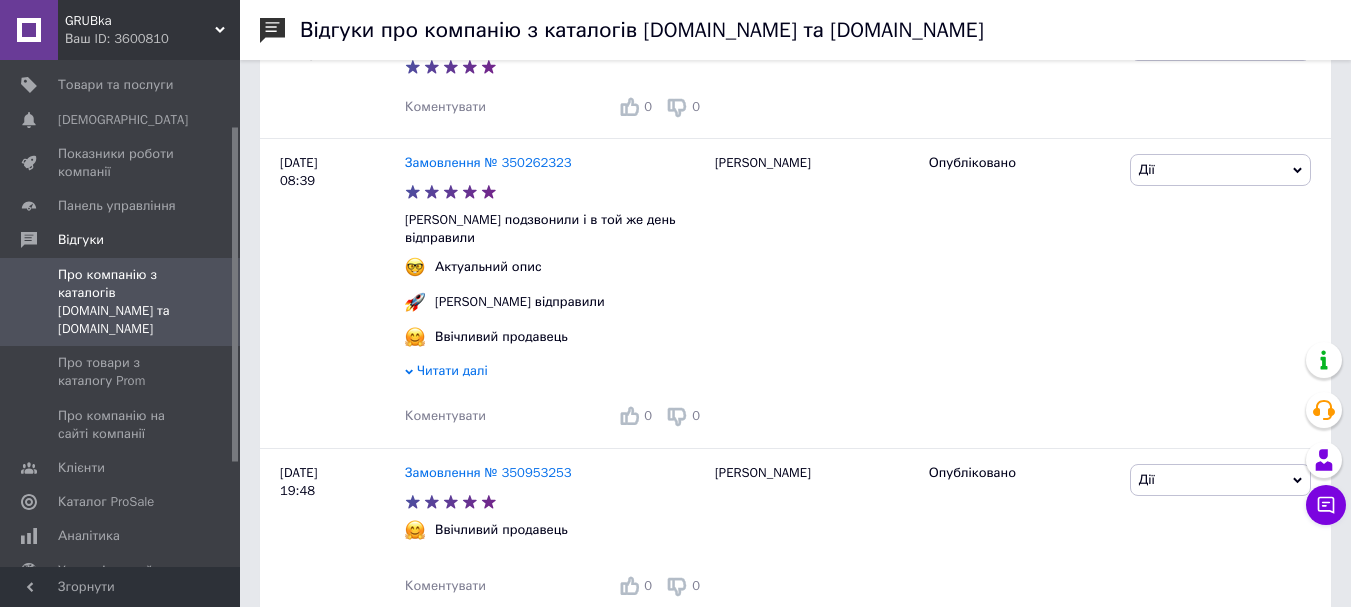 scroll, scrollTop: 600, scrollLeft: 0, axis: vertical 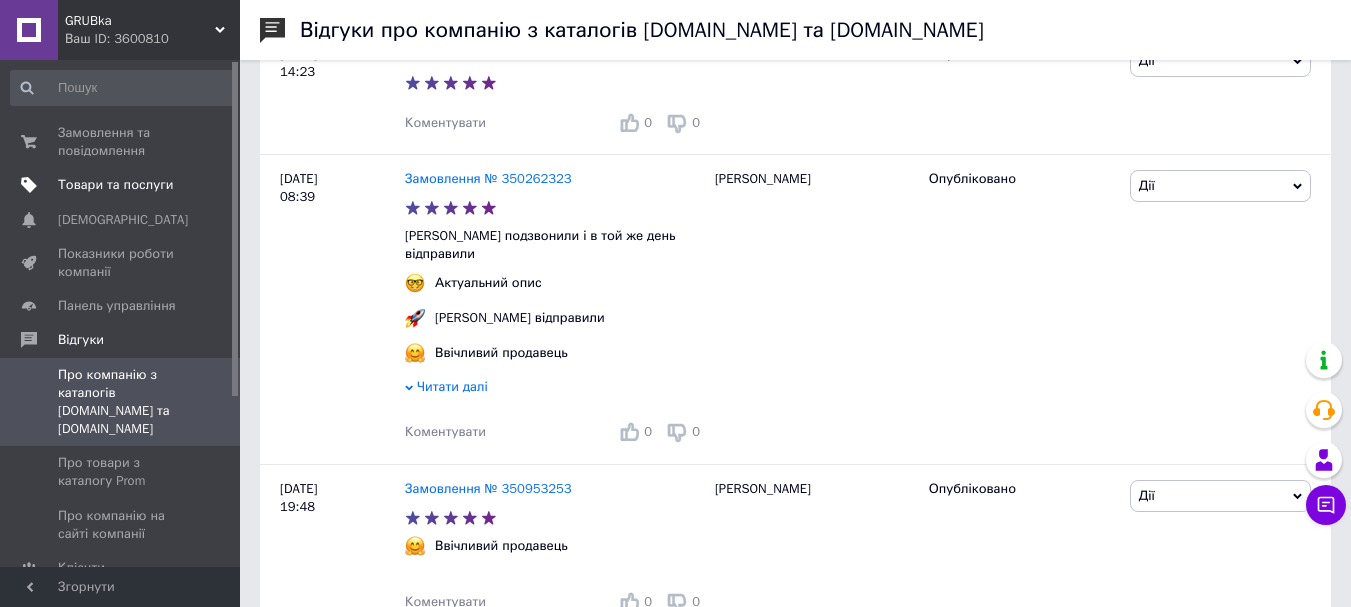 click on "Товари та послуги" at bounding box center (115, 185) 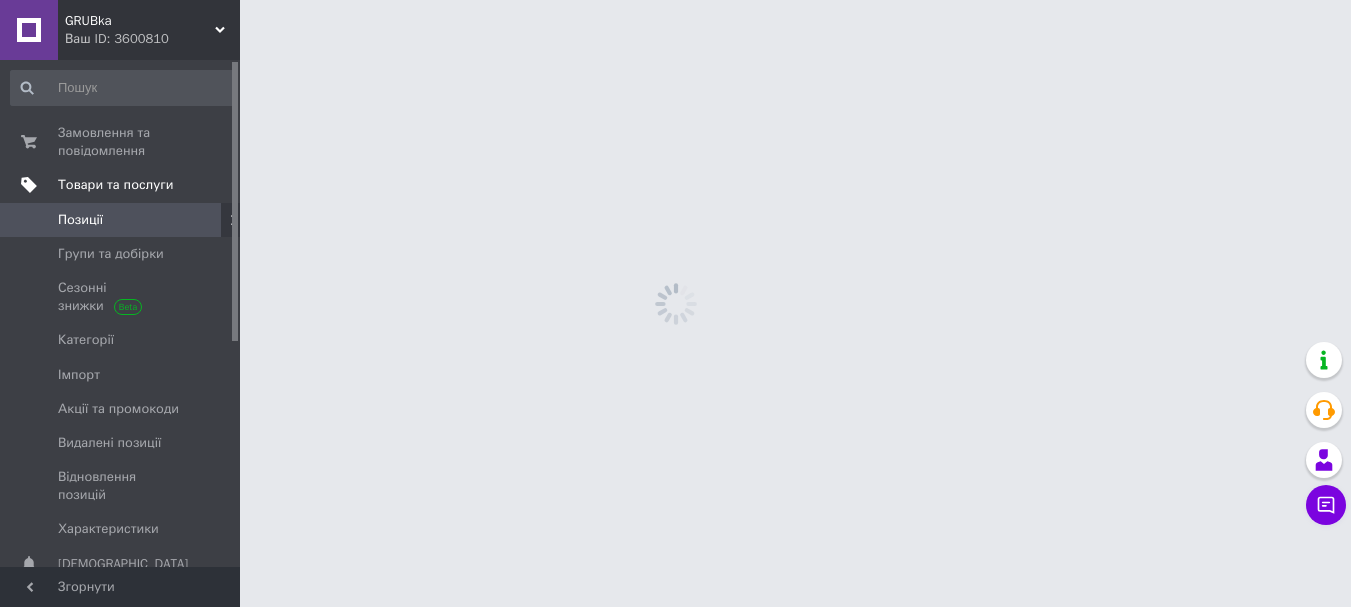 scroll, scrollTop: 0, scrollLeft: 0, axis: both 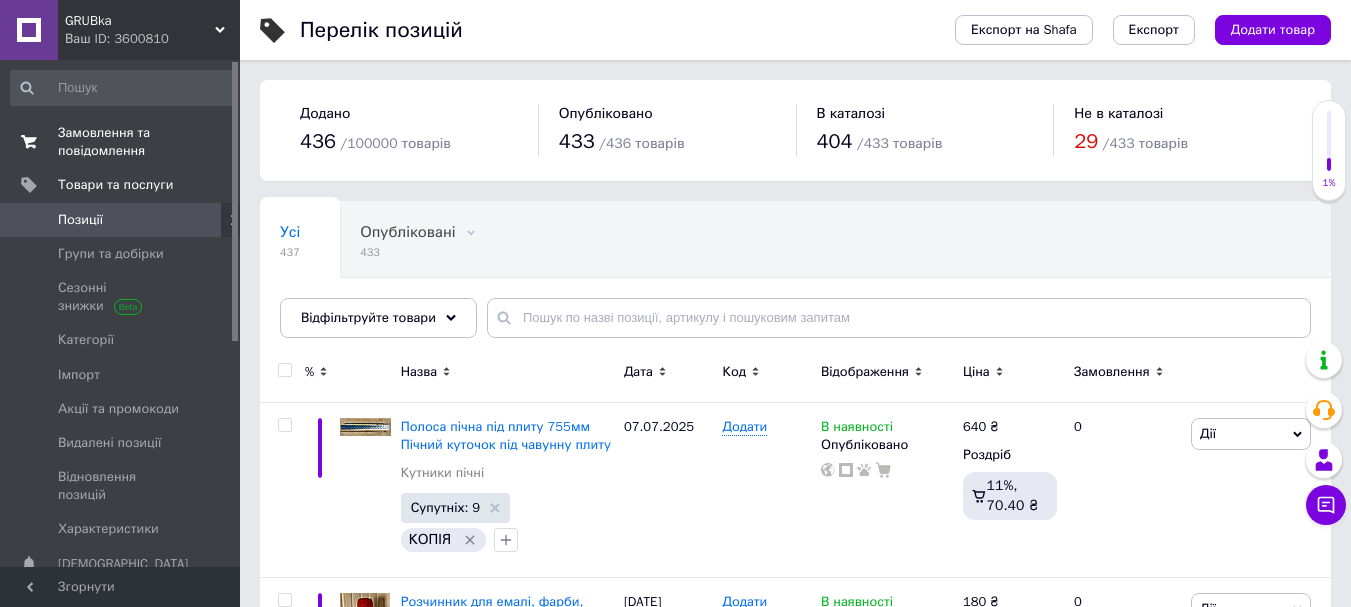 click on "Замовлення та повідомлення" at bounding box center (121, 142) 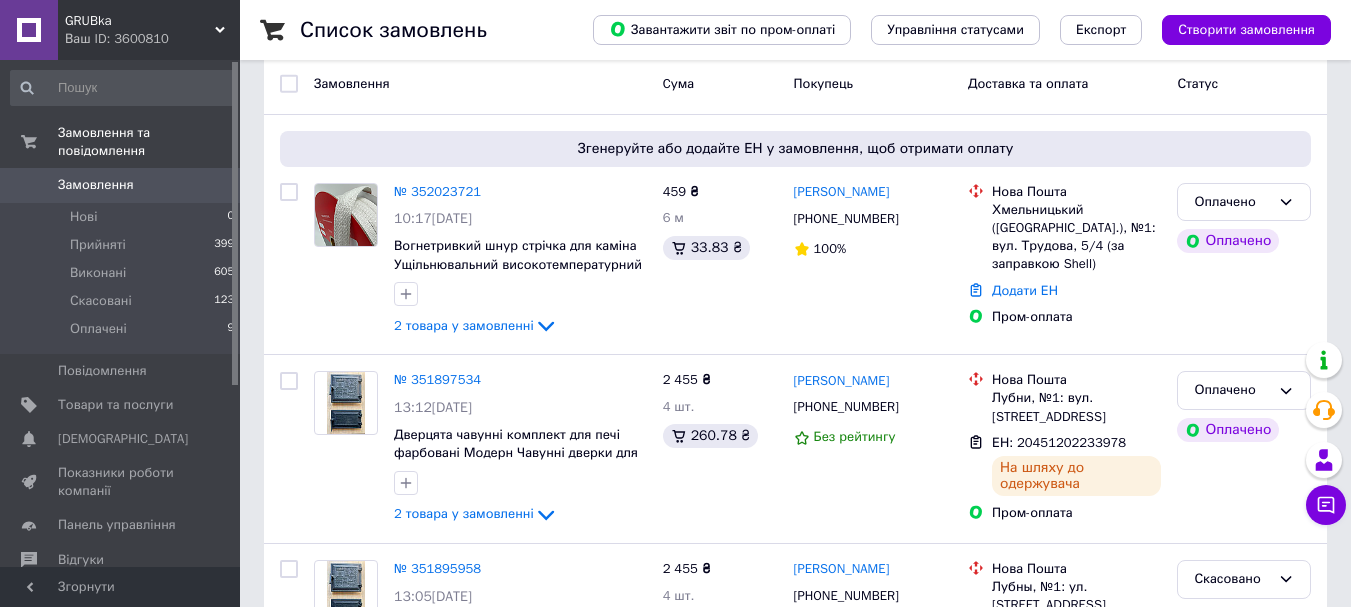 scroll, scrollTop: 200, scrollLeft: 0, axis: vertical 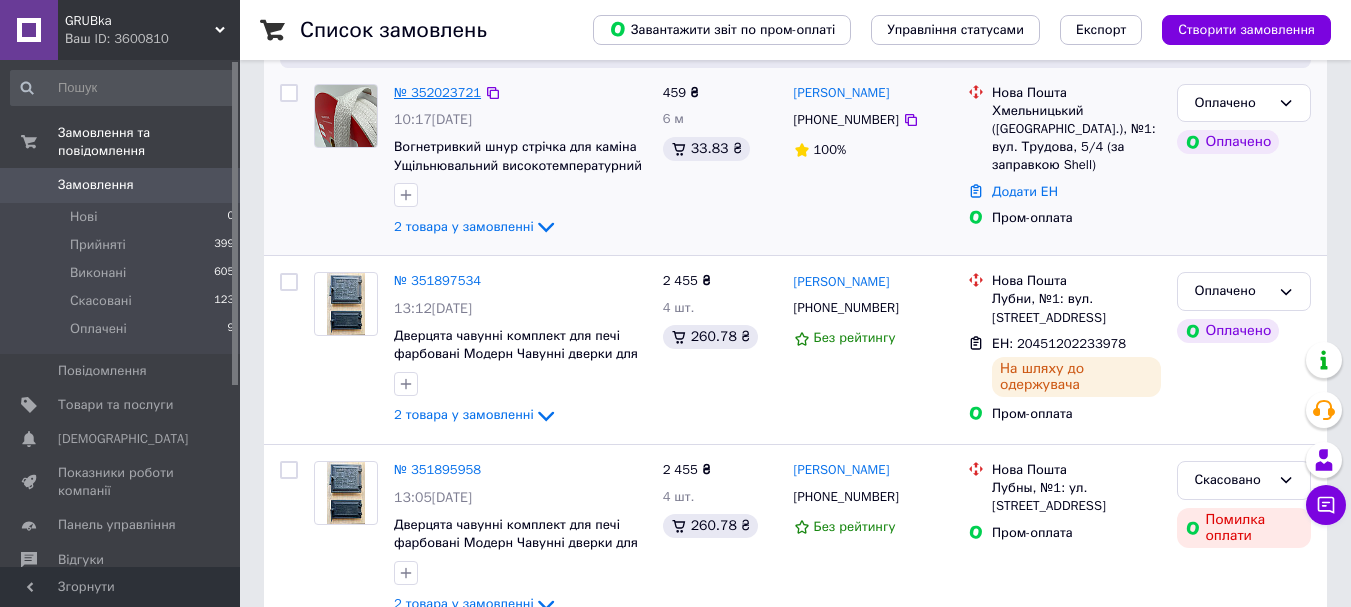 click on "№ 352023721" at bounding box center [437, 92] 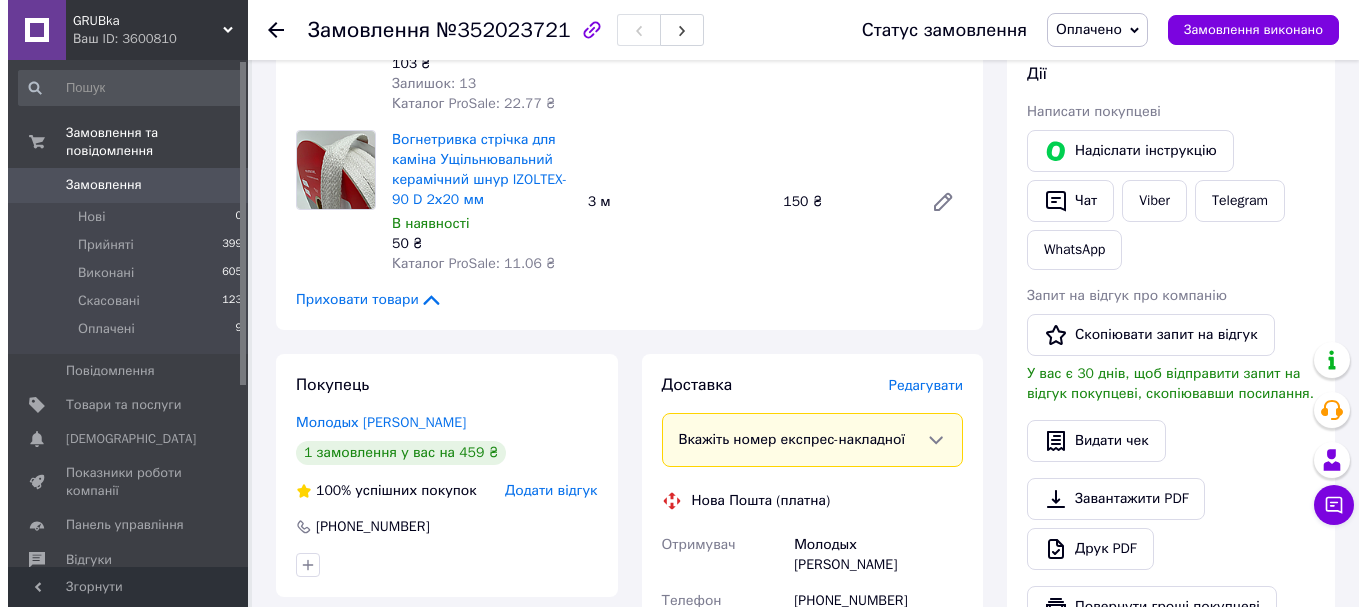 scroll, scrollTop: 500, scrollLeft: 0, axis: vertical 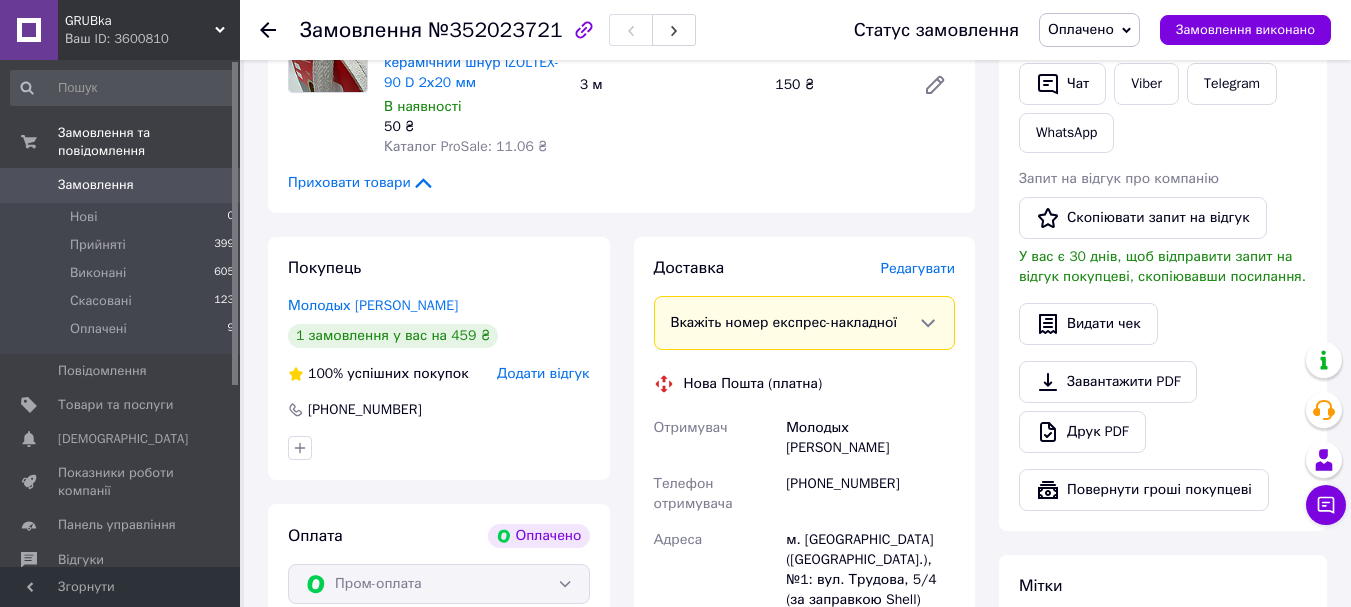 click on "Редагувати" at bounding box center (918, 268) 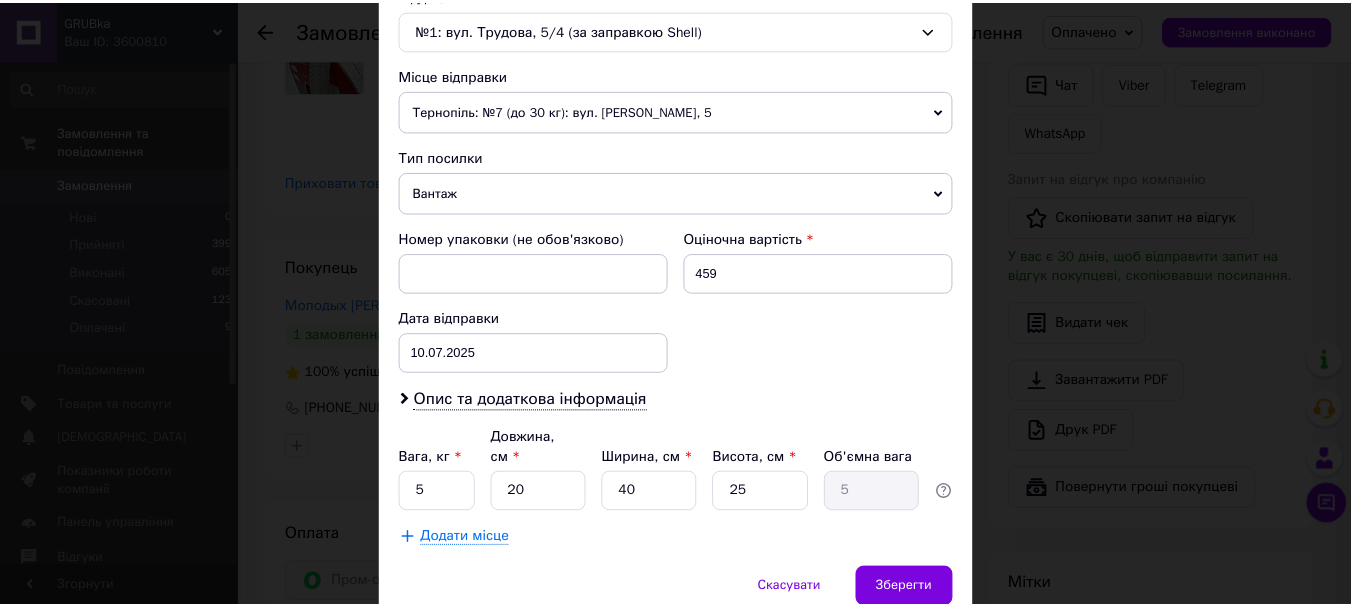 scroll, scrollTop: 721, scrollLeft: 0, axis: vertical 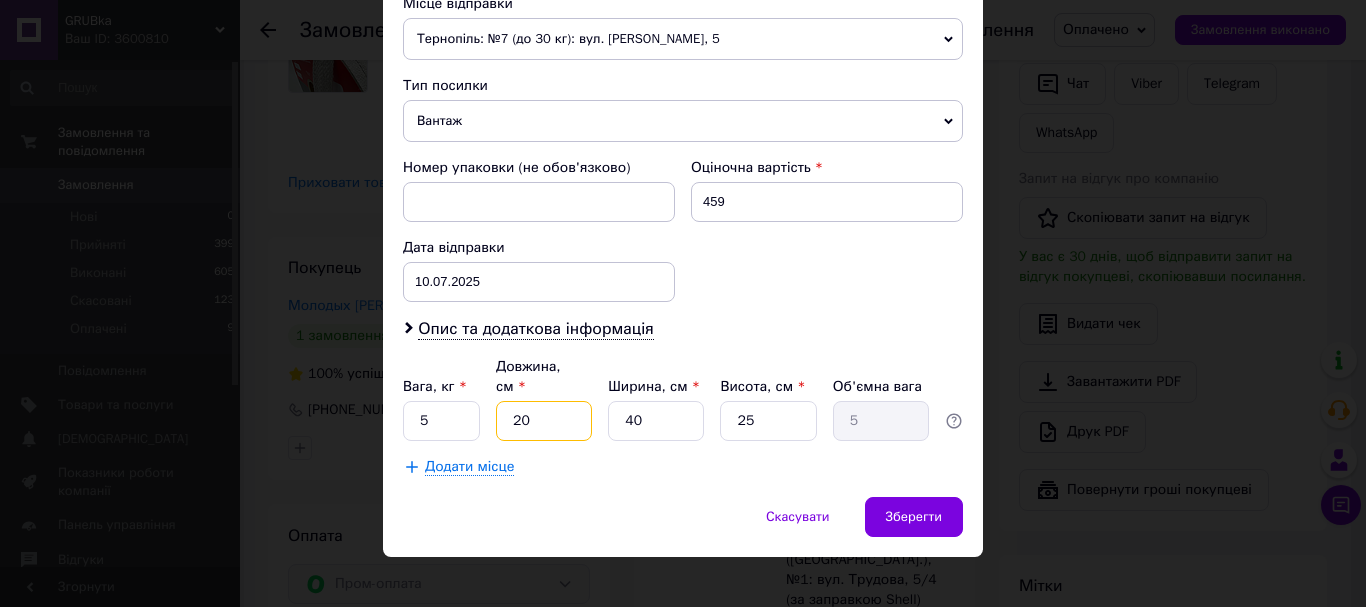 click on "20" at bounding box center [544, 421] 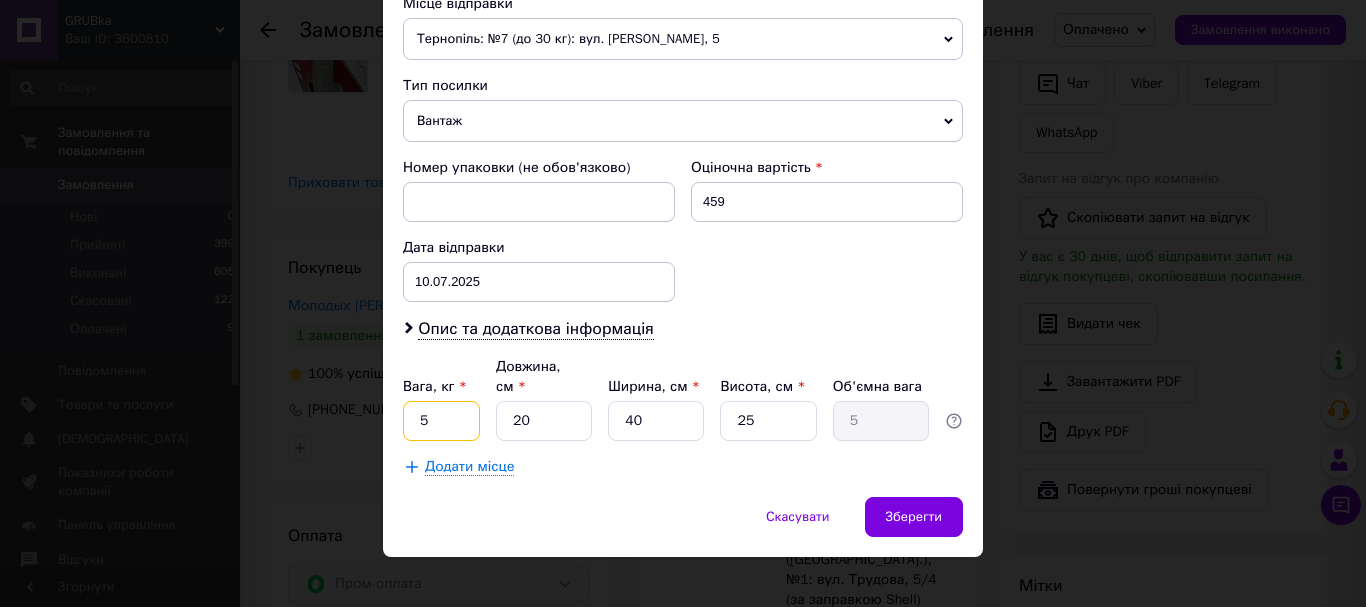click on "5" at bounding box center (441, 421) 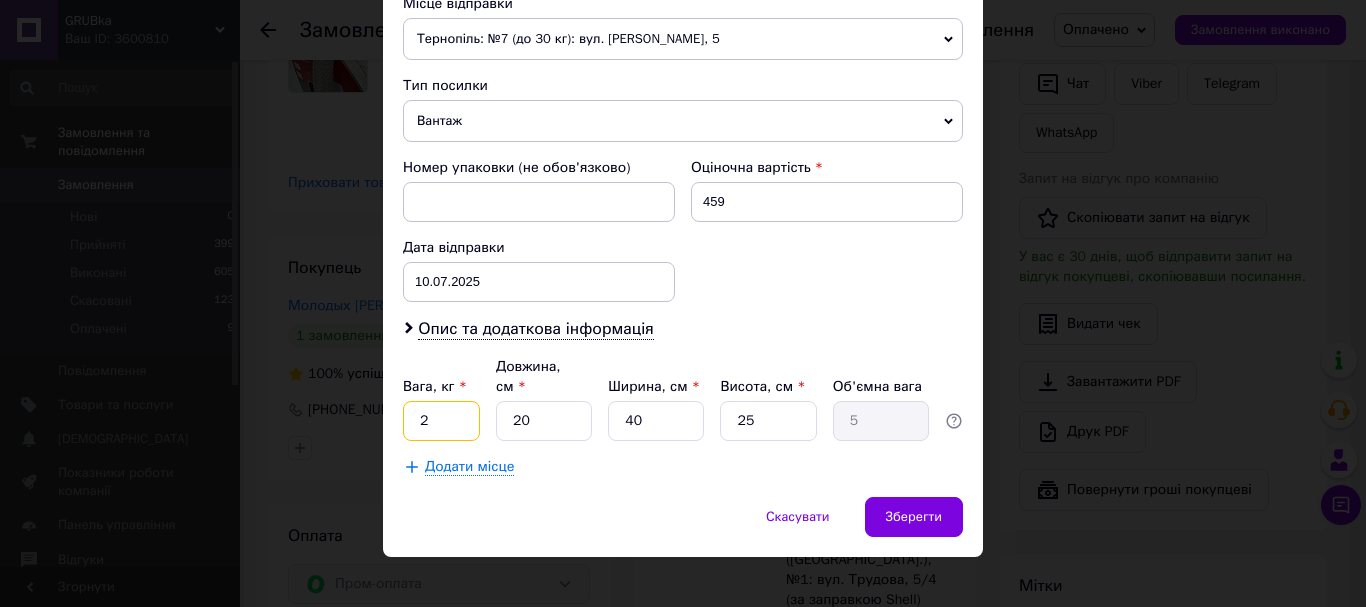 type on "2" 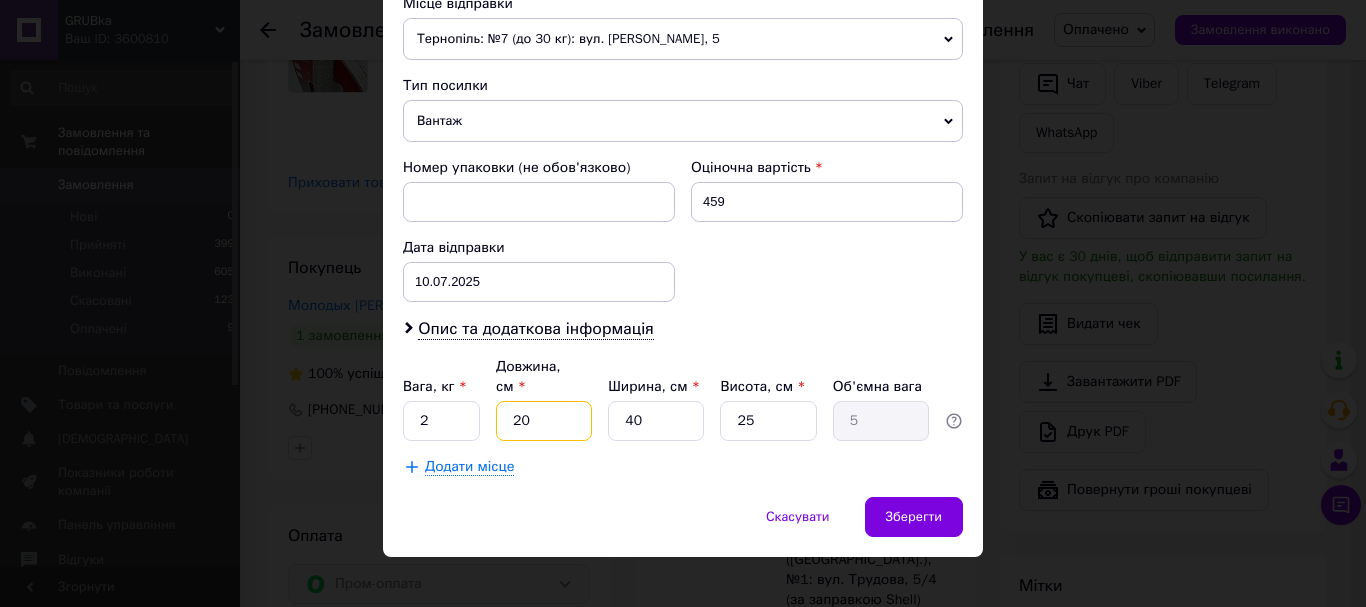 click on "20" at bounding box center (544, 421) 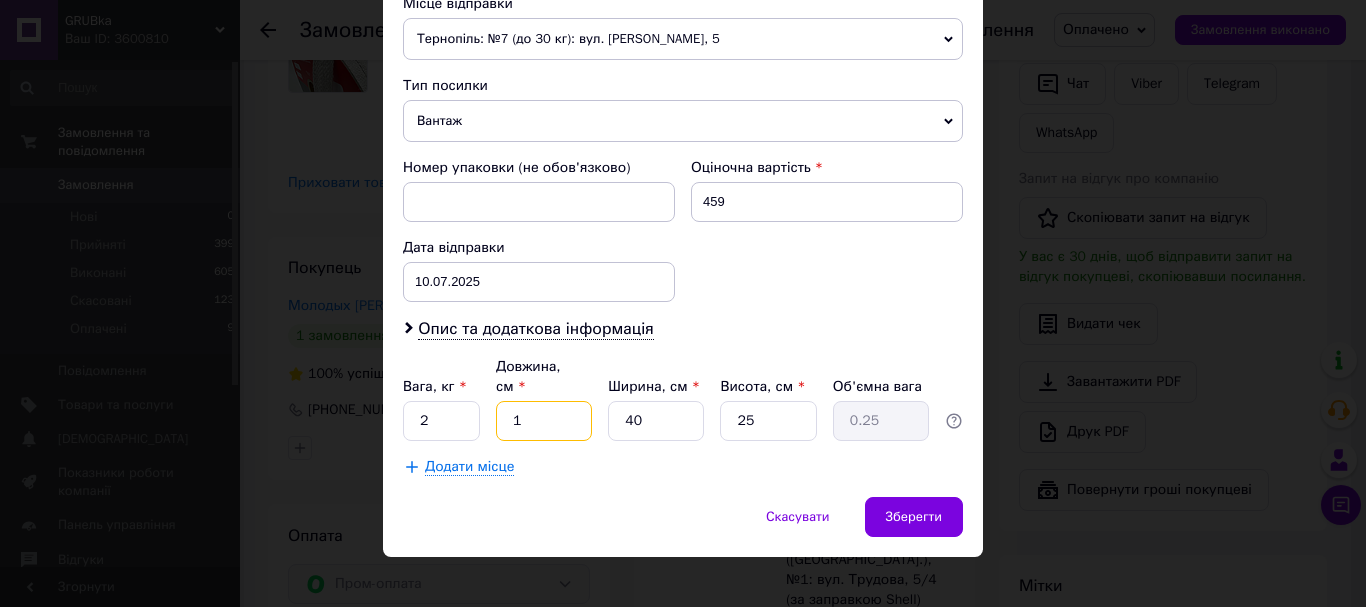 type on "10" 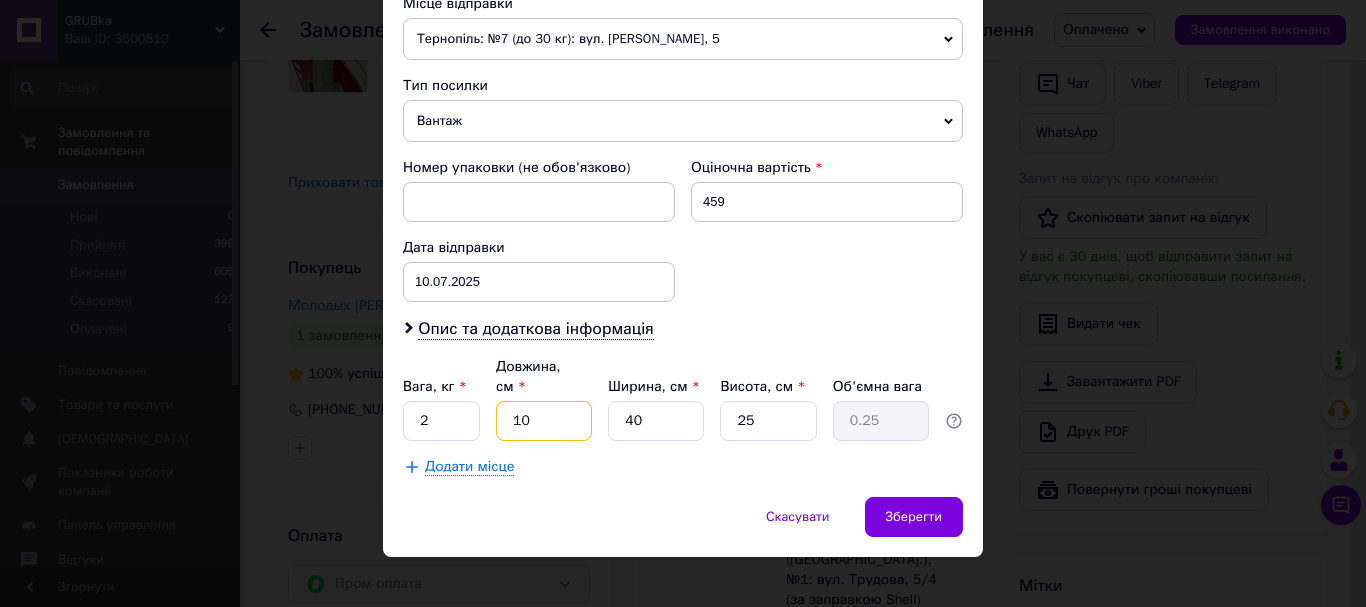 type on "2.5" 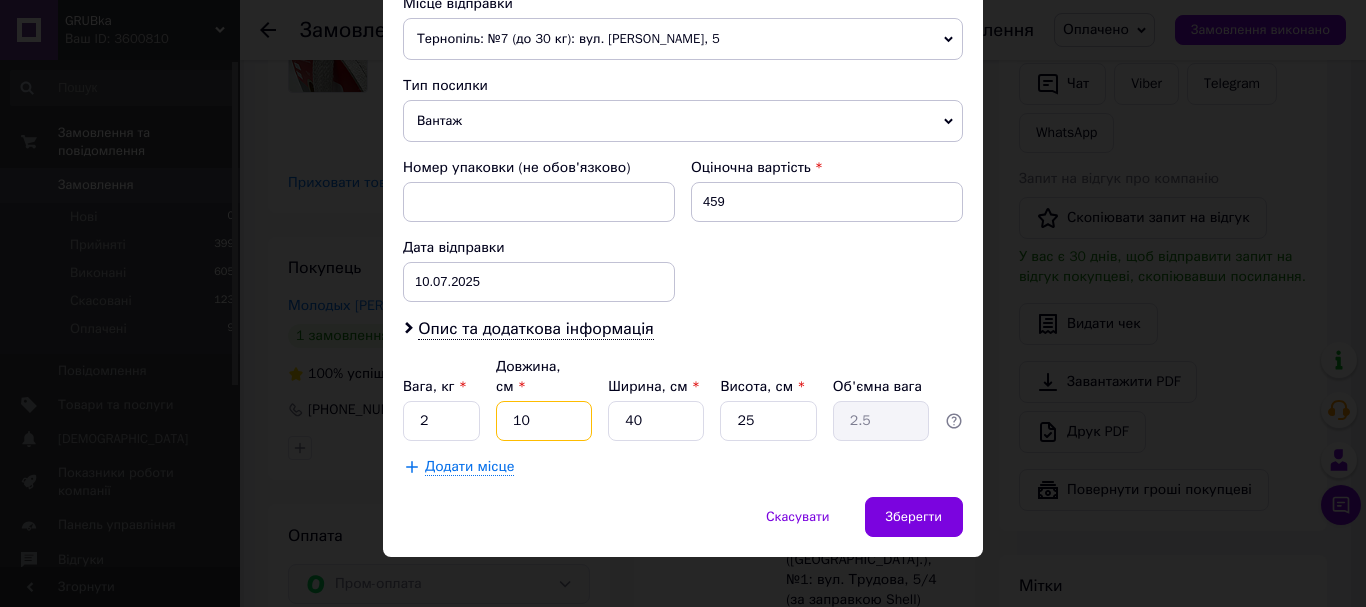type on "10" 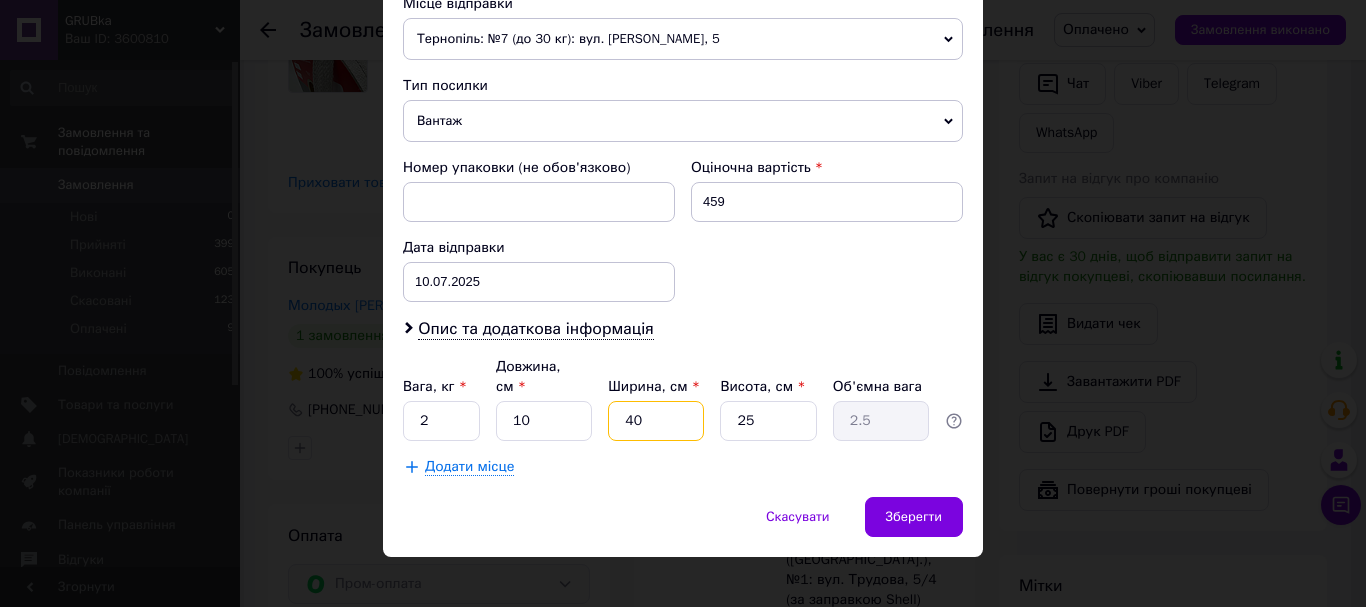 click on "40" at bounding box center [656, 421] 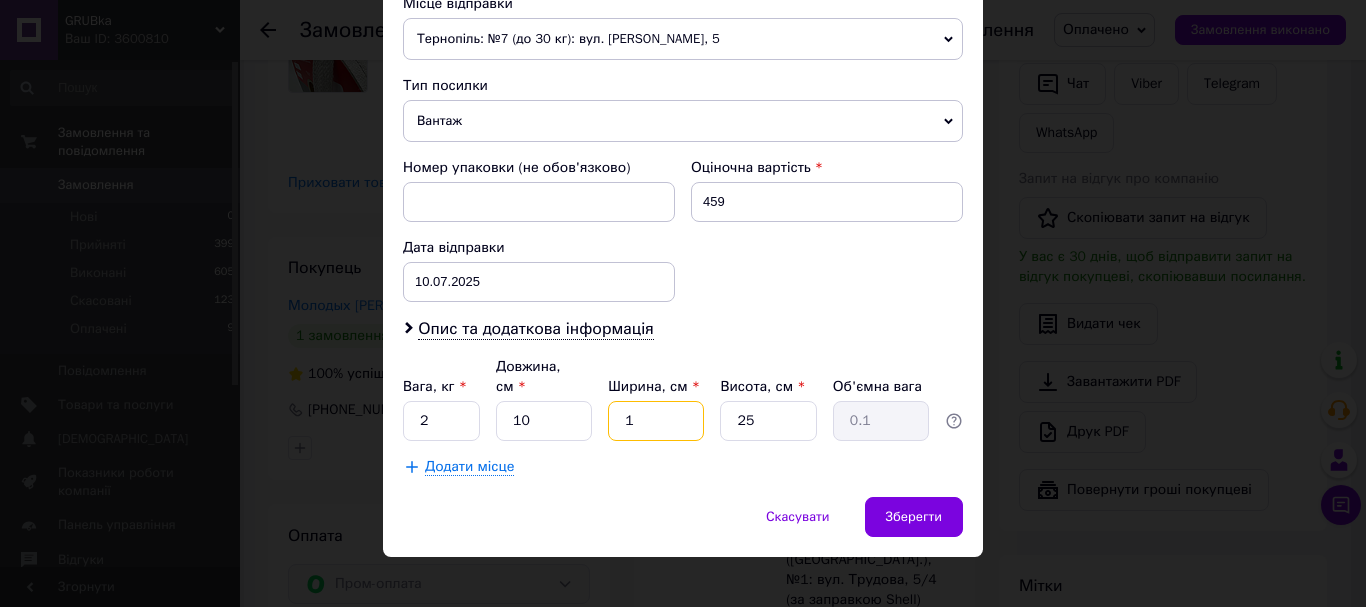 type on "13" 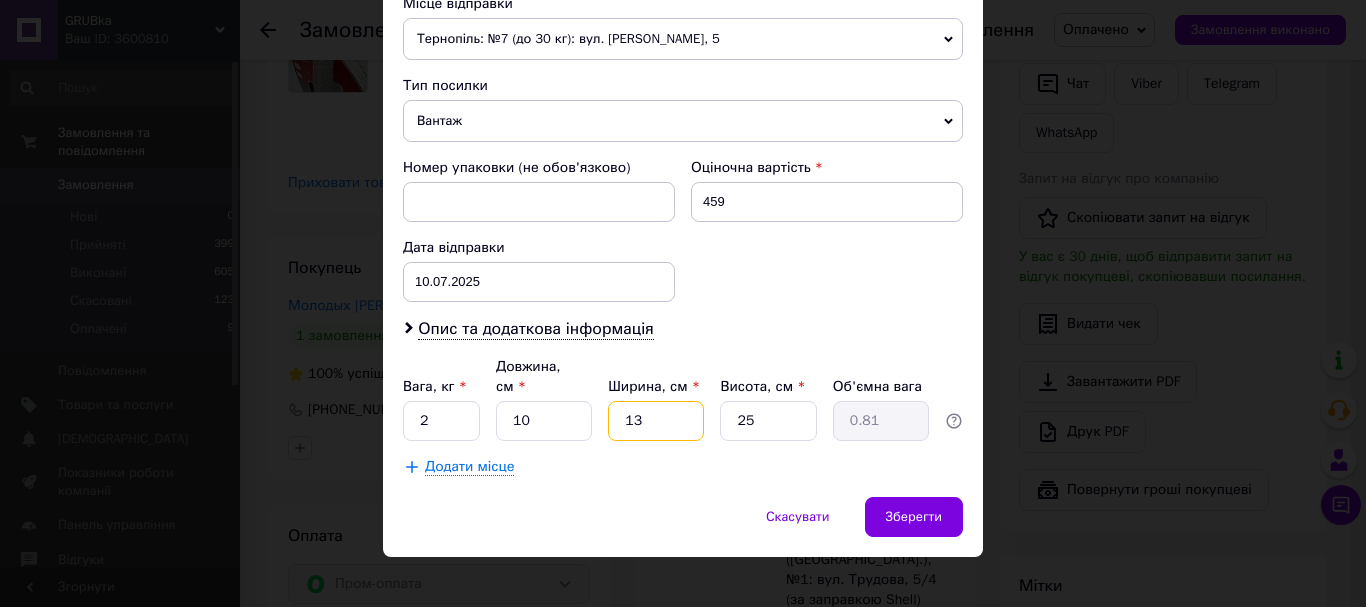 type on "13" 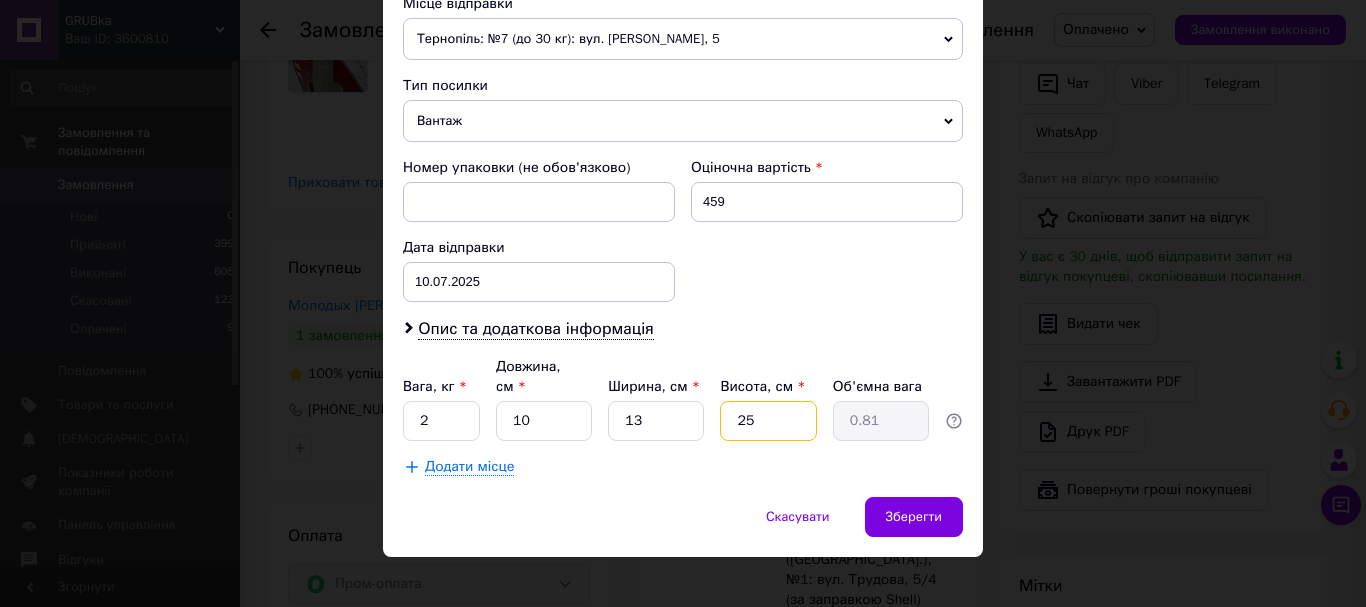 click on "25" at bounding box center (768, 421) 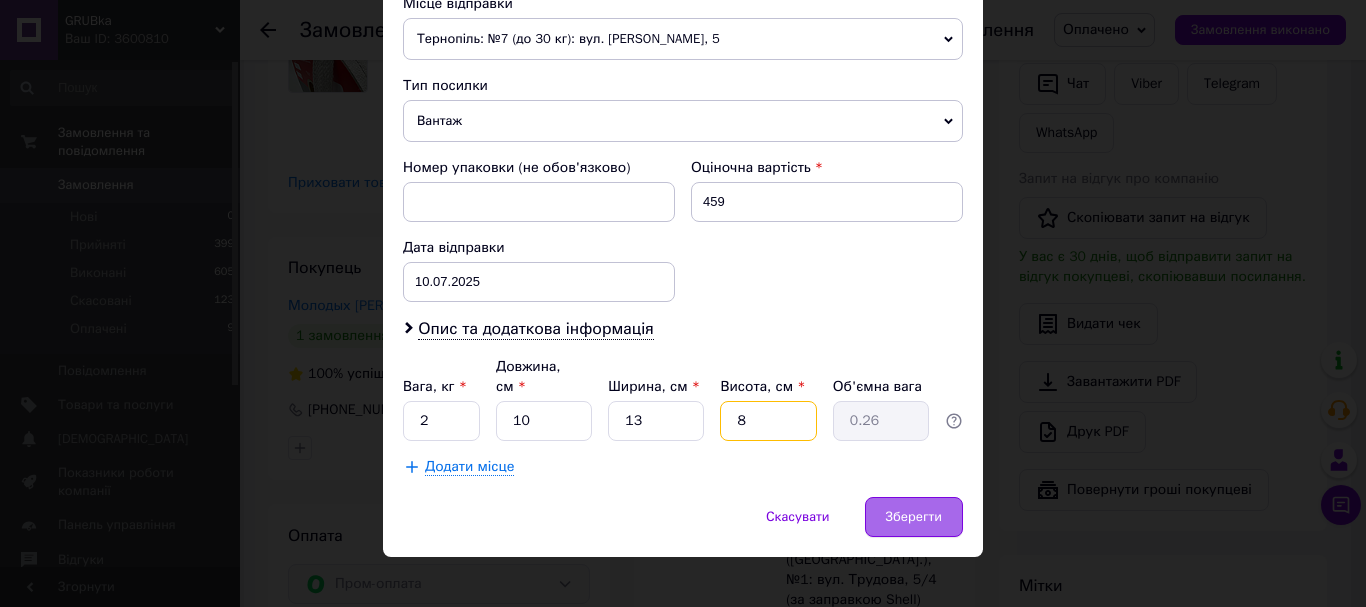 type on "8" 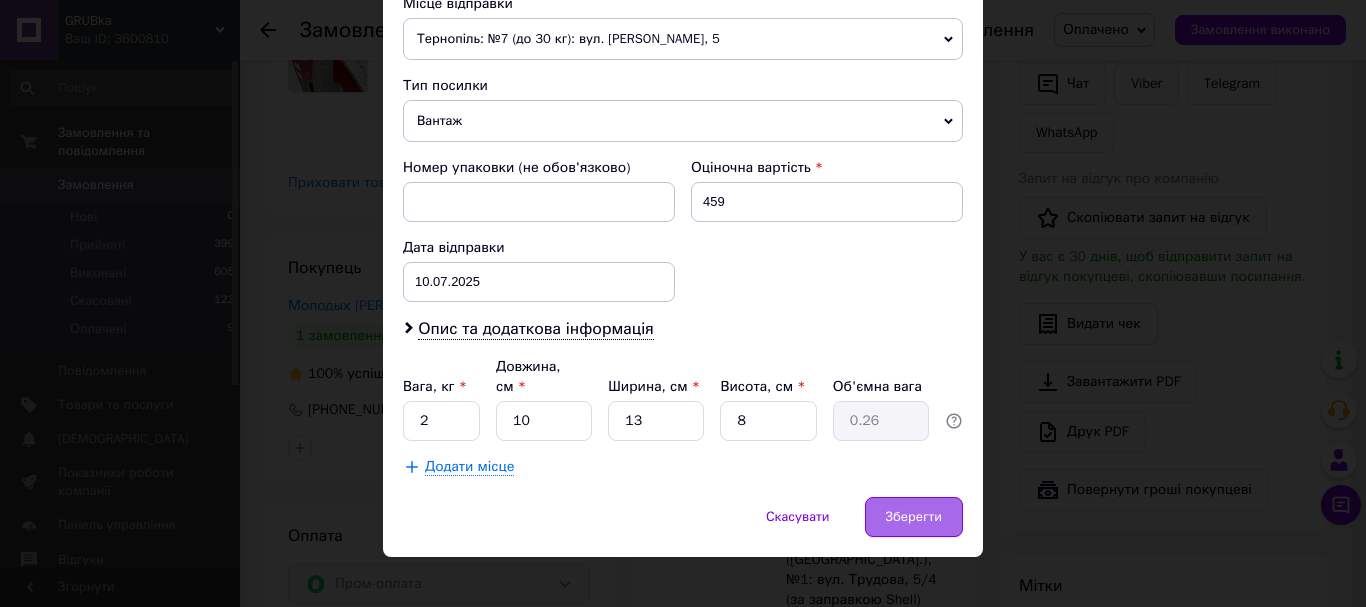 click on "Зберегти" at bounding box center [914, 517] 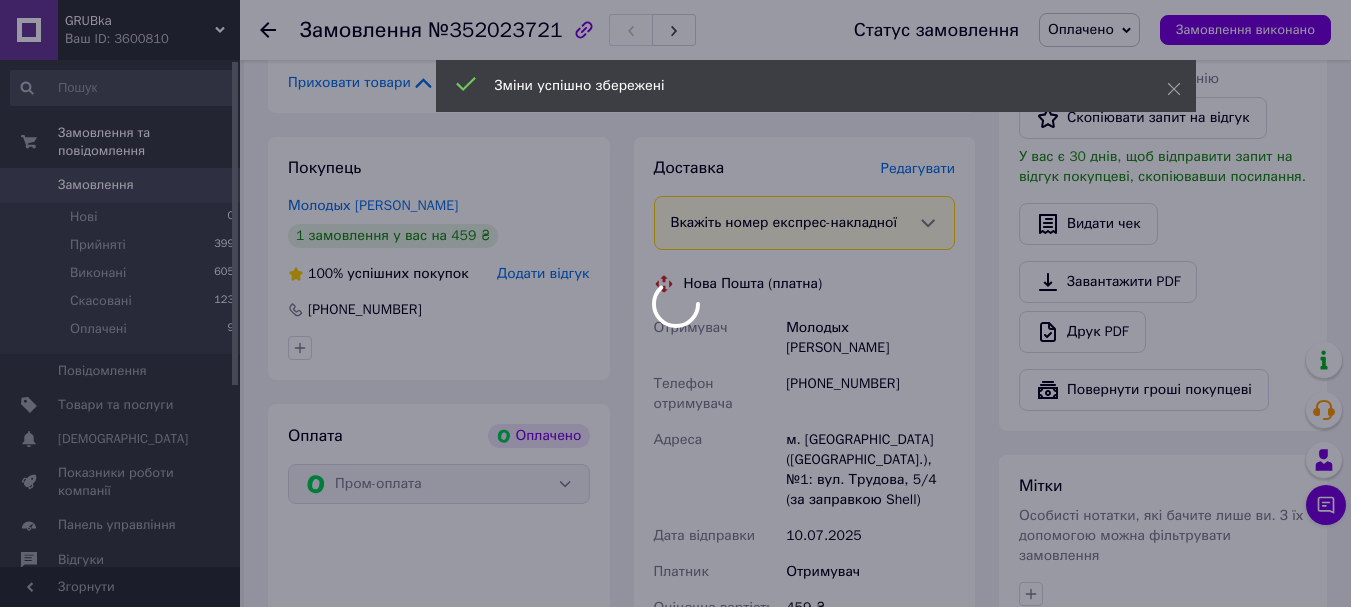 scroll, scrollTop: 900, scrollLeft: 0, axis: vertical 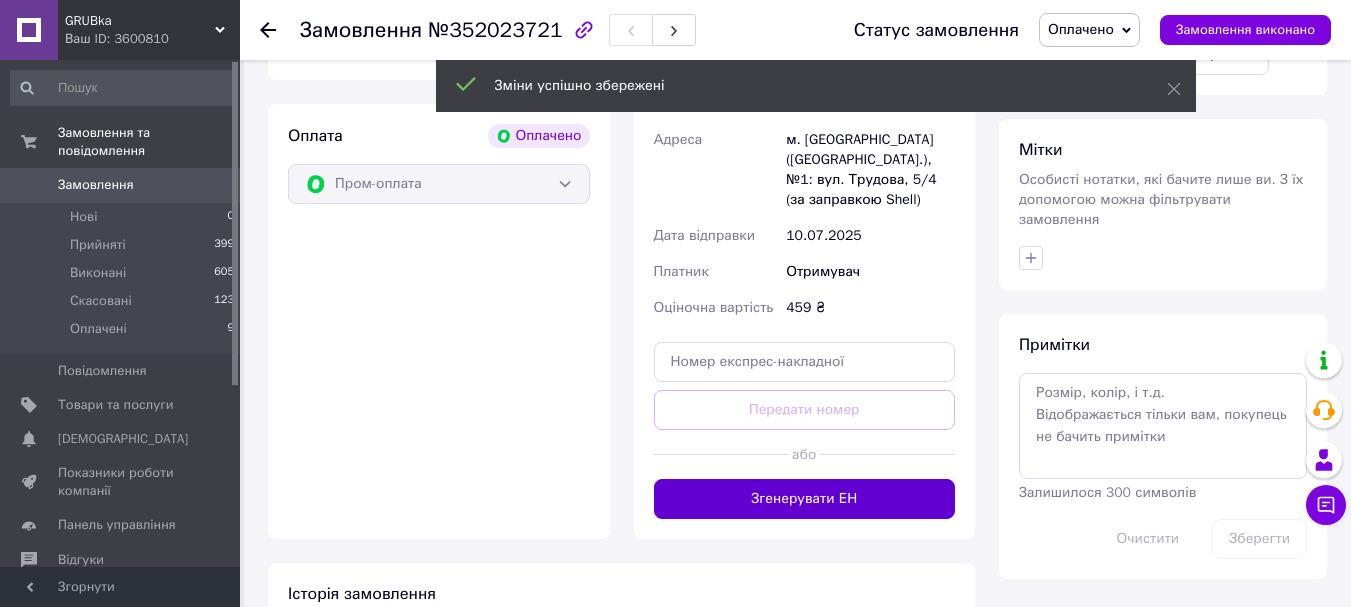 click on "Згенерувати ЕН" at bounding box center [805, 499] 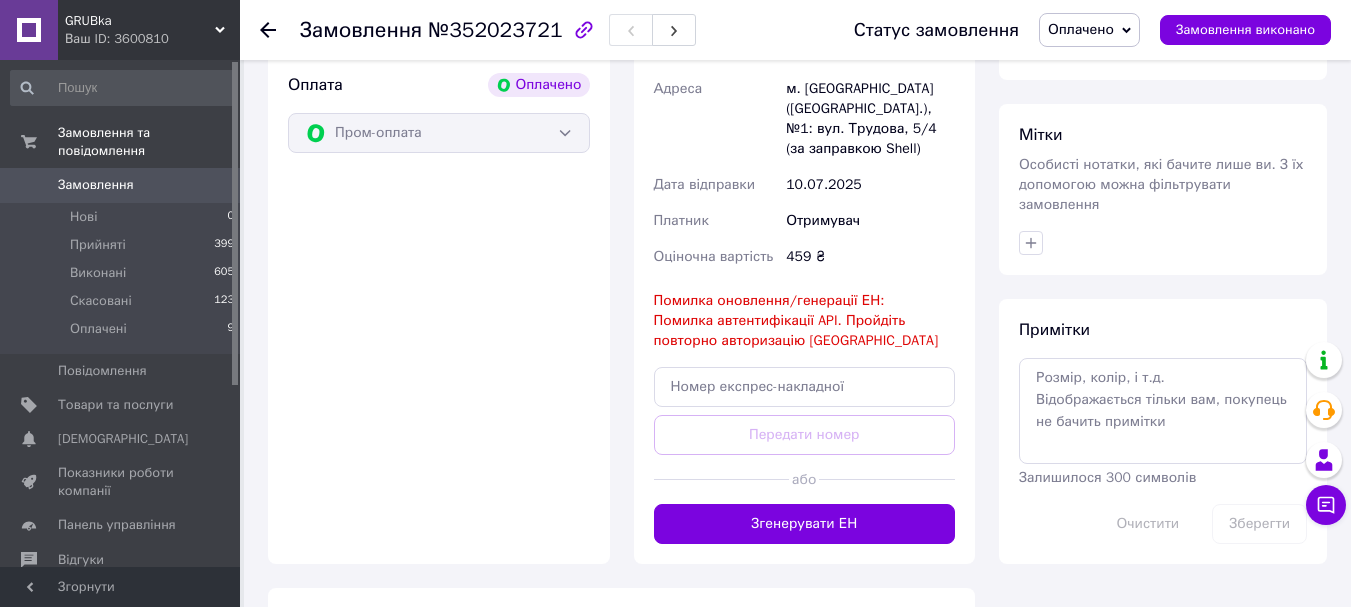 scroll, scrollTop: 1000, scrollLeft: 0, axis: vertical 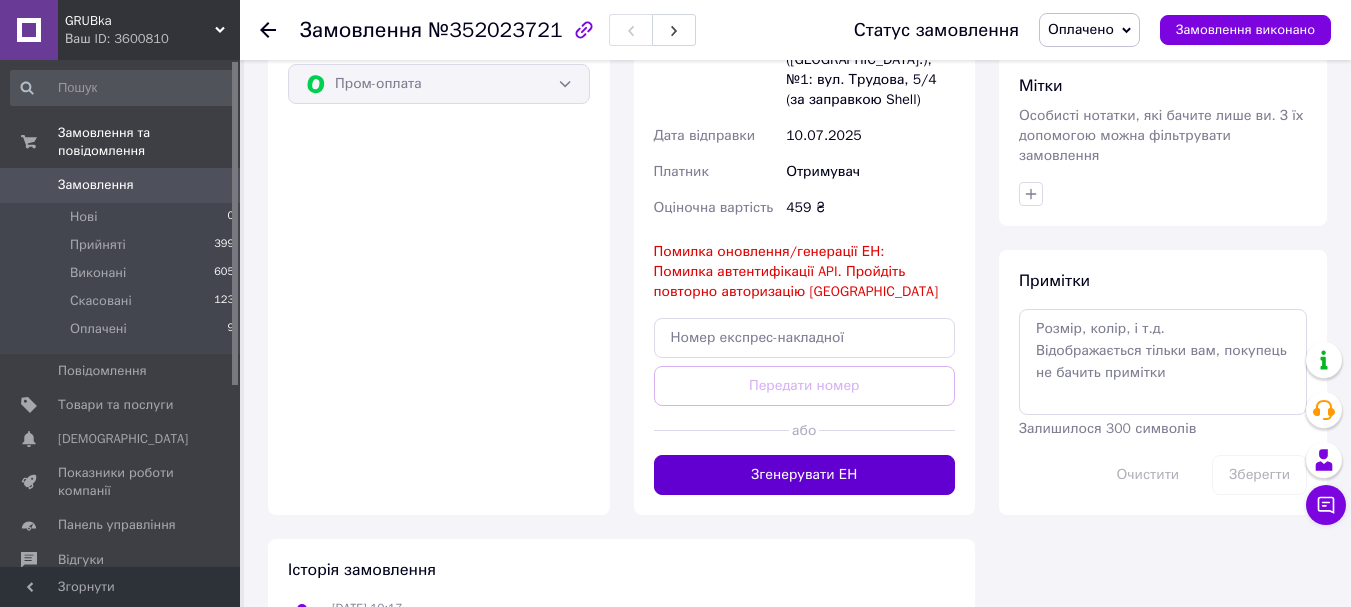 click on "Згенерувати ЕН" at bounding box center [805, 475] 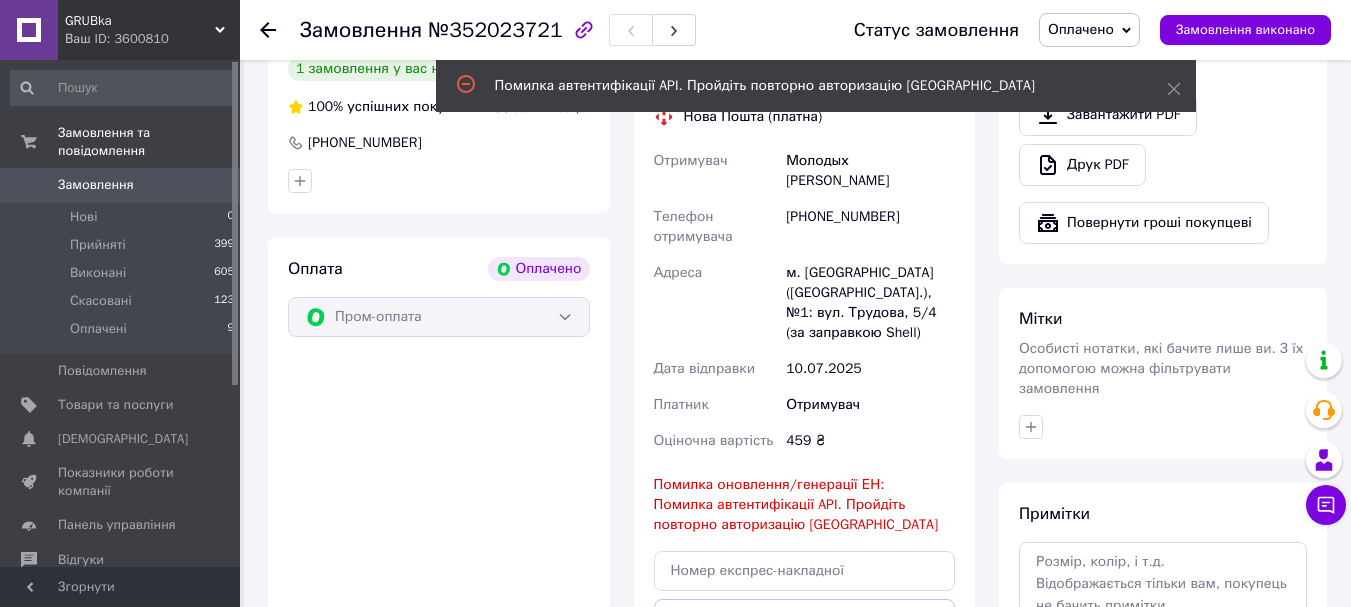 scroll, scrollTop: 800, scrollLeft: 0, axis: vertical 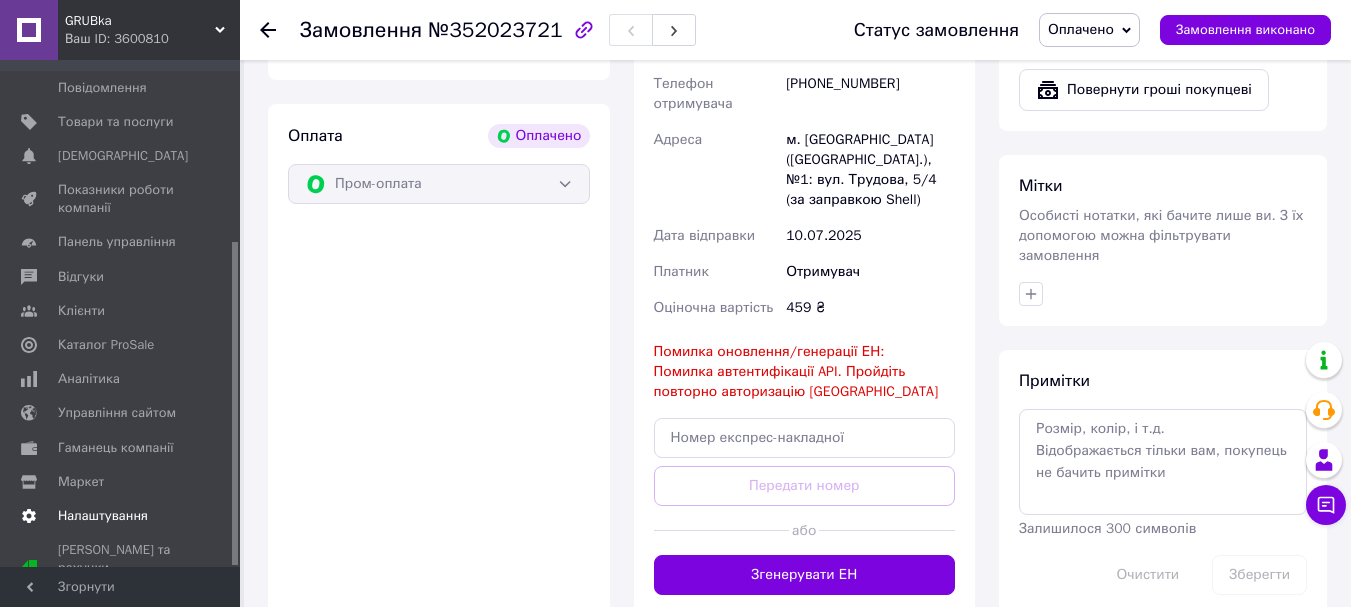 click on "Налаштування" at bounding box center (123, 516) 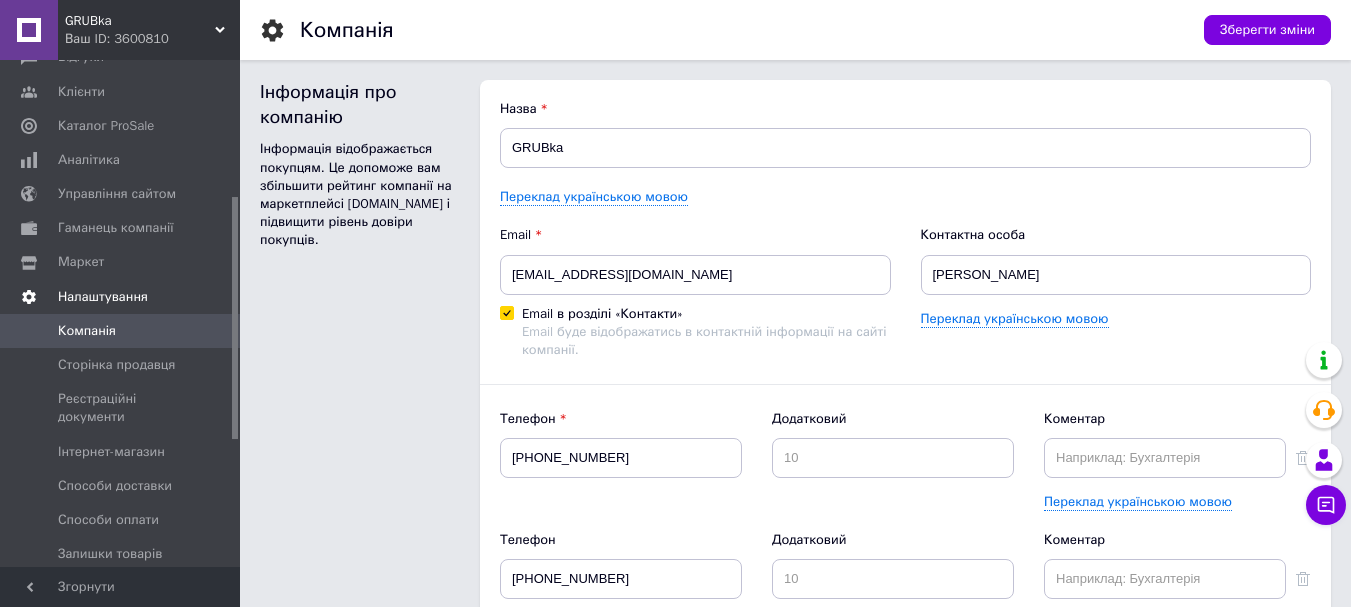 scroll, scrollTop: 0, scrollLeft: 0, axis: both 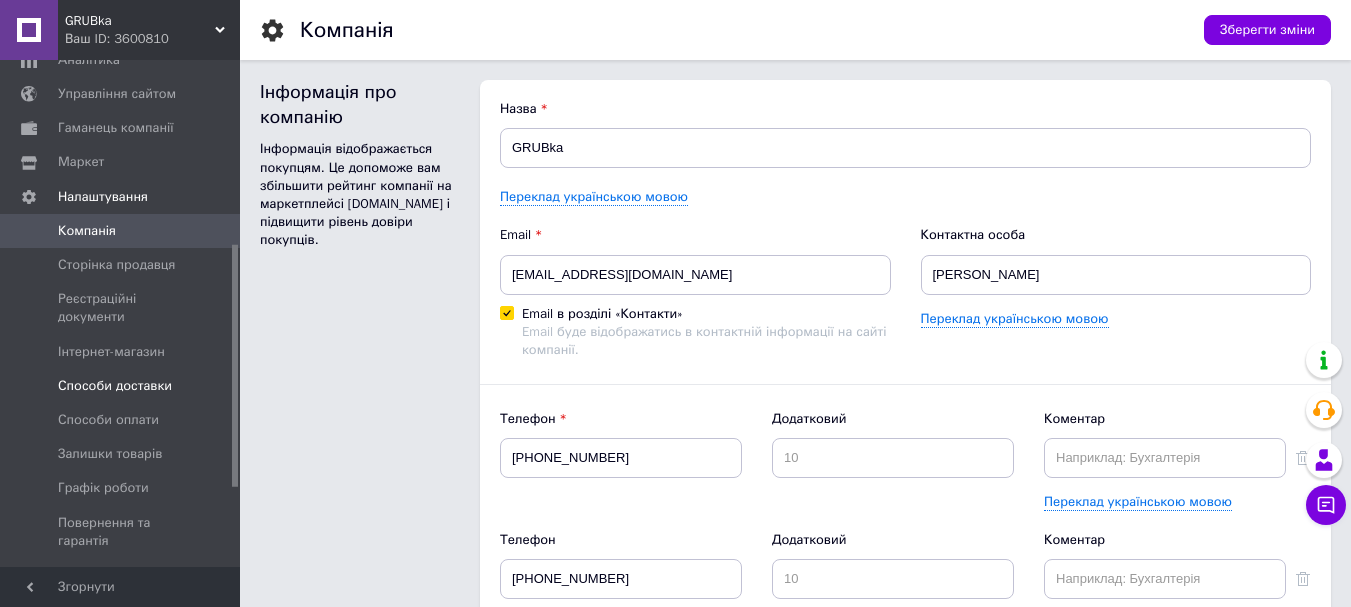 click on "Способи доставки" at bounding box center [115, 386] 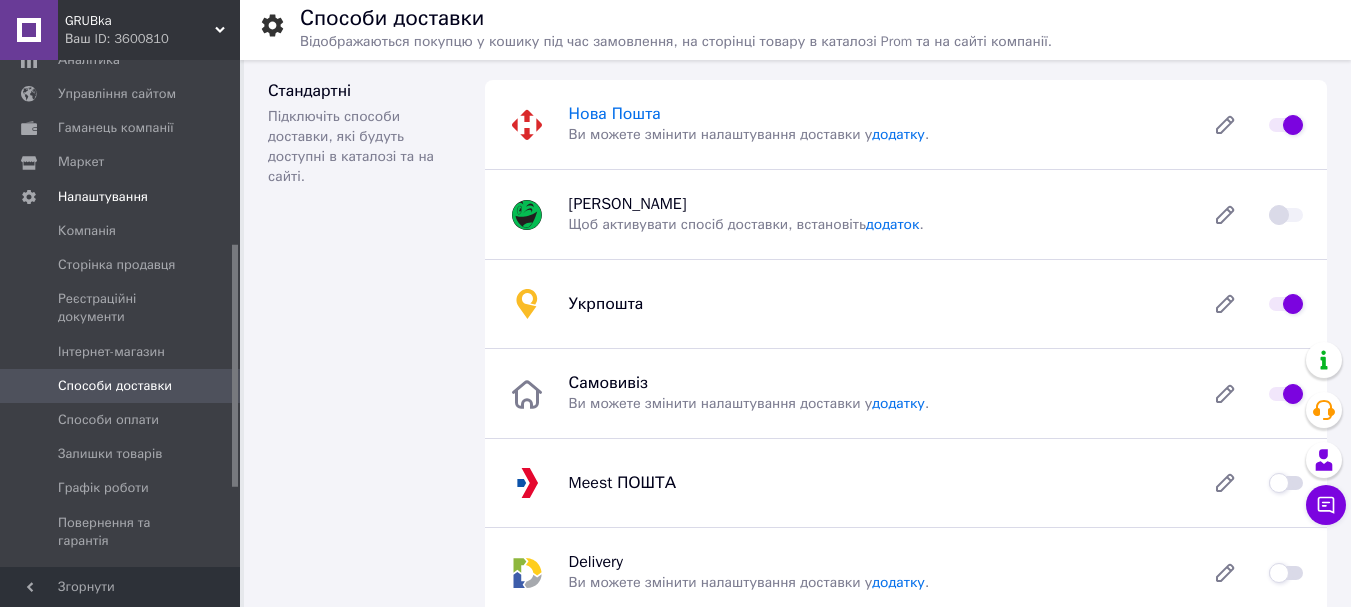 click on "Нова Пошта" at bounding box center [615, 114] 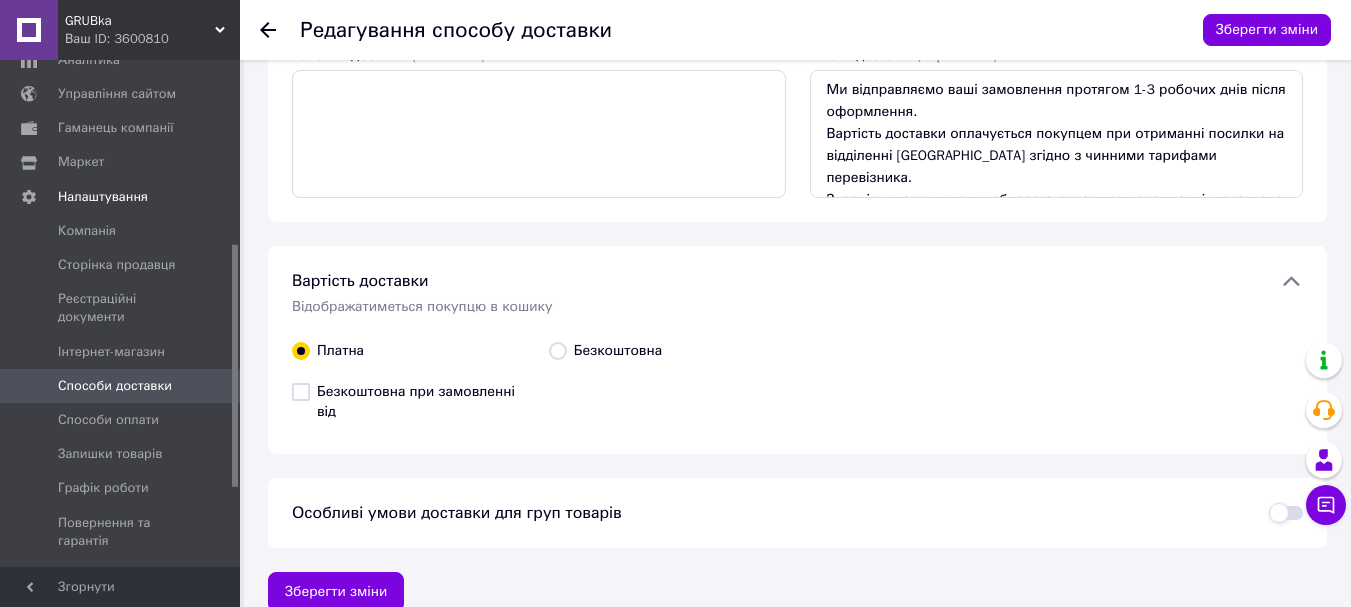 scroll, scrollTop: 236, scrollLeft: 0, axis: vertical 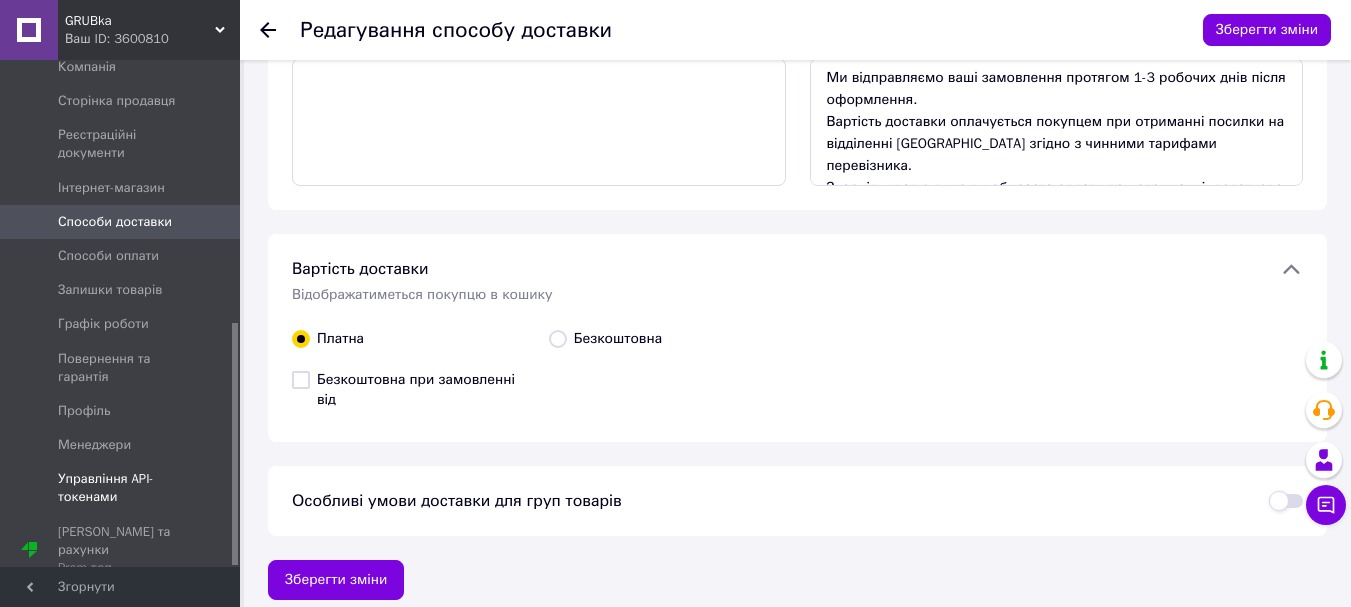 click on "Управління API-токенами" at bounding box center (121, 488) 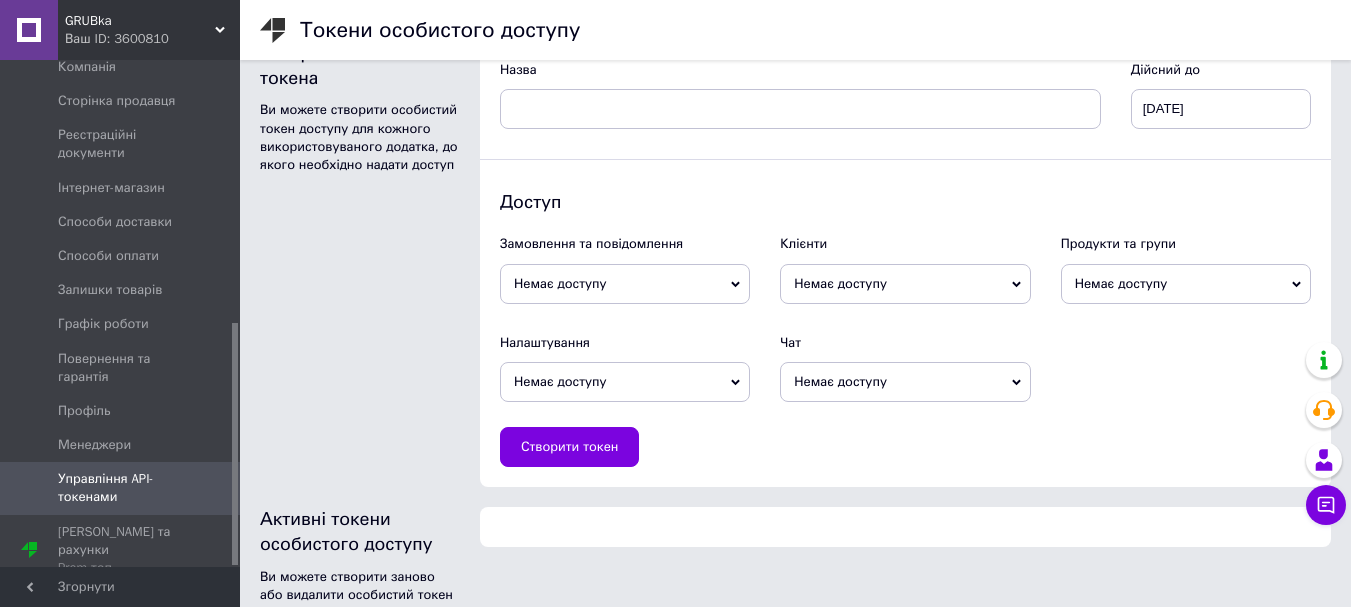 scroll, scrollTop: 74, scrollLeft: 0, axis: vertical 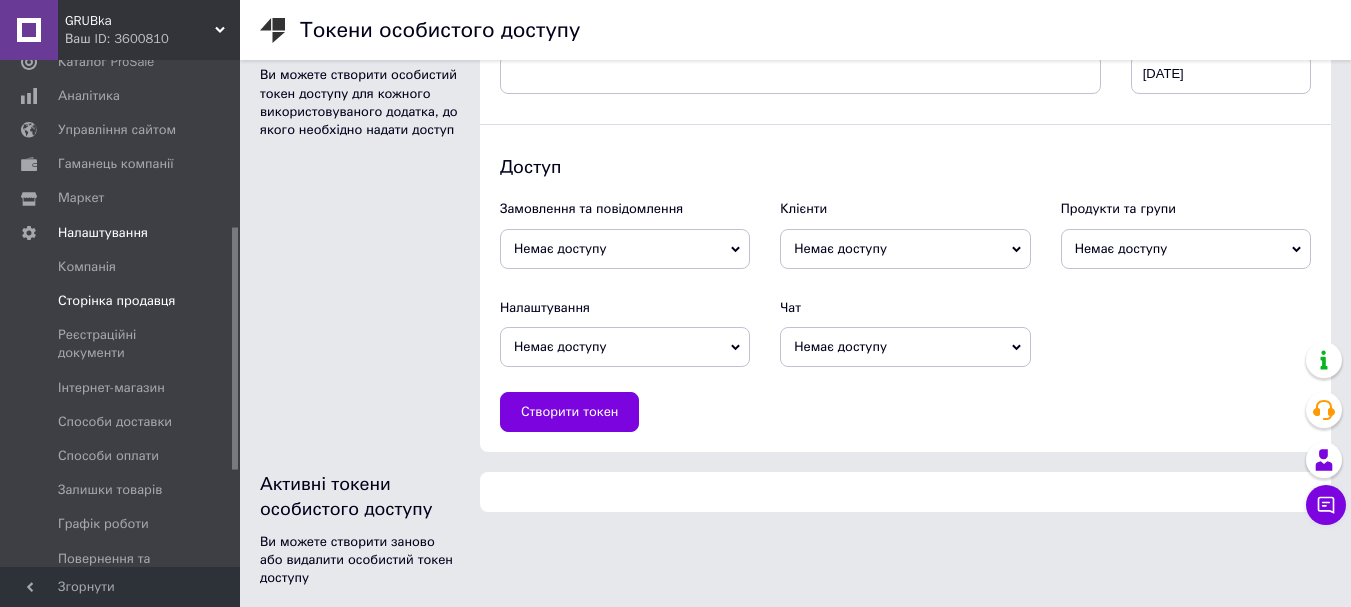 click on "Сторінка продавця" at bounding box center [121, 301] 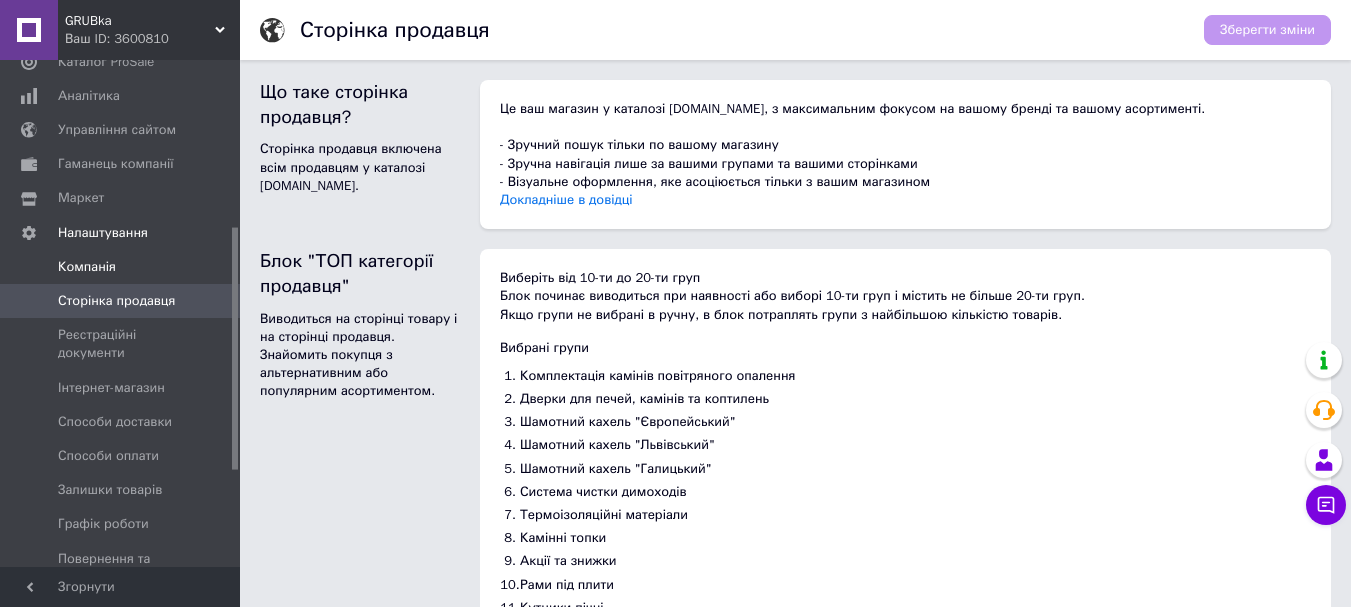 click on "Компанія" at bounding box center [121, 267] 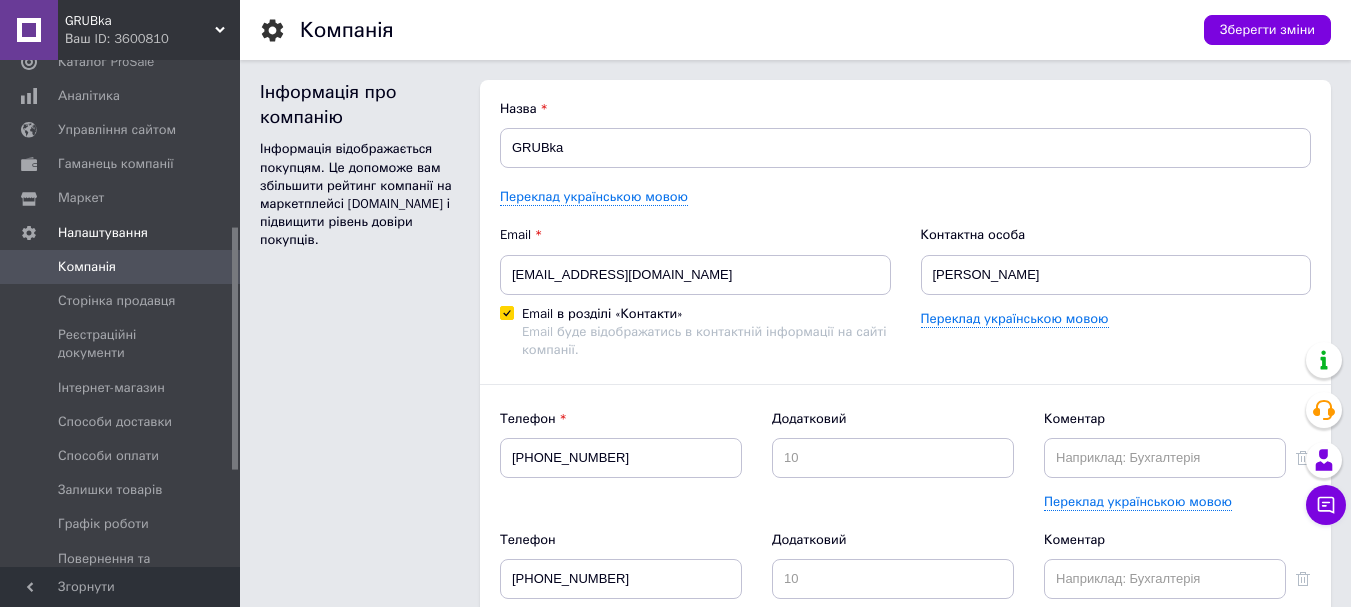 scroll, scrollTop: 0, scrollLeft: 0, axis: both 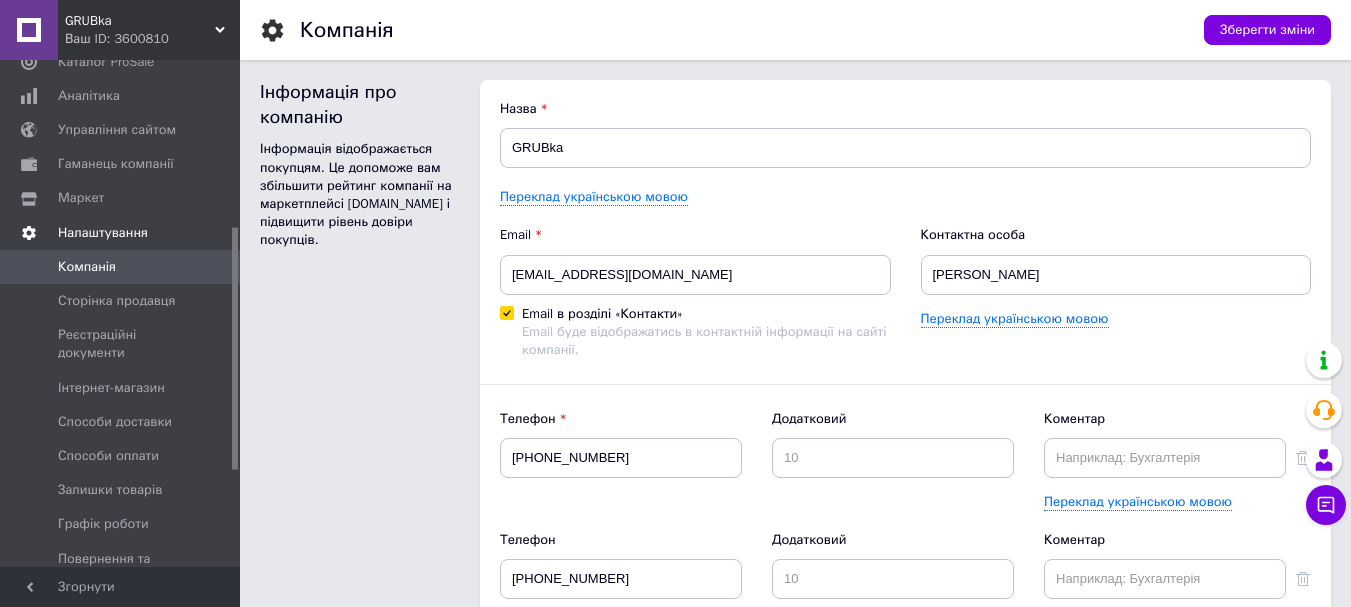 click on "Налаштування" at bounding box center [103, 233] 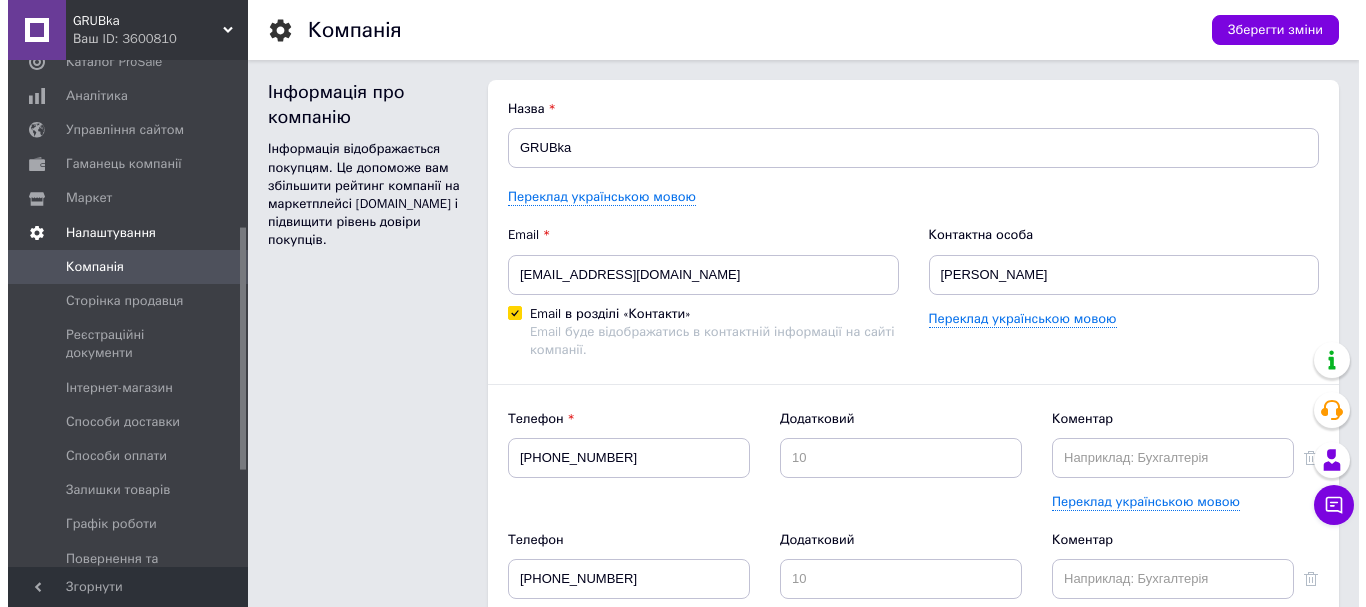 scroll, scrollTop: 82, scrollLeft: 0, axis: vertical 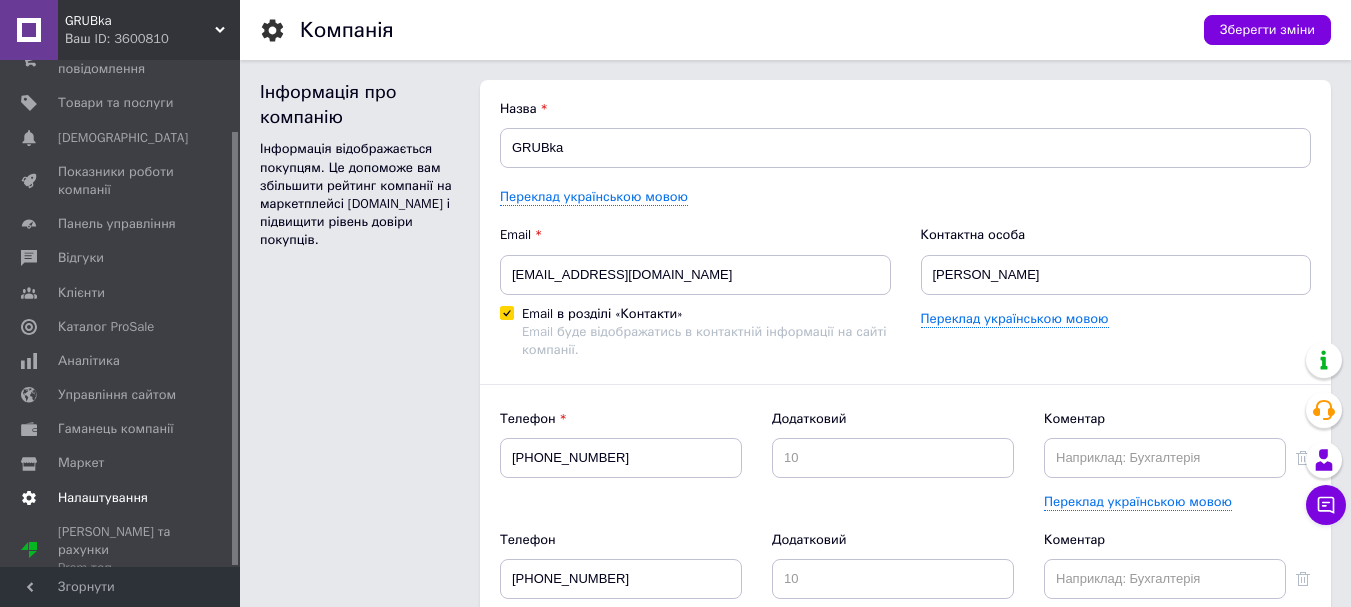 click on "Панель управління" at bounding box center [117, 224] 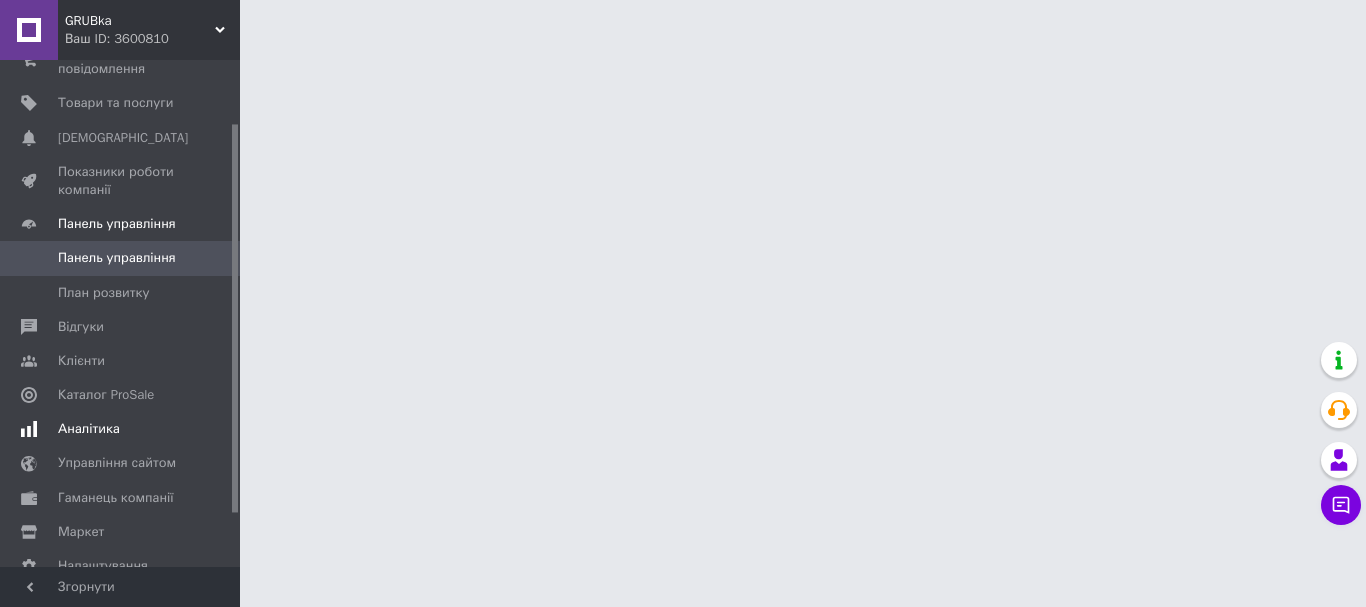 scroll, scrollTop: 151, scrollLeft: 0, axis: vertical 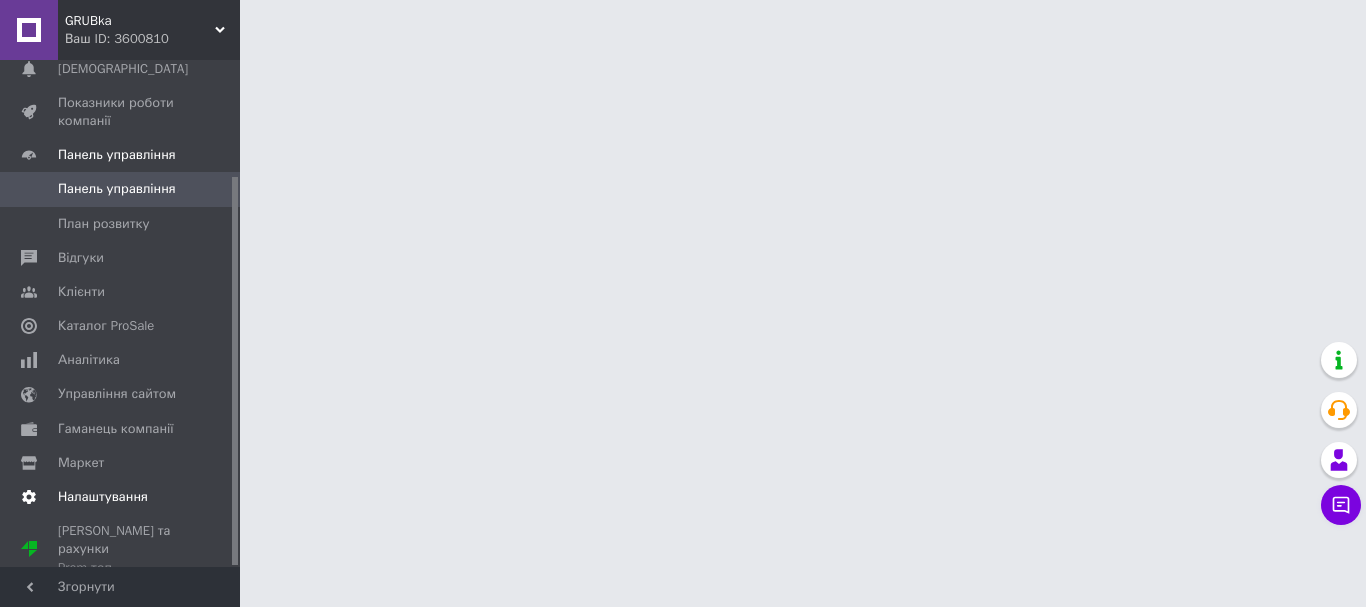 click on "Налаштування" at bounding box center (103, 497) 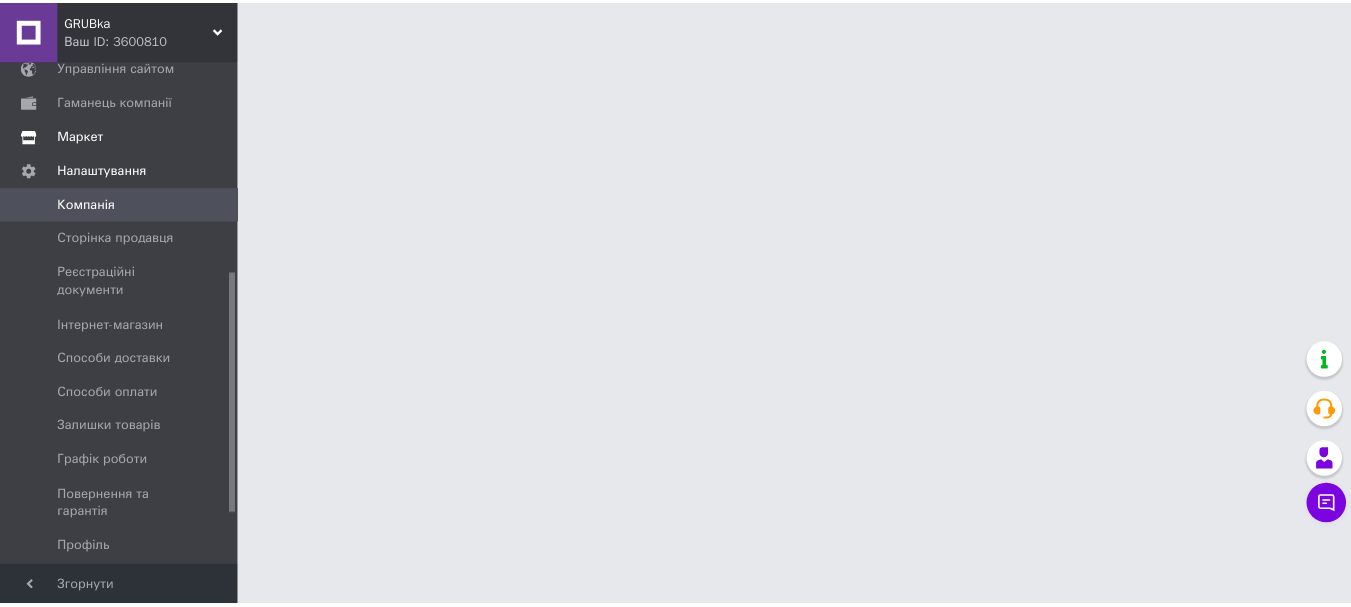 scroll, scrollTop: 451, scrollLeft: 0, axis: vertical 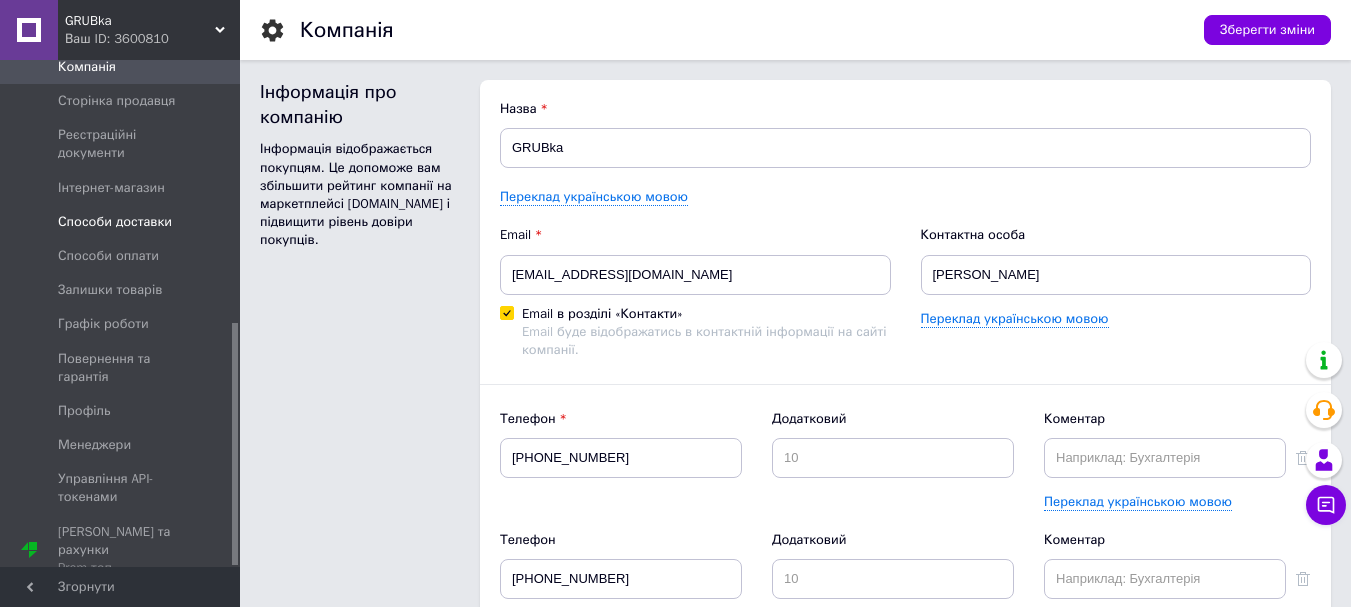 click on "Способи доставки" at bounding box center [115, 222] 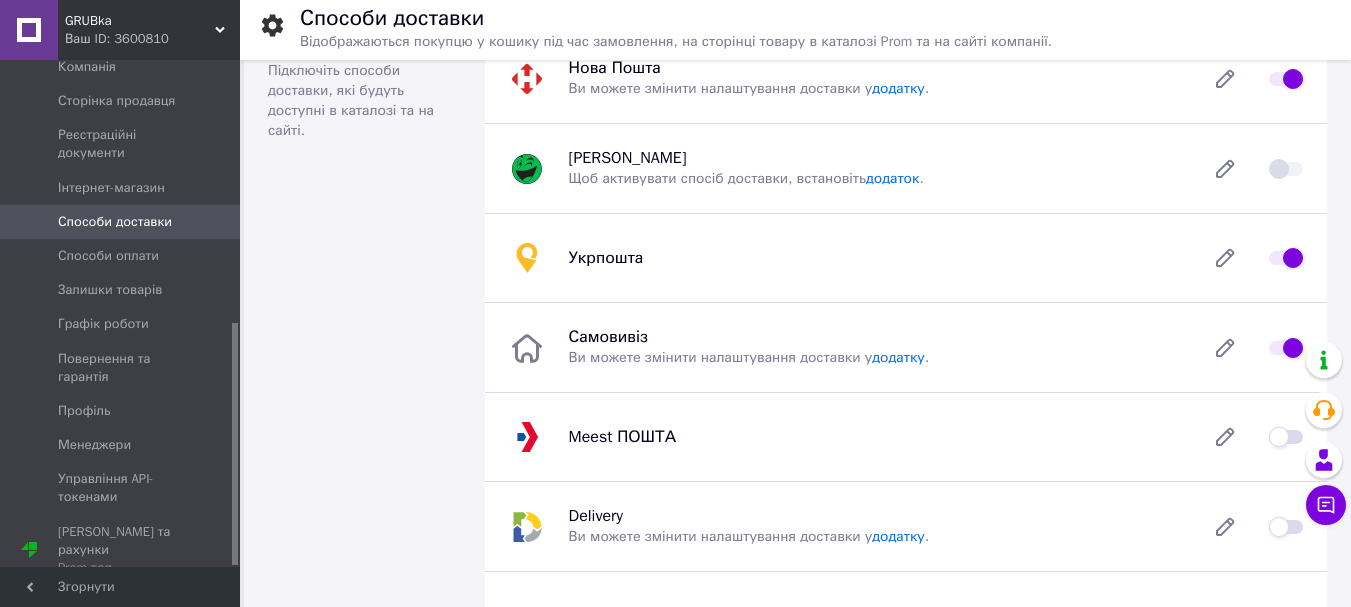 scroll, scrollTop: 0, scrollLeft: 0, axis: both 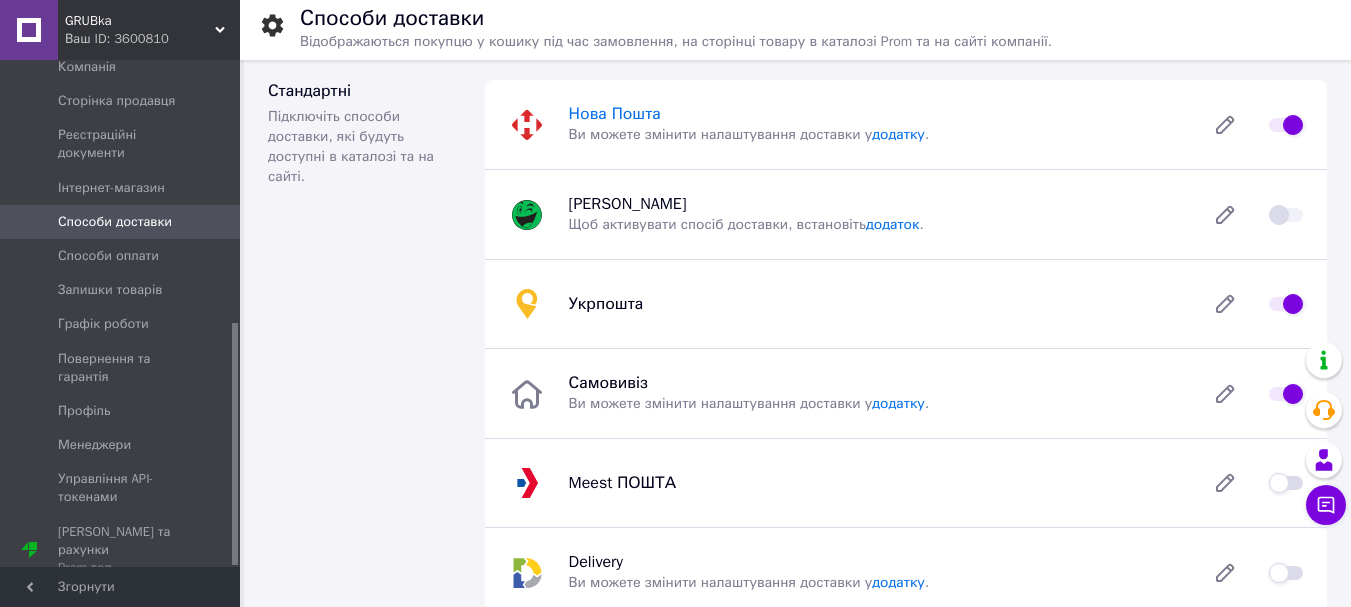 click on "Нова Пошта" at bounding box center [615, 114] 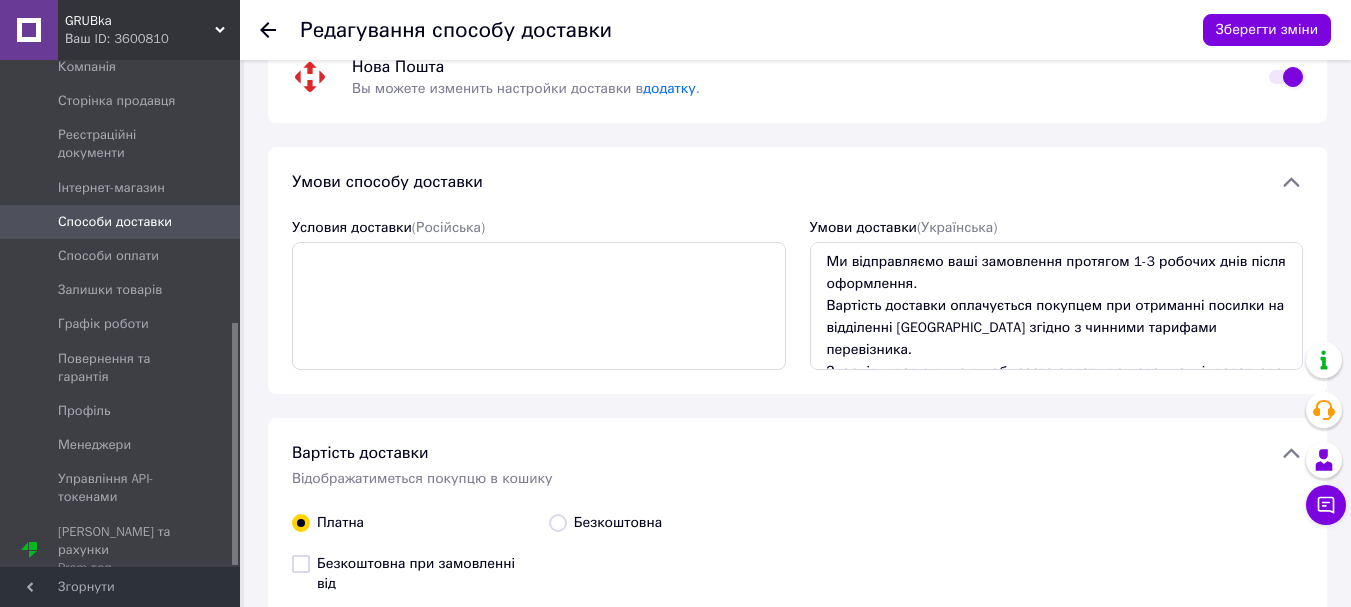 scroll, scrollTop: 0, scrollLeft: 0, axis: both 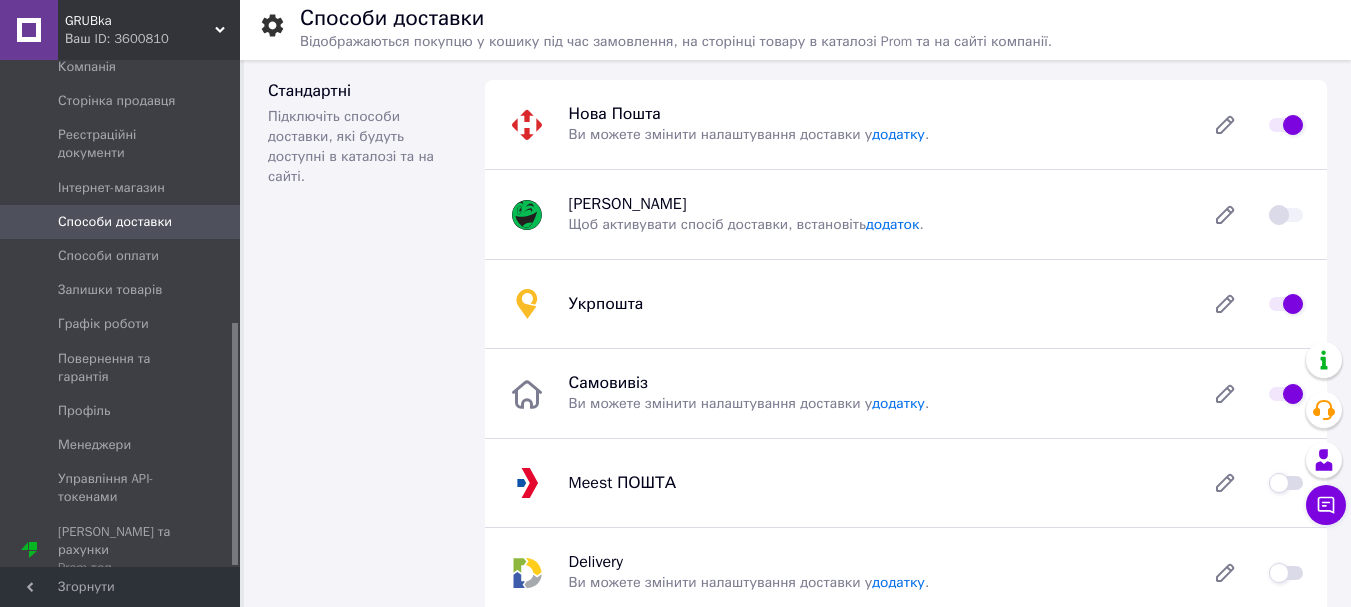 click on "Нова Пошта Ви можете змінити налаштування доставки у  додатку ." at bounding box center [906, 124] 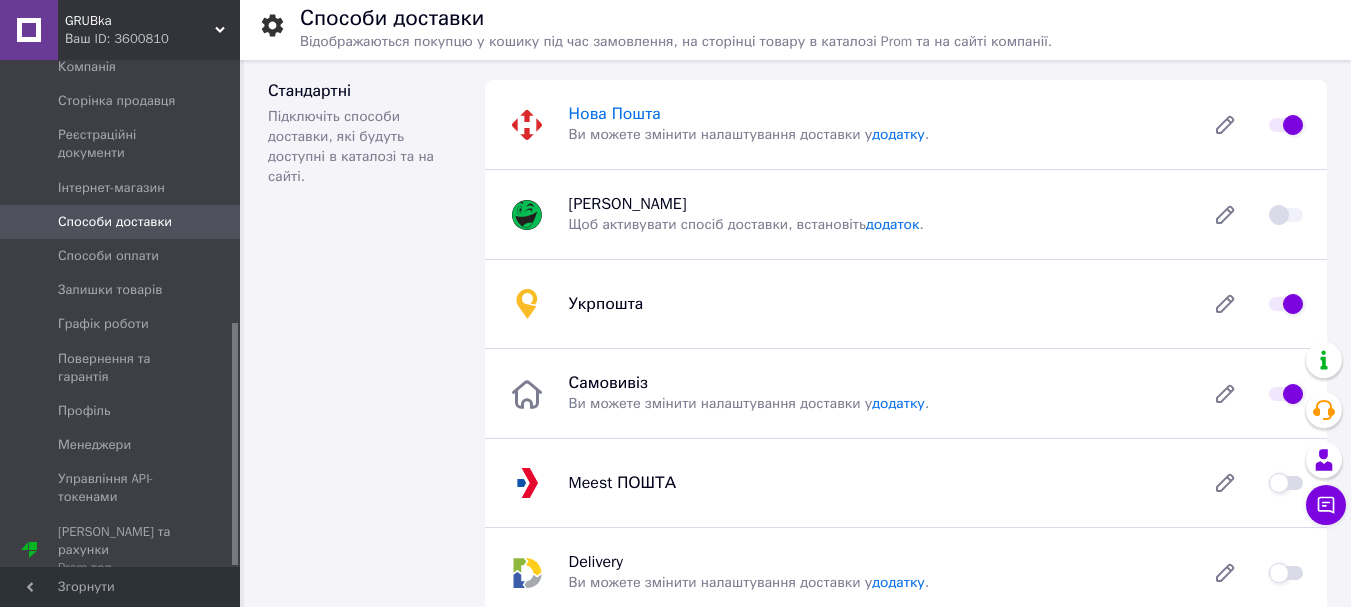 click on "Нова Пошта" at bounding box center [615, 114] 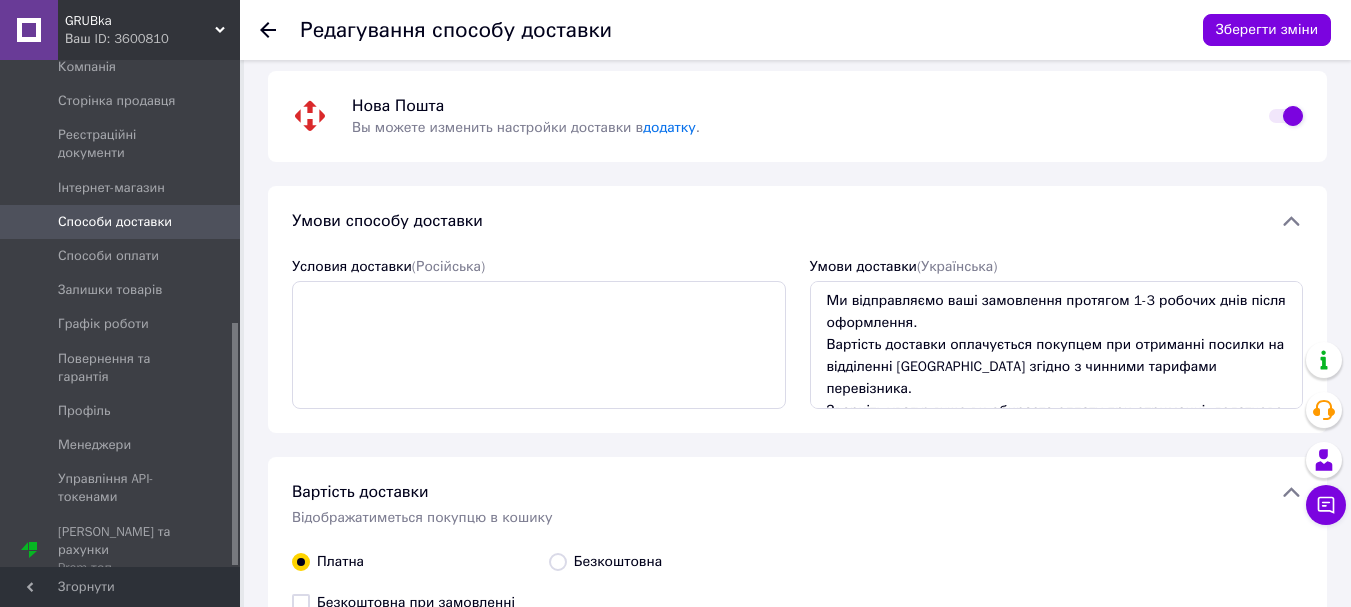 scroll, scrollTop: 0, scrollLeft: 0, axis: both 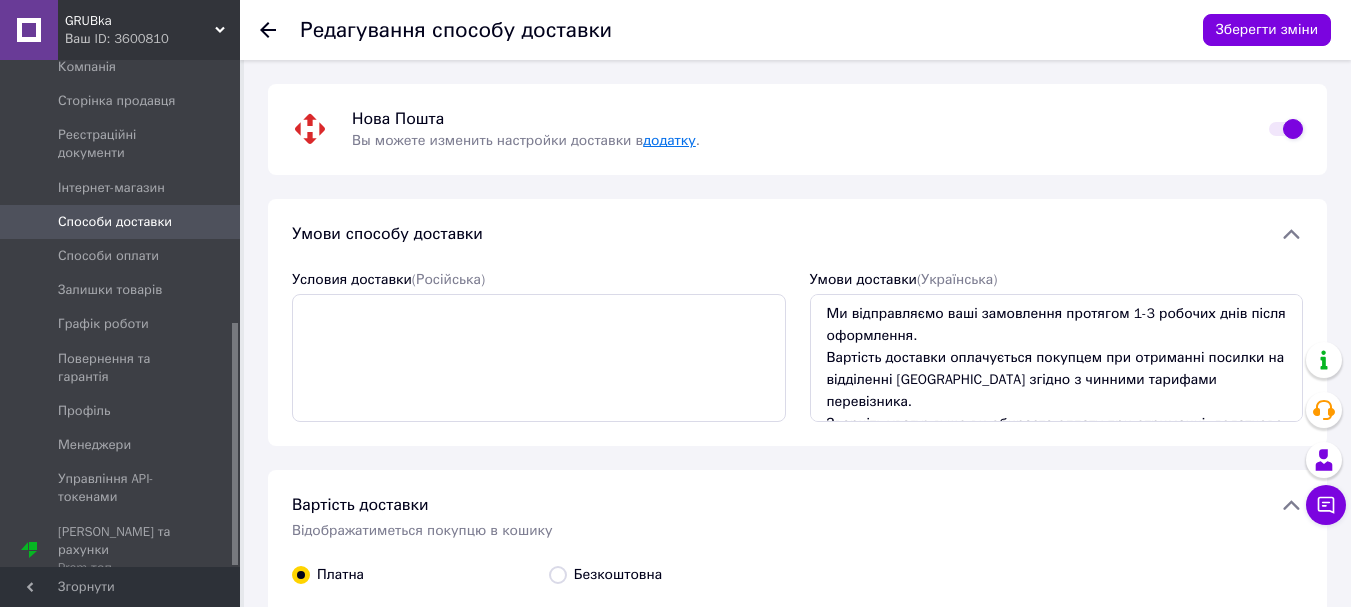 click on "додатку" at bounding box center (669, 140) 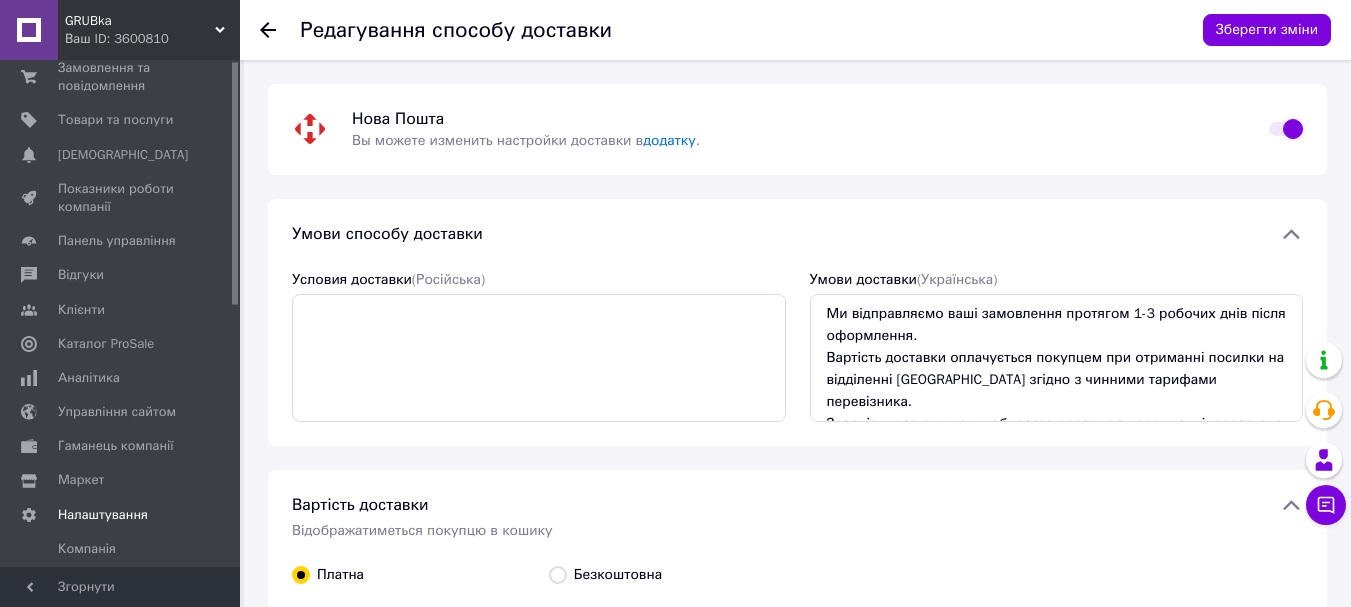 scroll, scrollTop: 0, scrollLeft: 0, axis: both 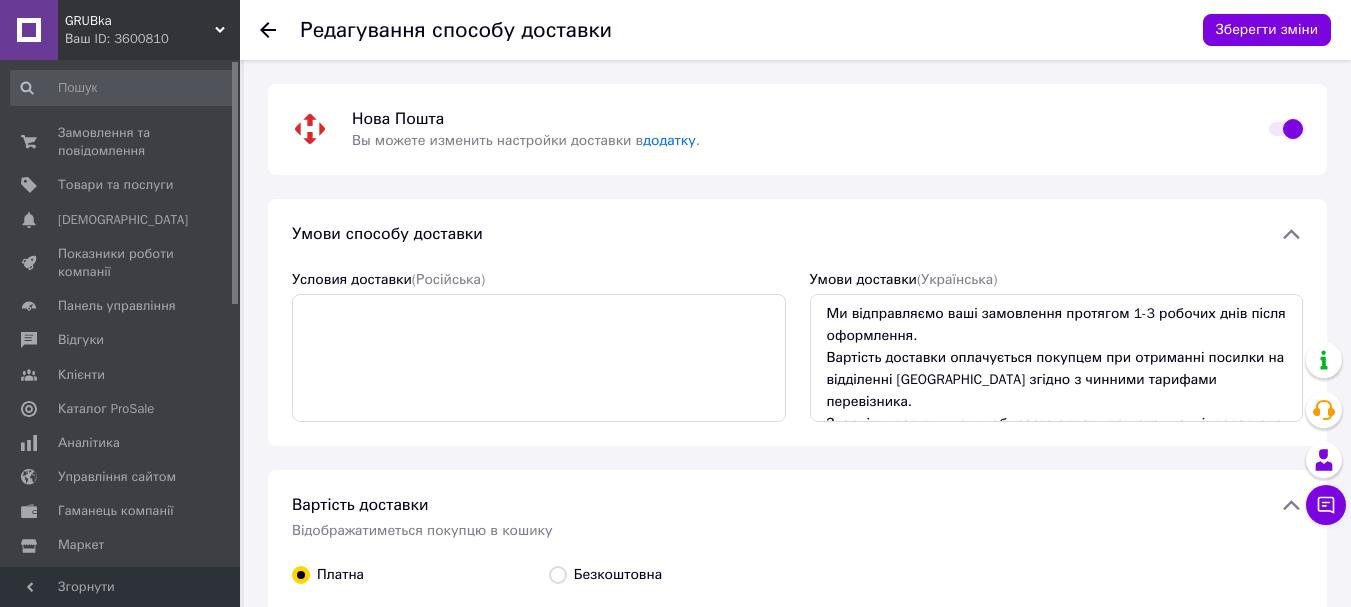 click on "Замовлення та повідомлення" at bounding box center (121, 142) 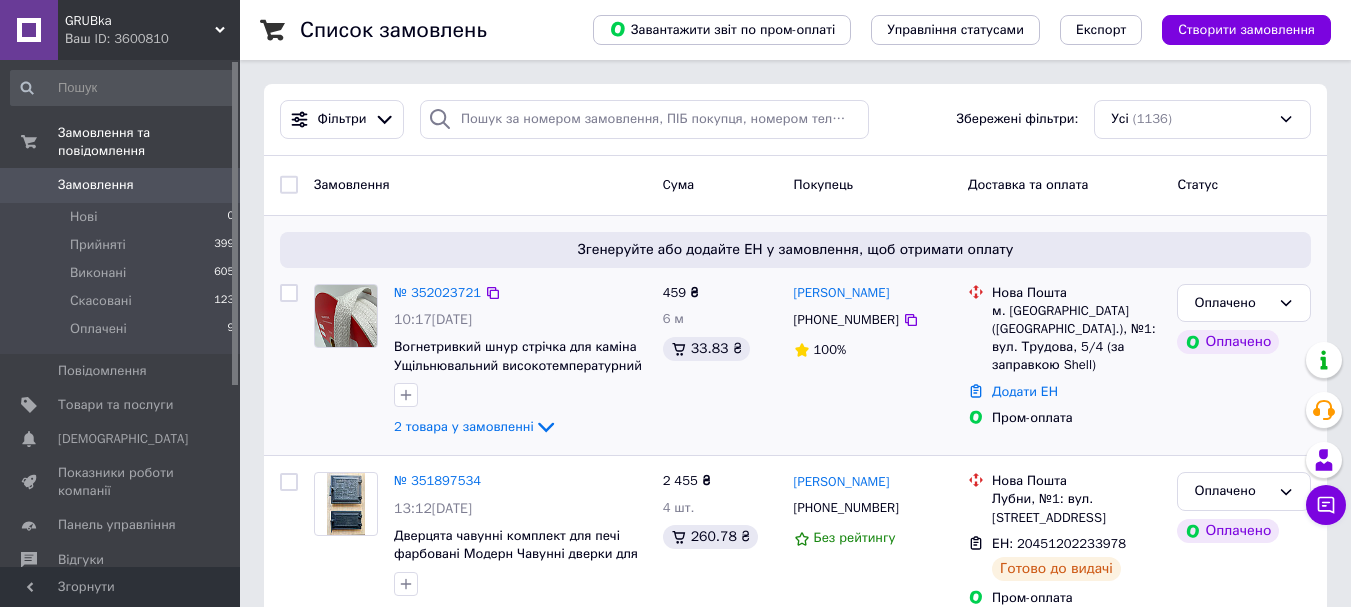 click on "№ 352023721" at bounding box center (437, 293) 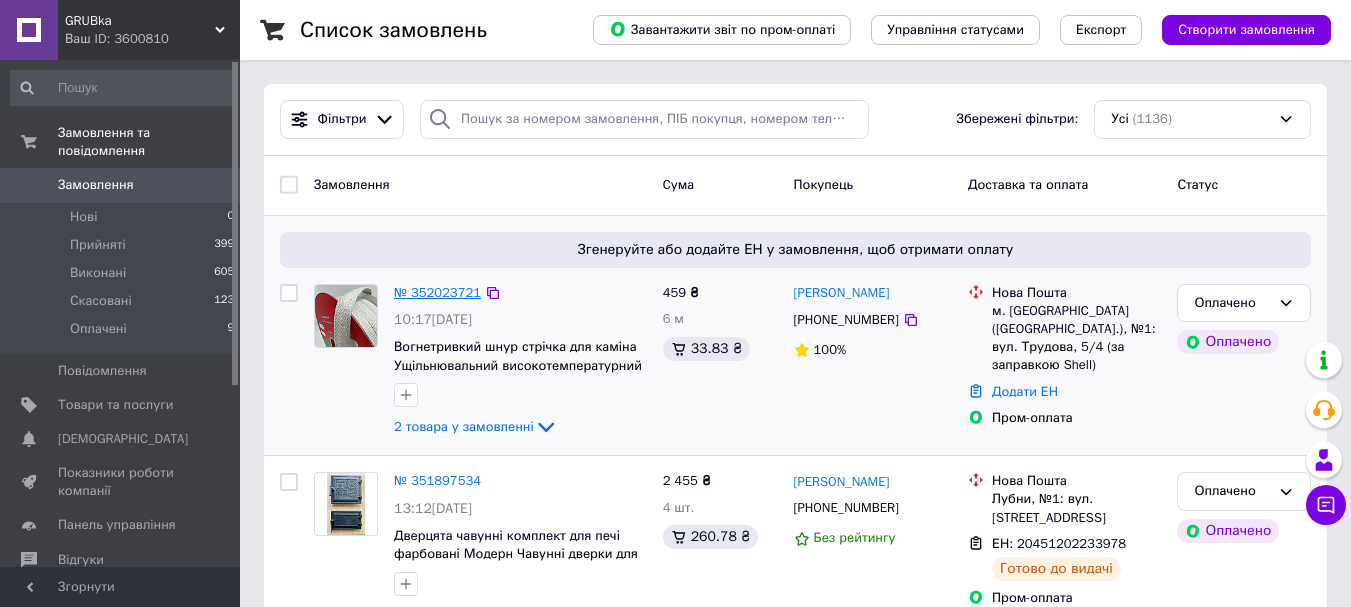click on "№ 352023721" at bounding box center (437, 292) 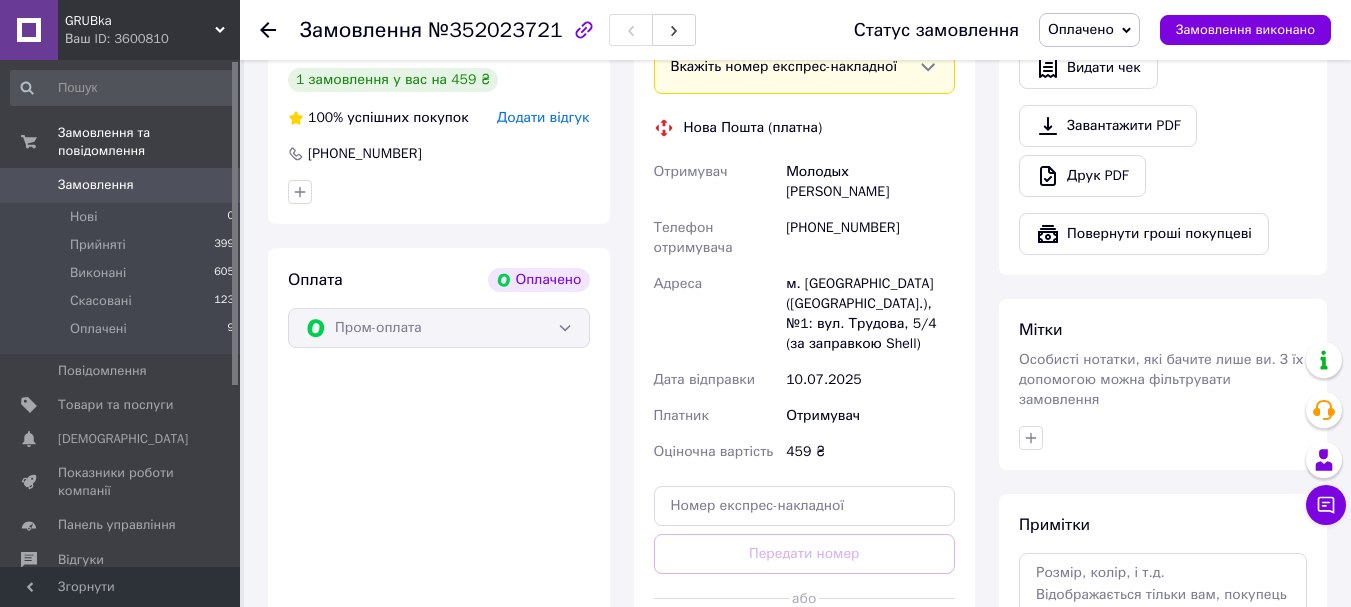 scroll, scrollTop: 900, scrollLeft: 0, axis: vertical 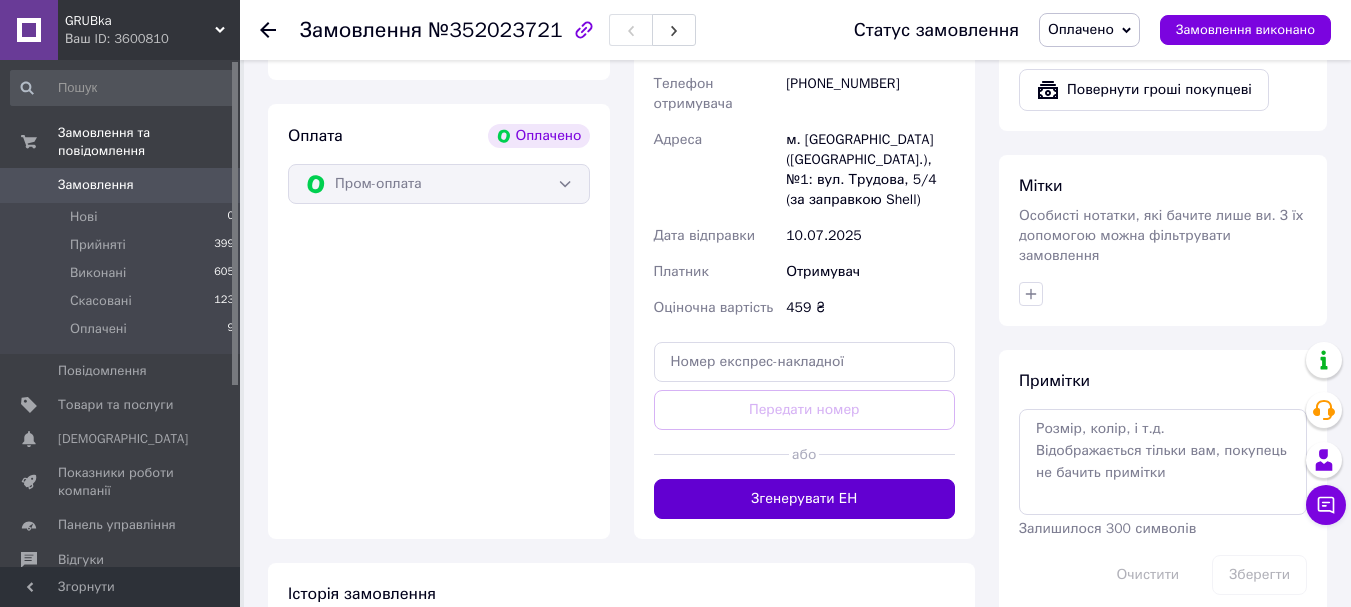click on "Згенерувати ЕН" at bounding box center (805, 499) 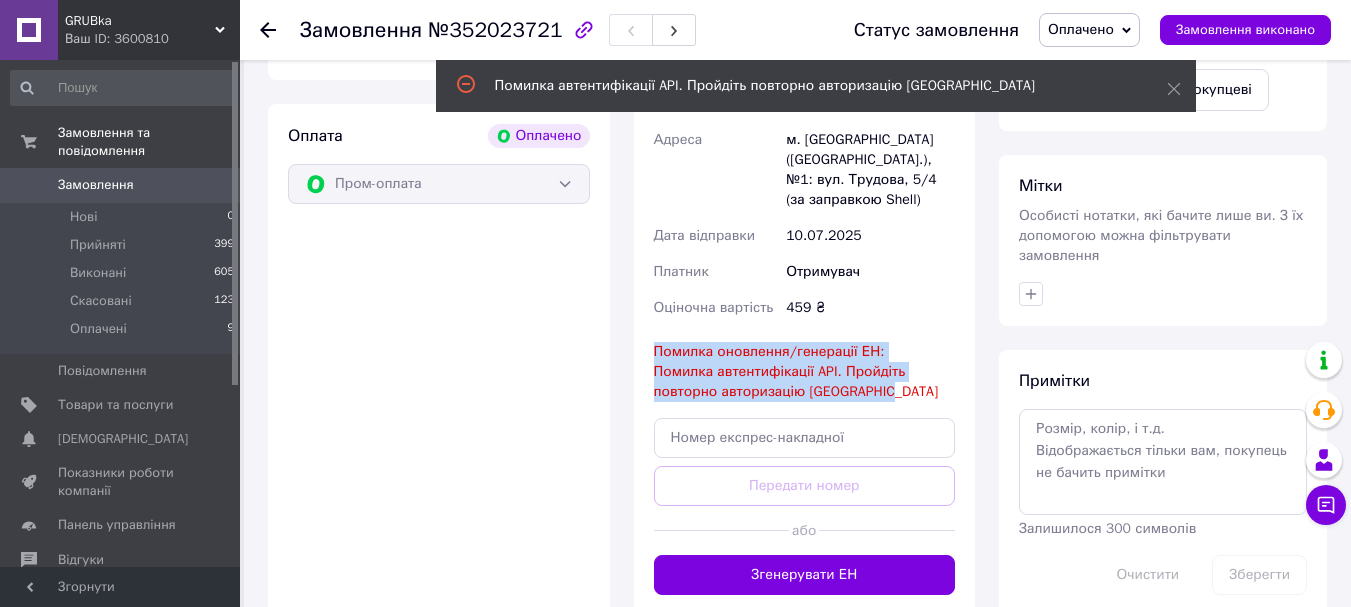 drag, startPoint x: 900, startPoint y: 369, endPoint x: 637, endPoint y: 316, distance: 268.28717 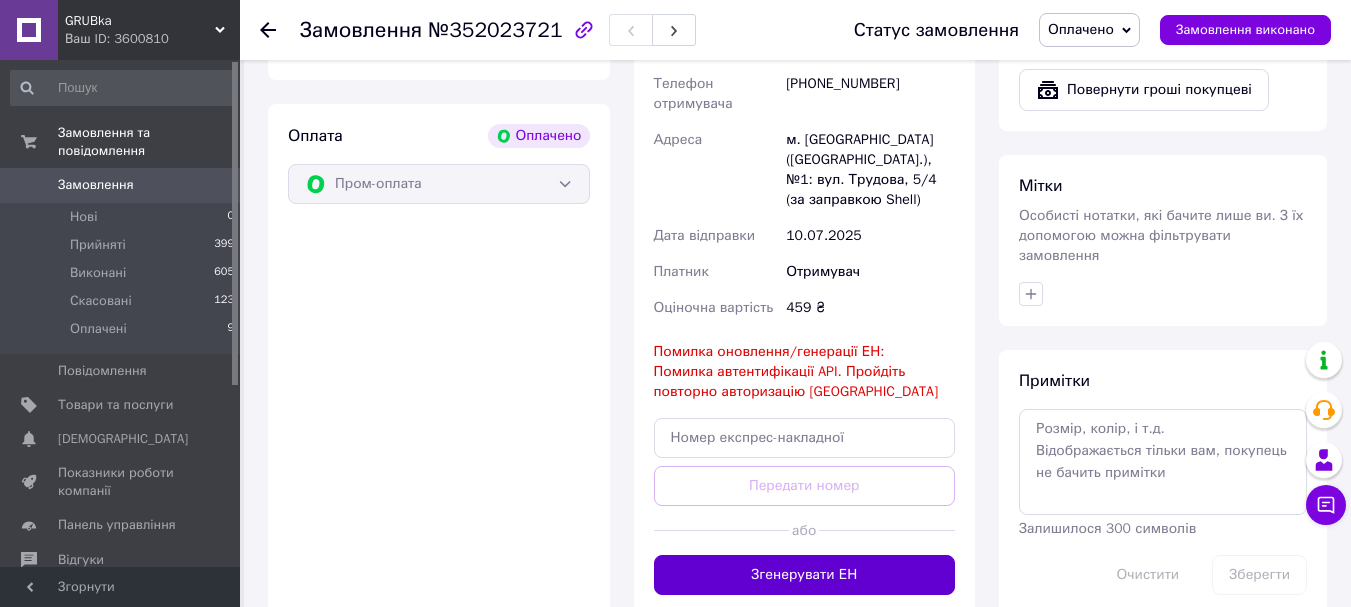 click on "Доставка Редагувати Вкажіть номер експрес-накладної Обов'язково введіть номер експрес-накладної,
якщо створювали її не на цій сторінці. У разі,
якщо номер ЕН не буде доданий, ми не зможемо
виплатити гроші за замовлення Мобільний номер покупця (із замовлення) повинен відповідати номеру отримувача за накладною Нова Пошта (платна) Отримувач Молодых Виталий Телефон отримувача +380673845018 Адреса м. Хмельницький (Хмельницька обл.), №1: вул. Трудова, 5/4 (за заправкою Shell) Дата відправки 10.07.2025 Платник Отримувач Оціночна вартість 459 ₴ Помилка оновлення/генерації ЕН:" at bounding box center [805, 226] 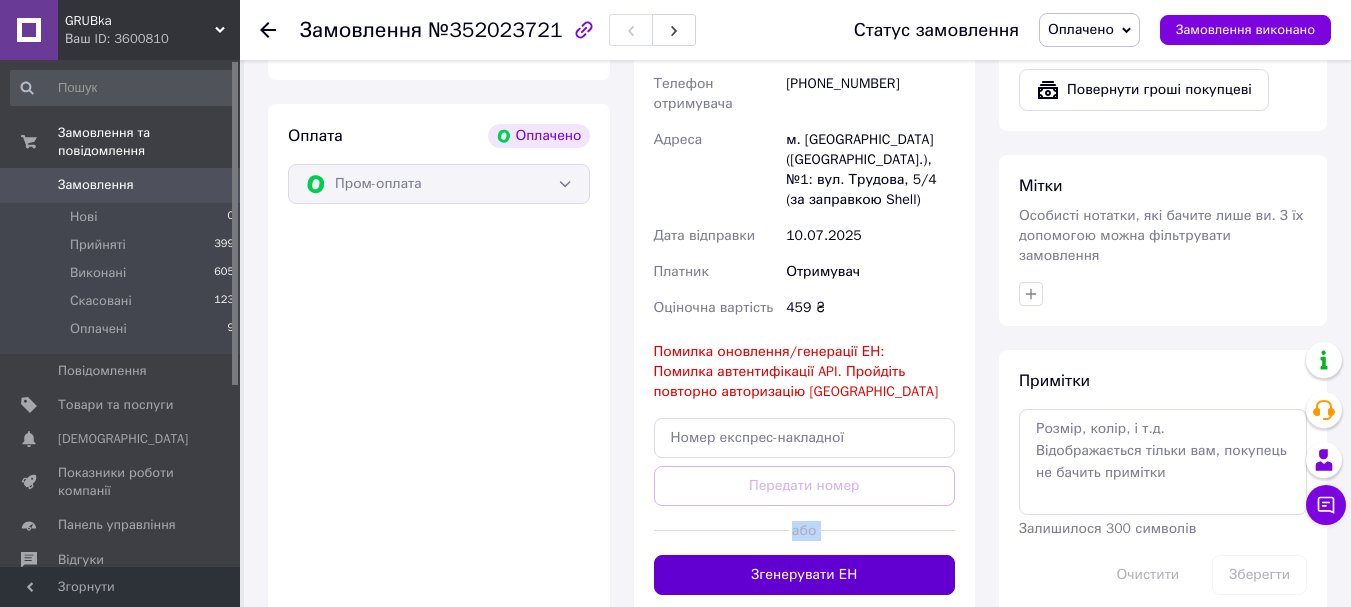 click on "Згенерувати ЕН" at bounding box center [805, 575] 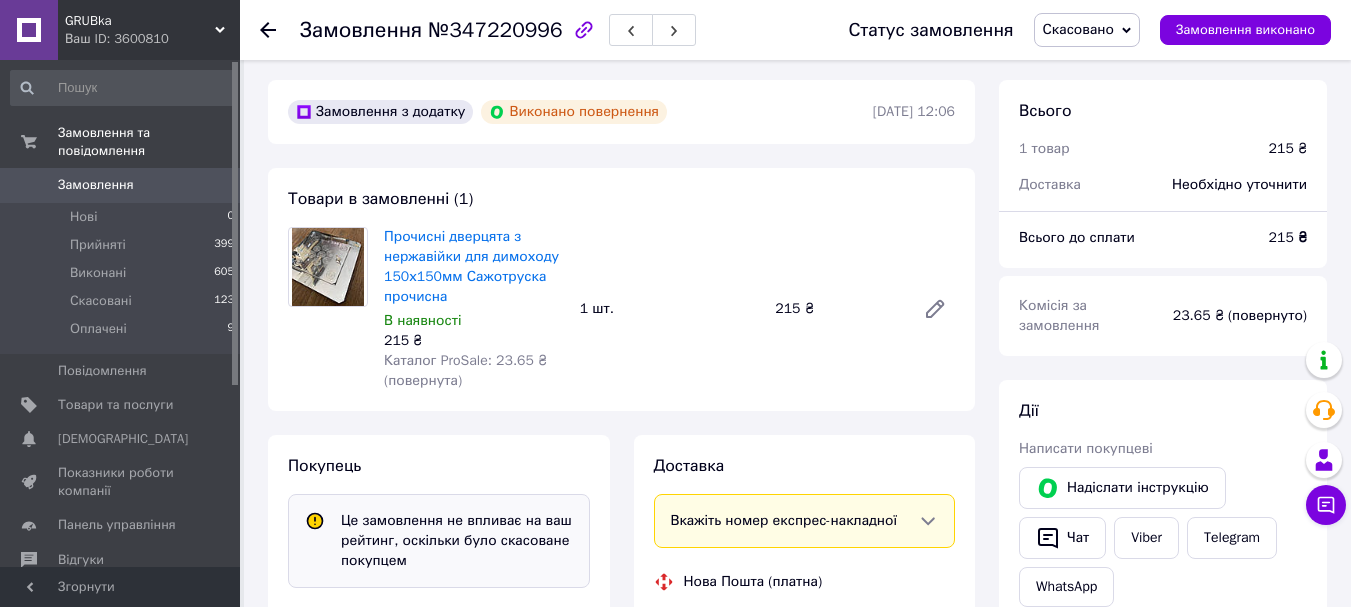 scroll, scrollTop: 0, scrollLeft: 0, axis: both 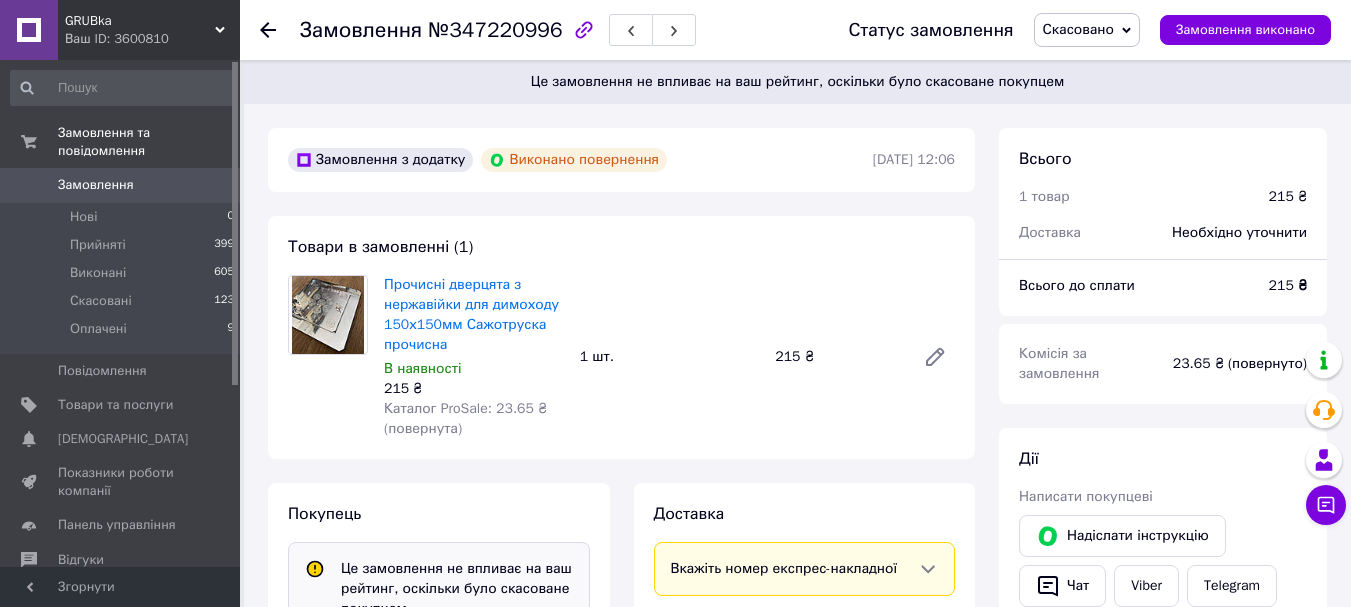 click on "Товари в замовленні (1) Прочисні дверцята з нержавійки для димоходу  150х150мм Сажотруска прочисна В наявності 215 ₴ Каталог ProSale: 23.65 ₴ (повернута) 1 шт. 215 ₴" at bounding box center (621, 337) 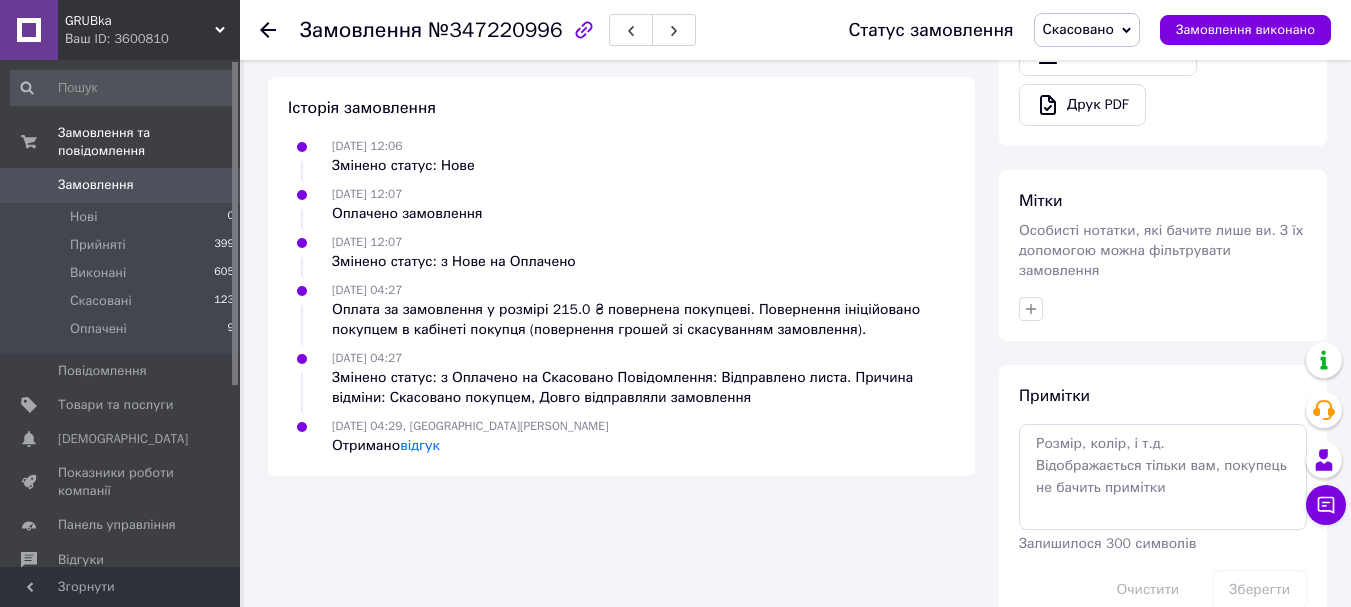 scroll, scrollTop: 935, scrollLeft: 0, axis: vertical 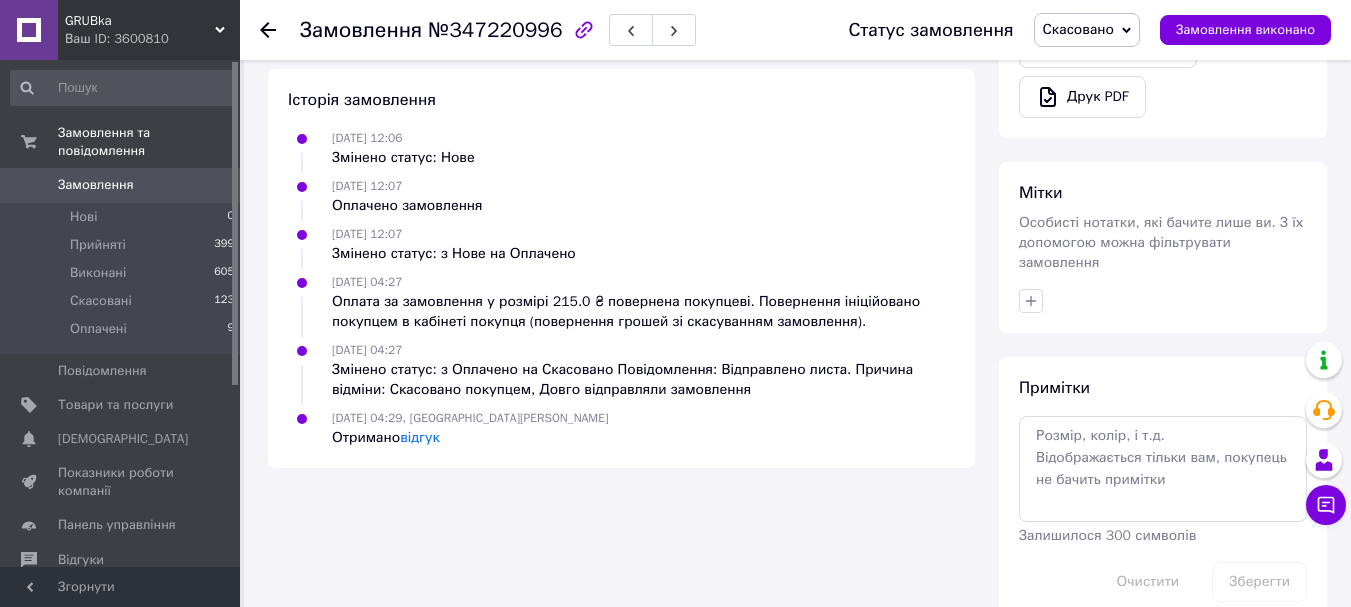 click on "Замовлення" at bounding box center (121, 185) 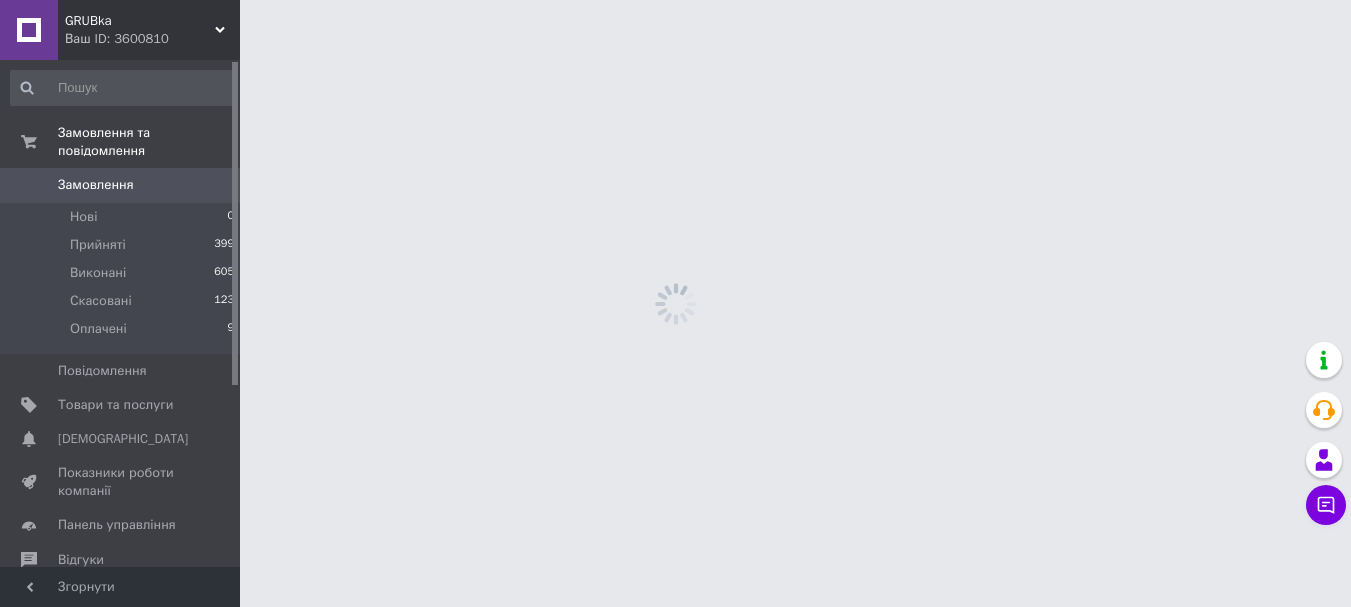 scroll, scrollTop: 0, scrollLeft: 0, axis: both 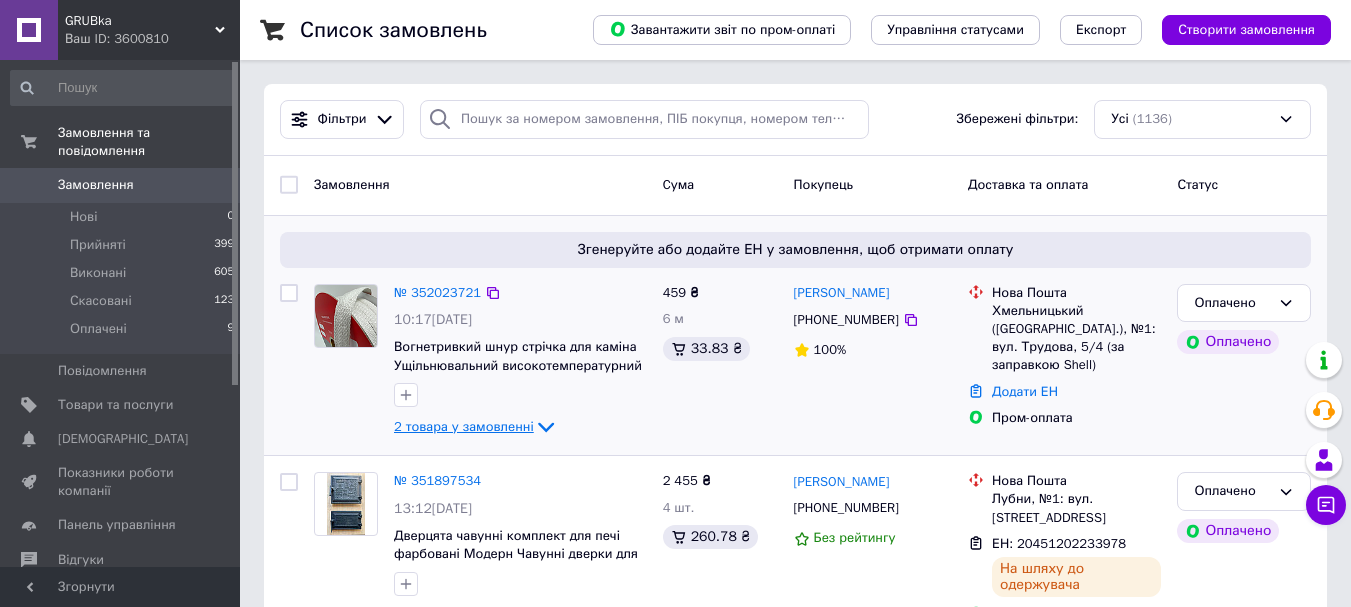 click 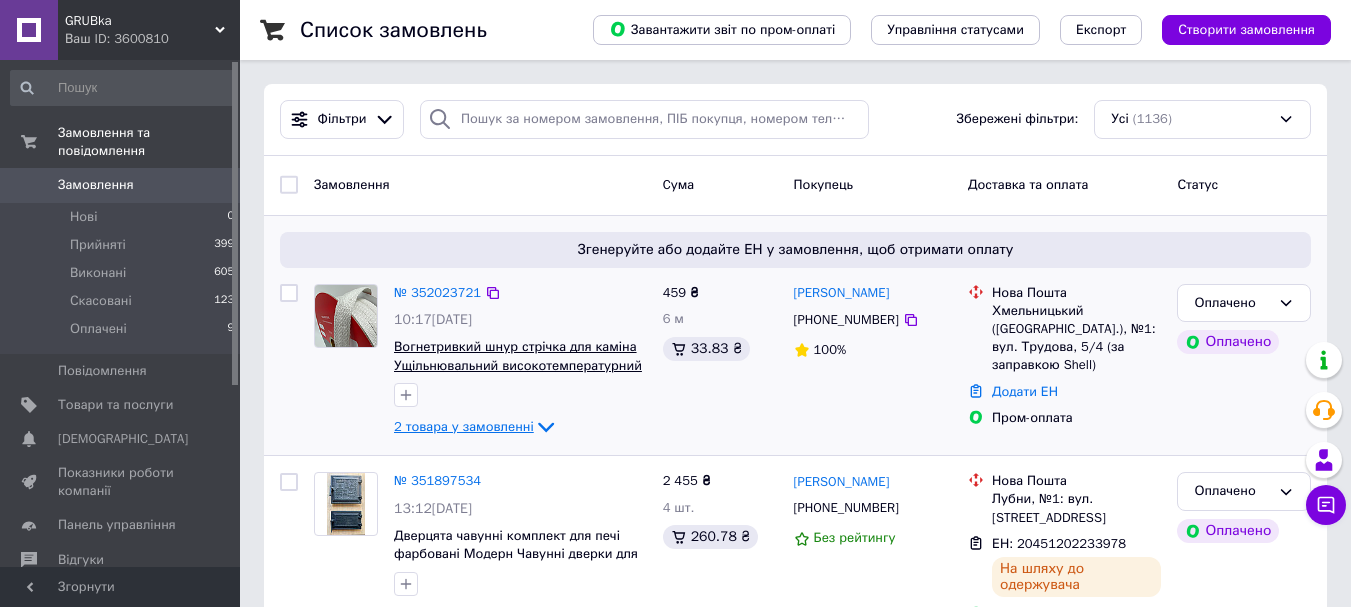 scroll, scrollTop: 100, scrollLeft: 0, axis: vertical 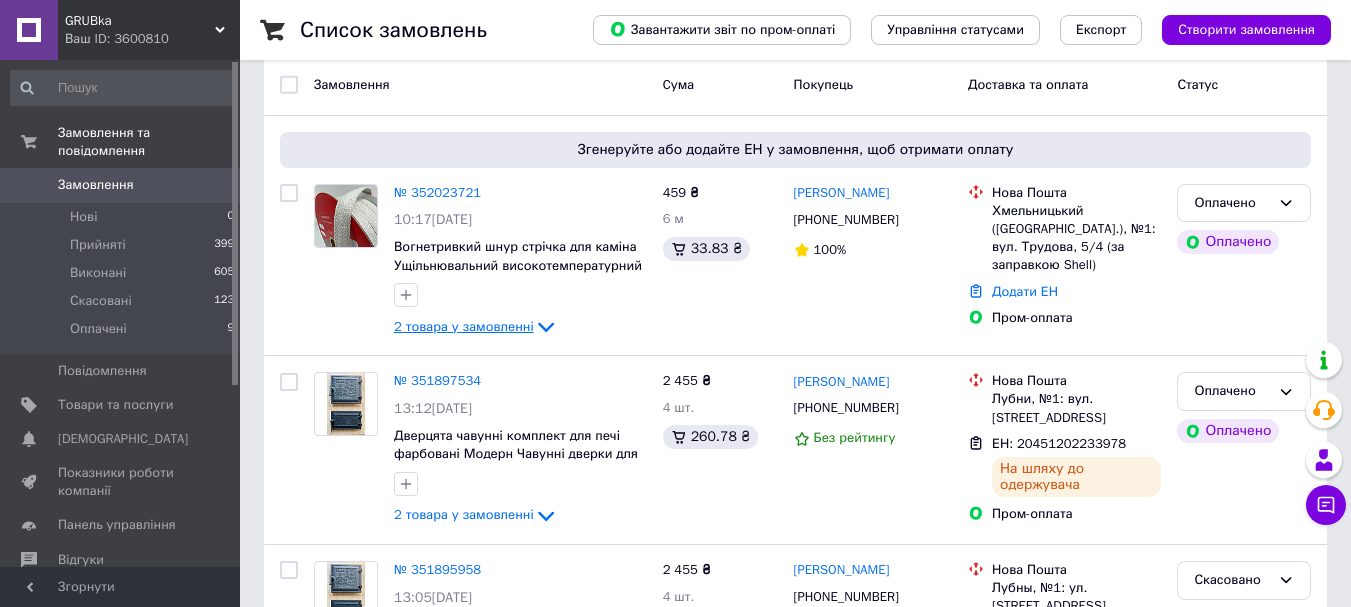 click on "2 товара у замовленні" 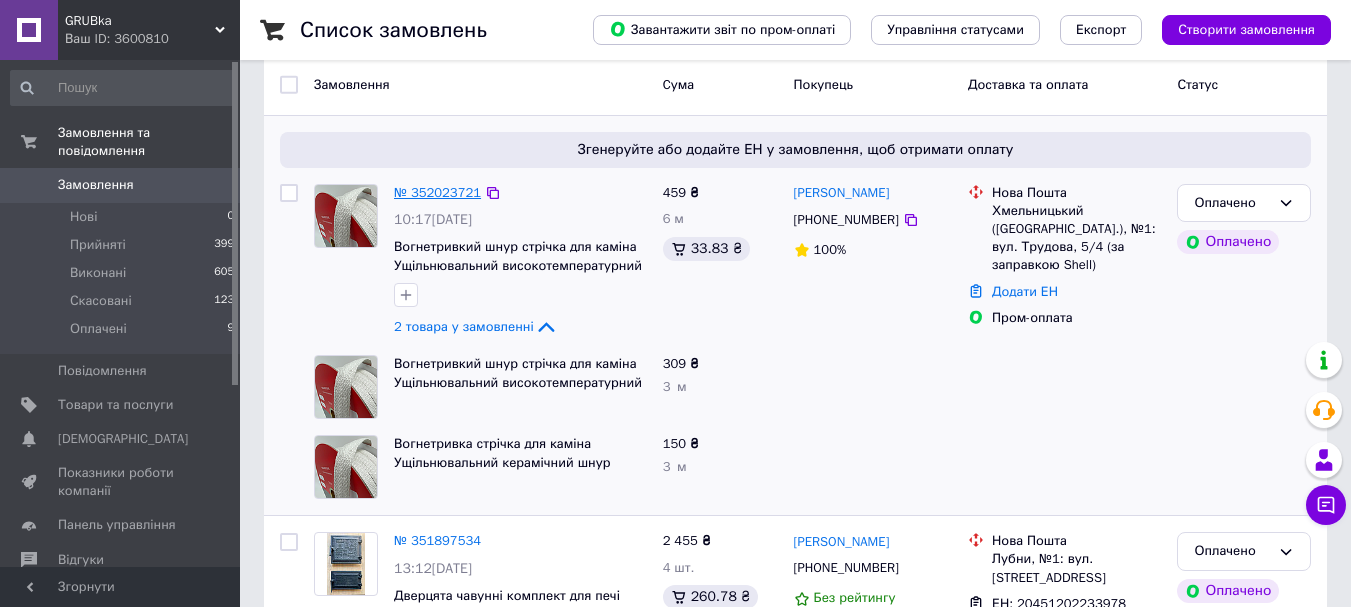 click on "№ 352023721" at bounding box center (437, 192) 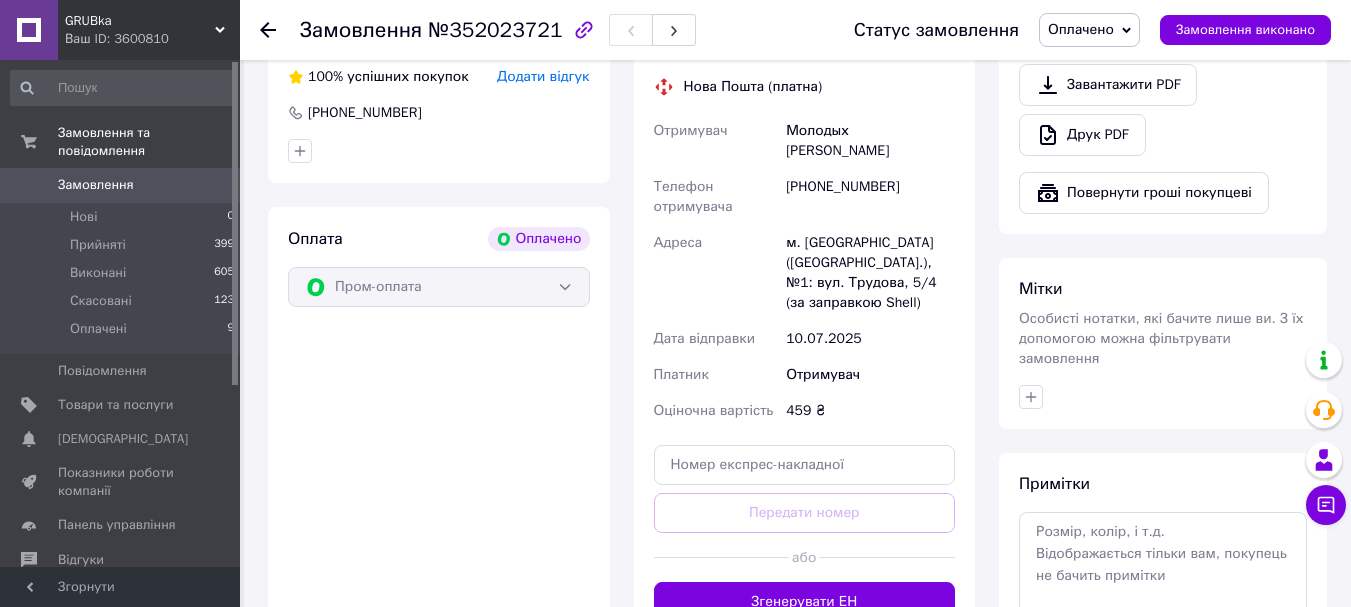 scroll, scrollTop: 900, scrollLeft: 0, axis: vertical 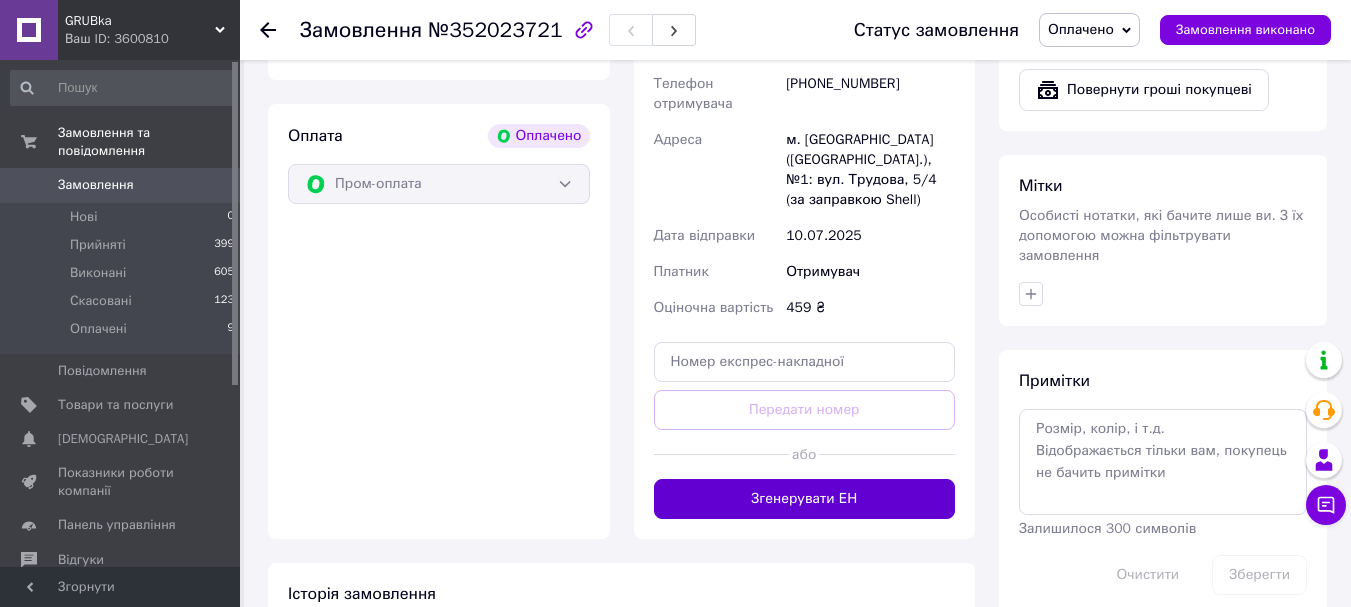 click on "Згенерувати ЕН" at bounding box center (805, 499) 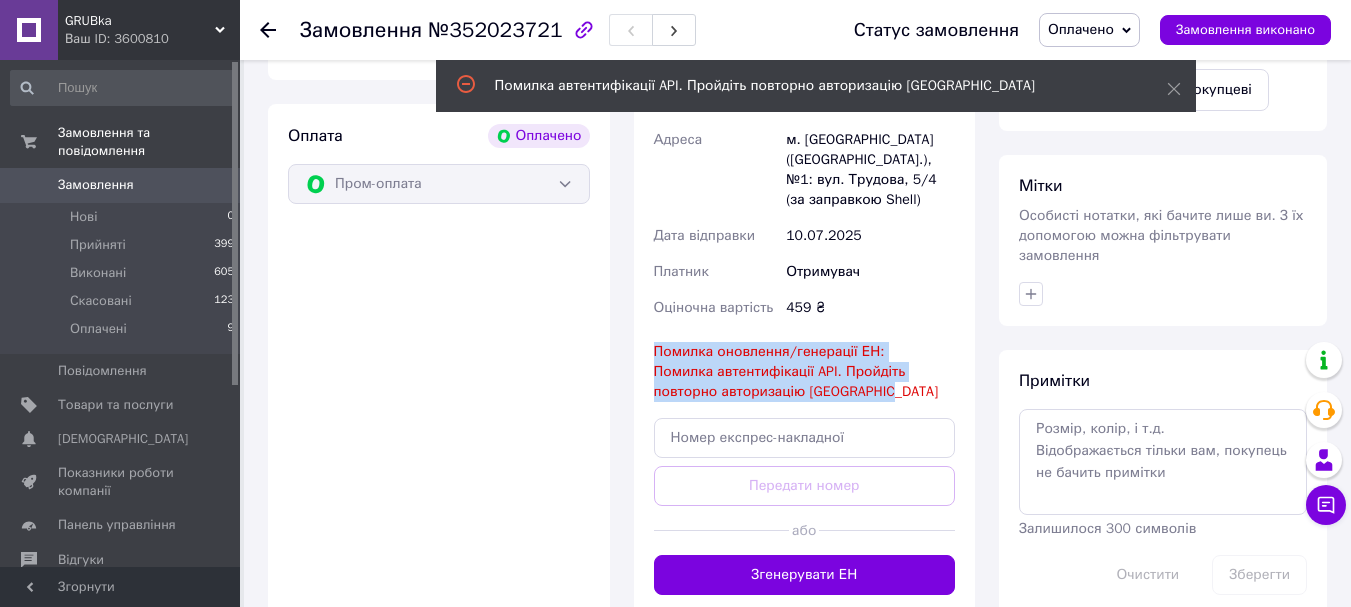 drag, startPoint x: 892, startPoint y: 377, endPoint x: 632, endPoint y: 331, distance: 264.03787 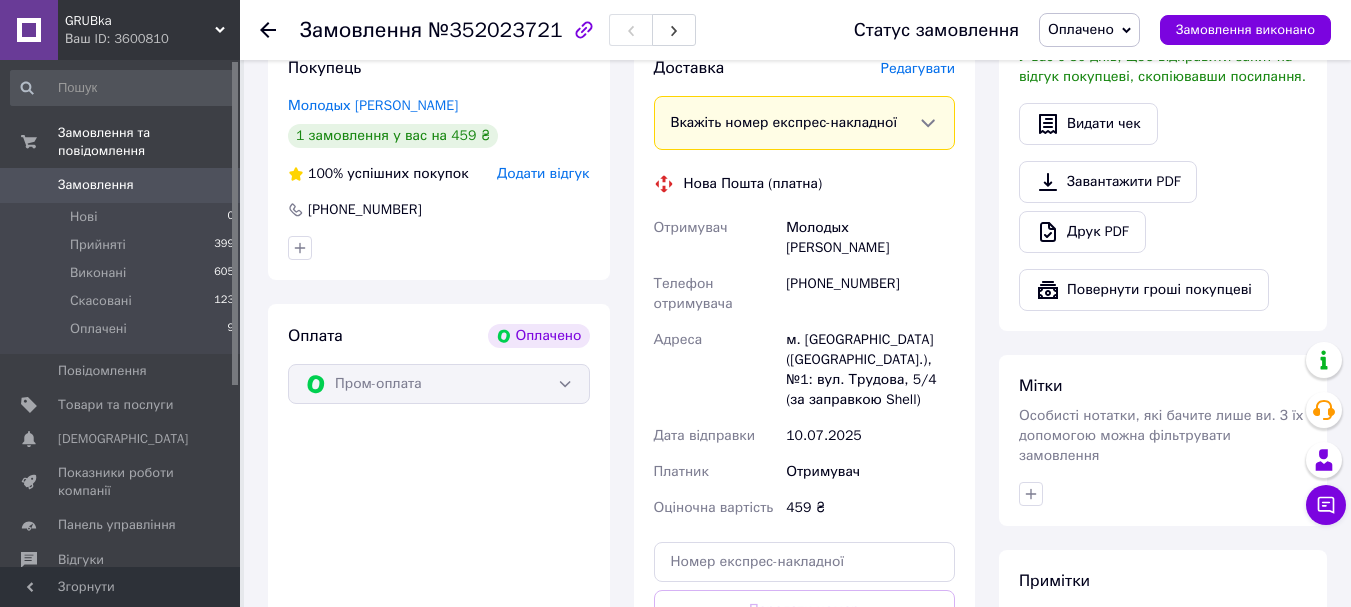 scroll, scrollTop: 900, scrollLeft: 0, axis: vertical 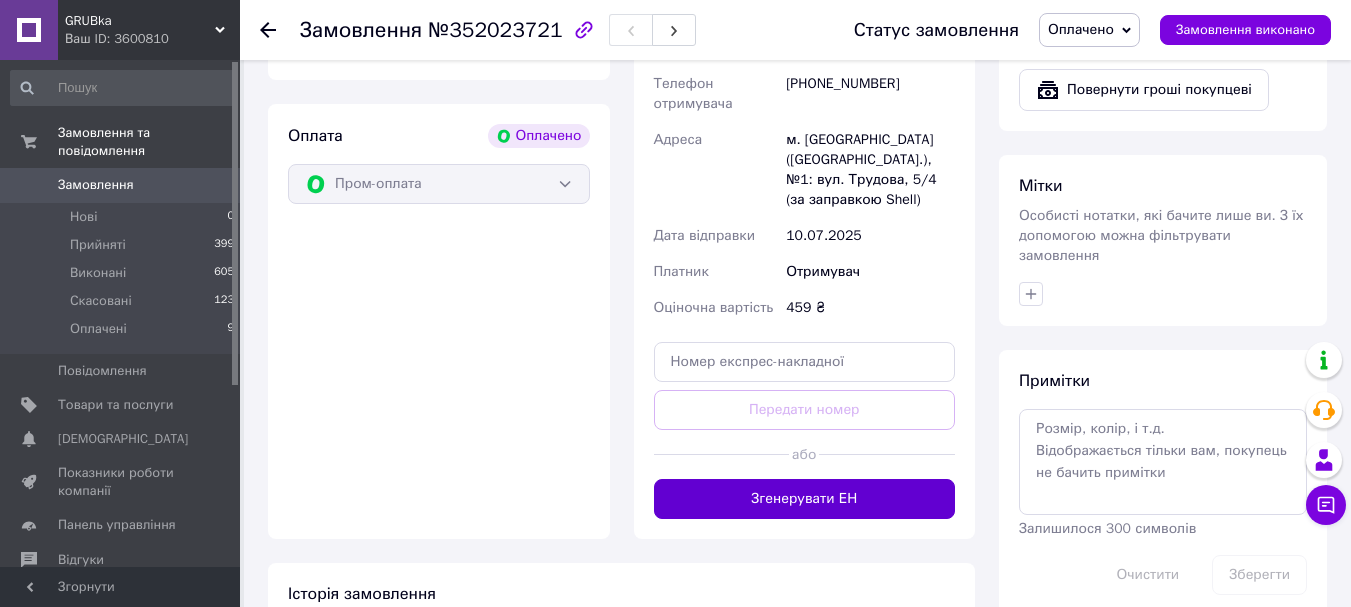 click on "Згенерувати ЕН" at bounding box center (805, 499) 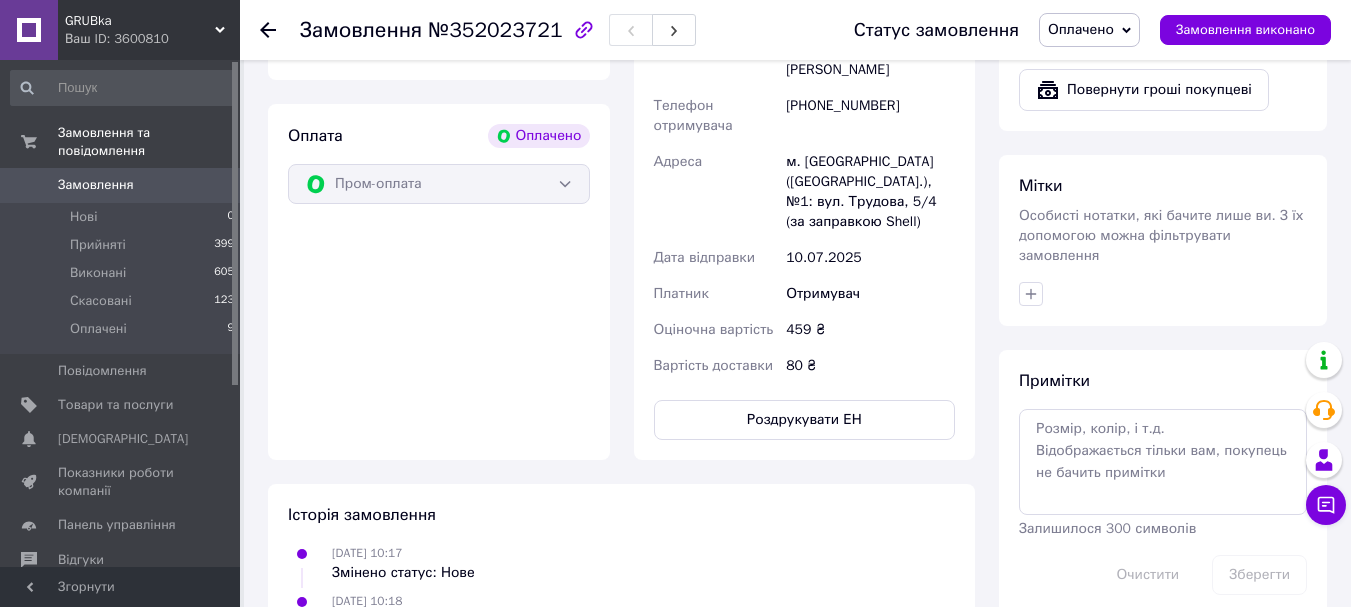 scroll, scrollTop: 700, scrollLeft: 0, axis: vertical 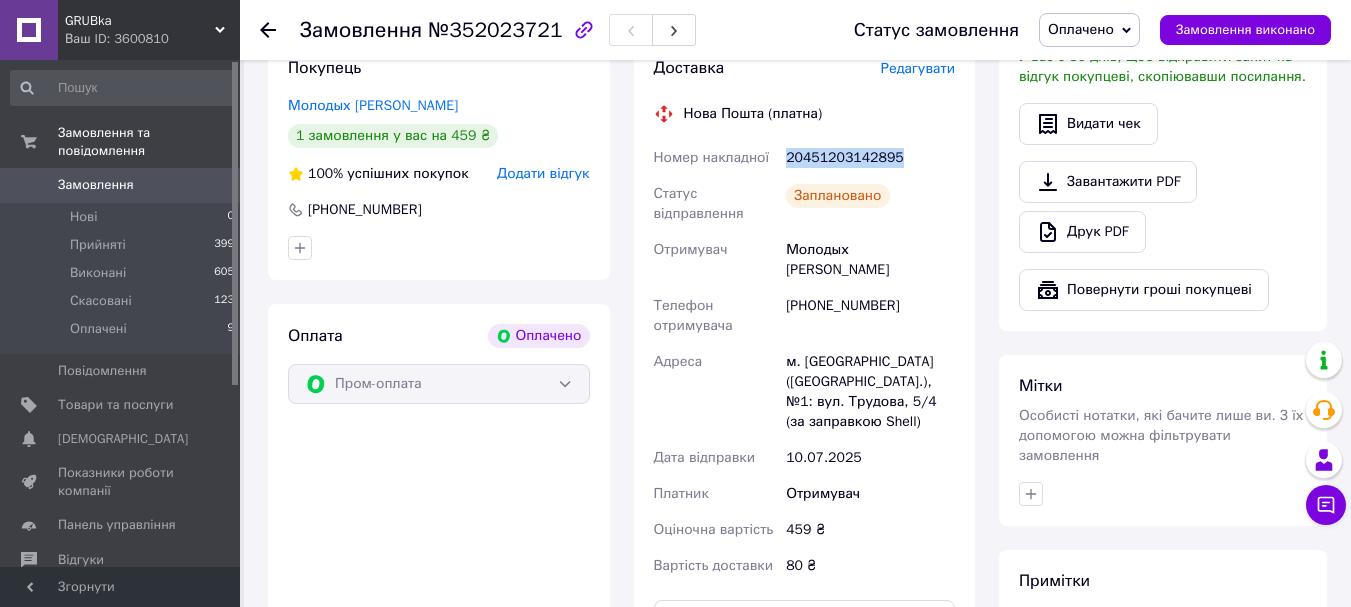 drag, startPoint x: 902, startPoint y: 154, endPoint x: 781, endPoint y: 155, distance: 121.004135 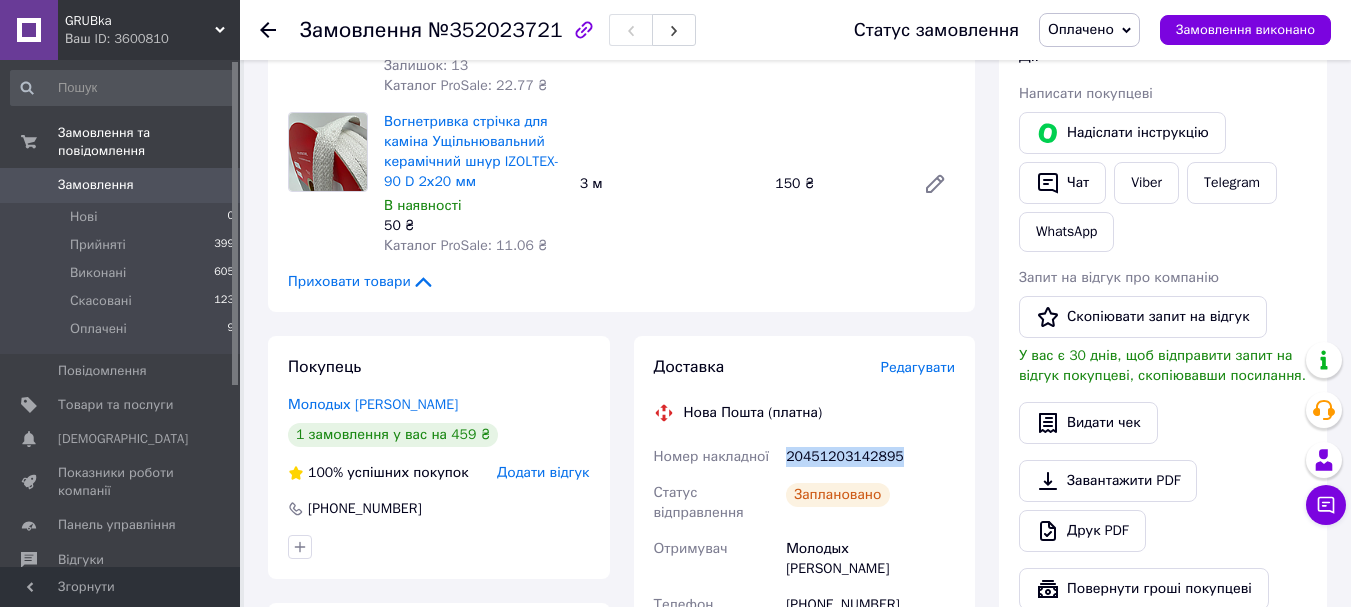 scroll, scrollTop: 400, scrollLeft: 0, axis: vertical 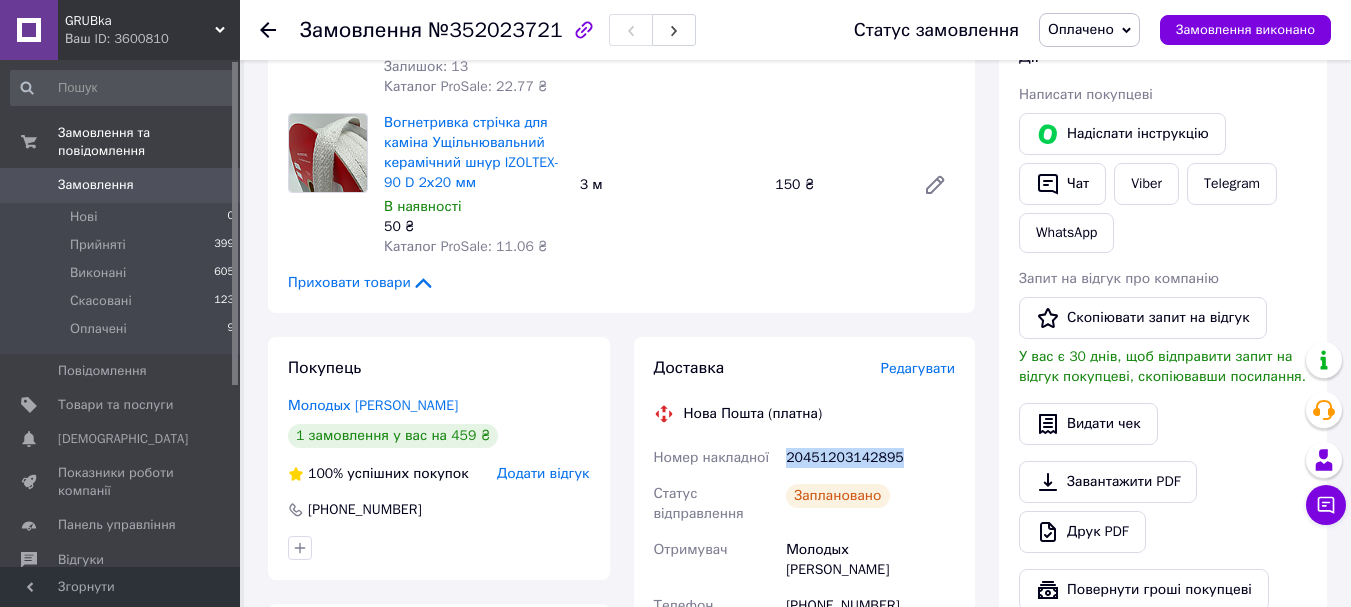 click on "Замовлення" at bounding box center (121, 185) 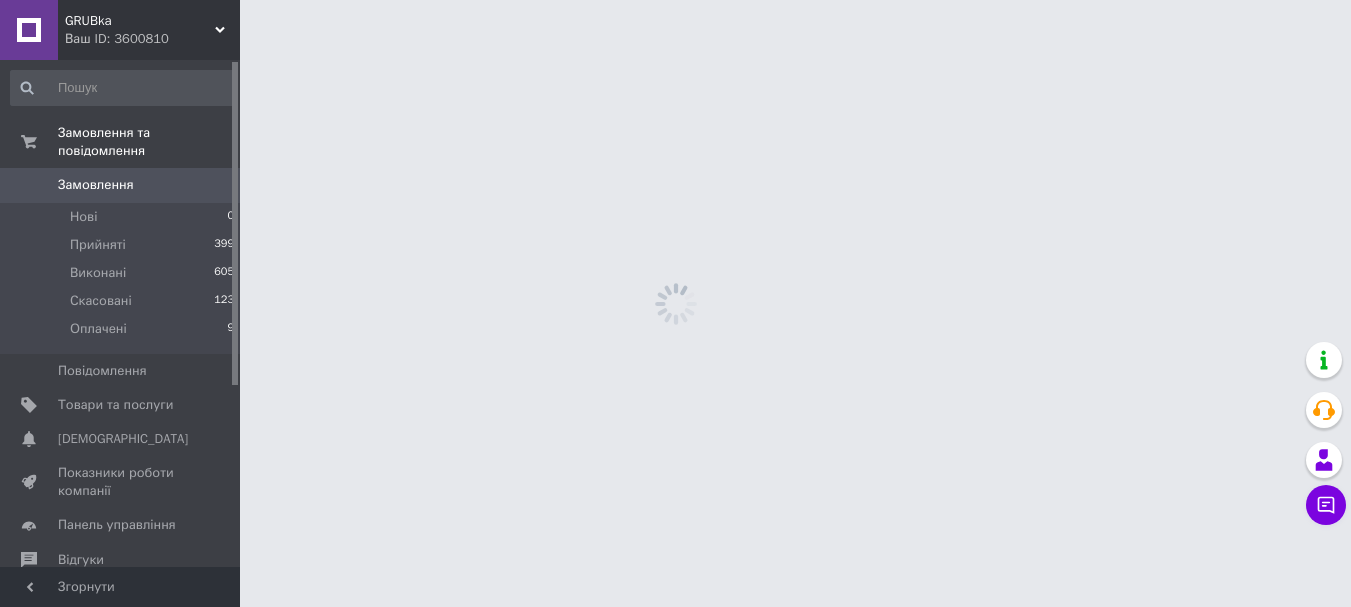 scroll, scrollTop: 0, scrollLeft: 0, axis: both 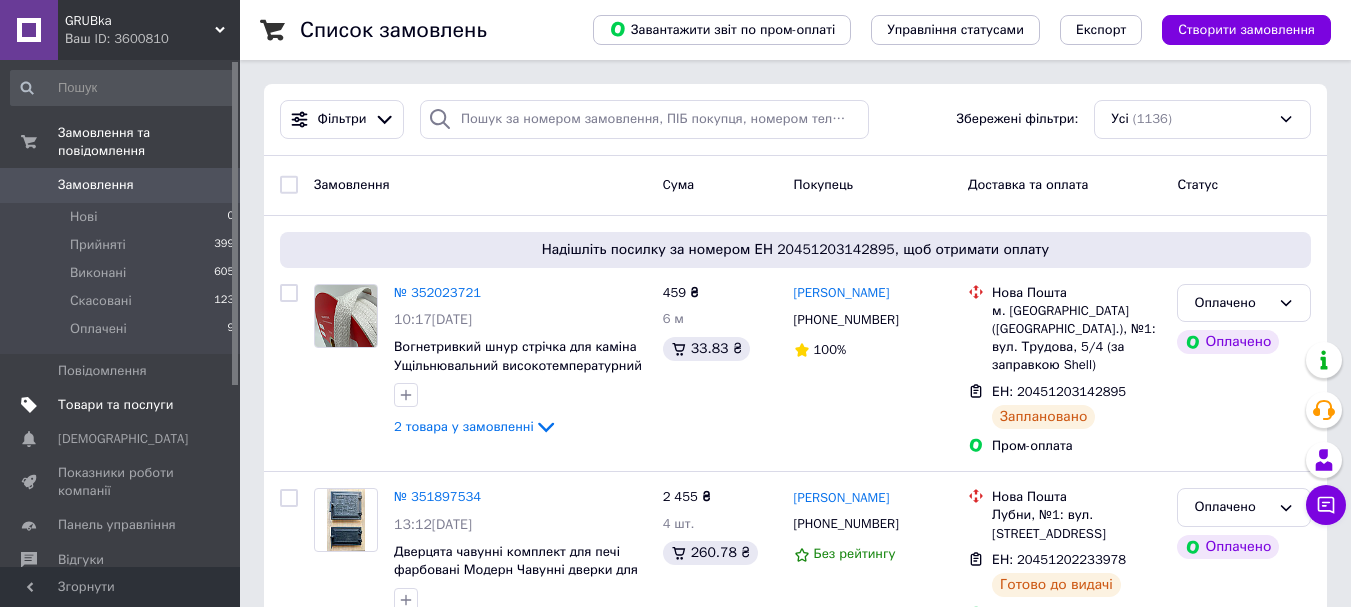 click on "Товари та послуги" at bounding box center [123, 405] 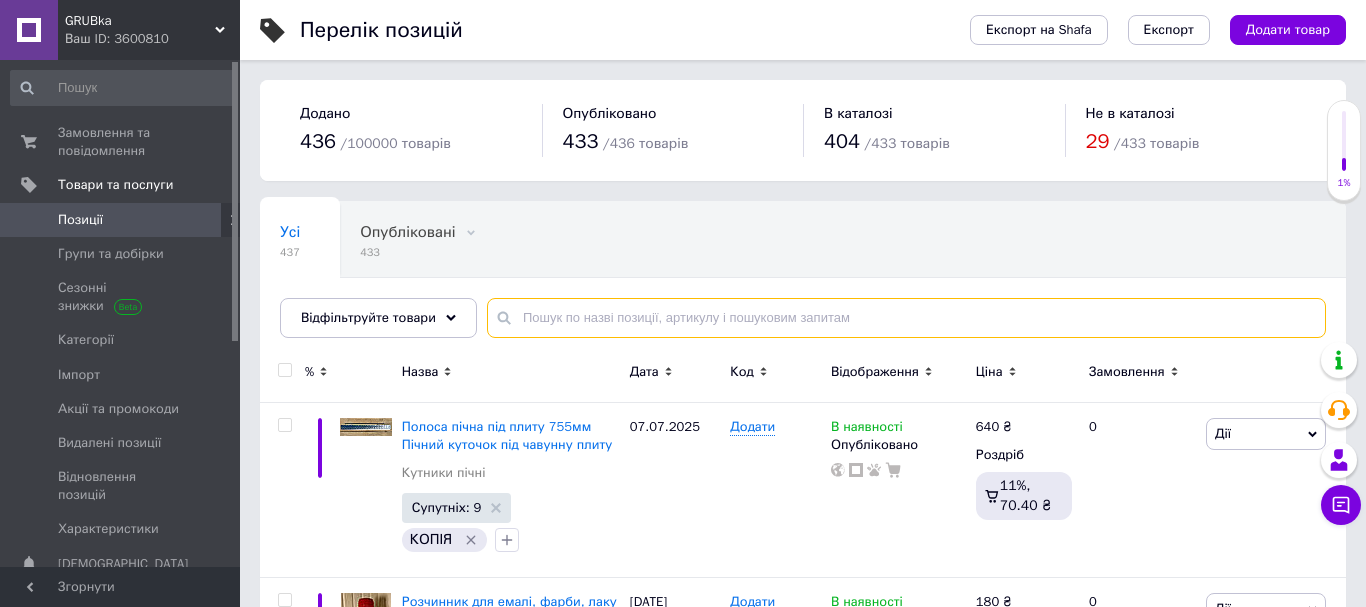 click at bounding box center (906, 318) 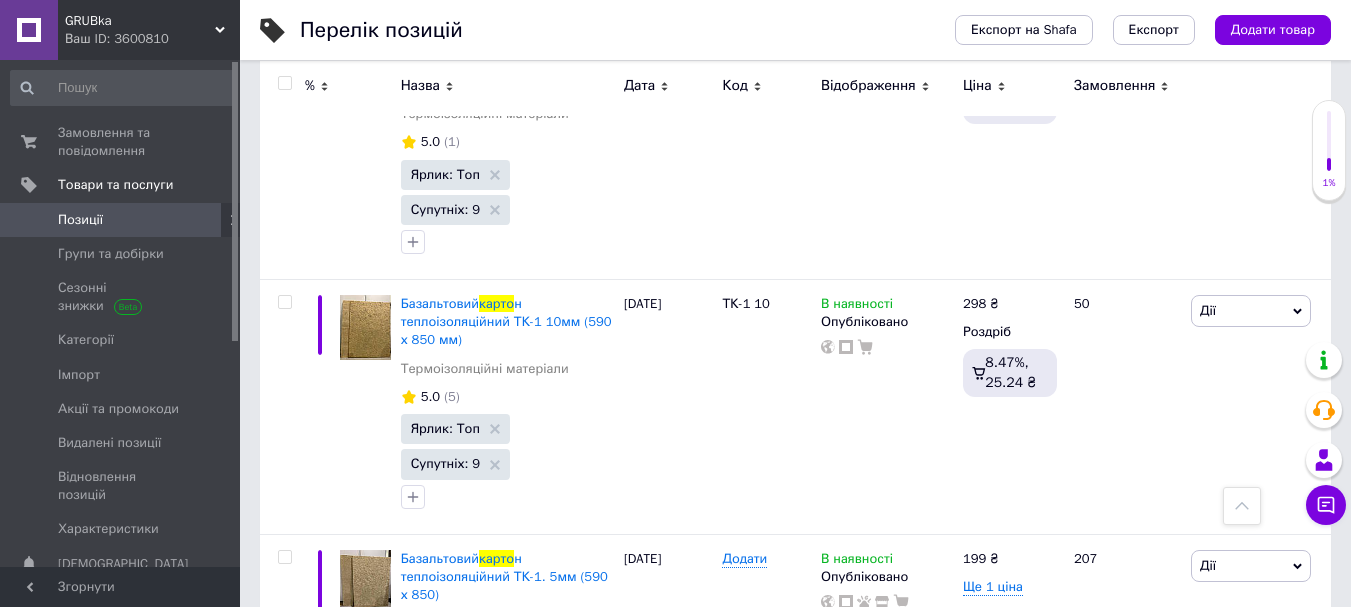 scroll, scrollTop: 1700, scrollLeft: 0, axis: vertical 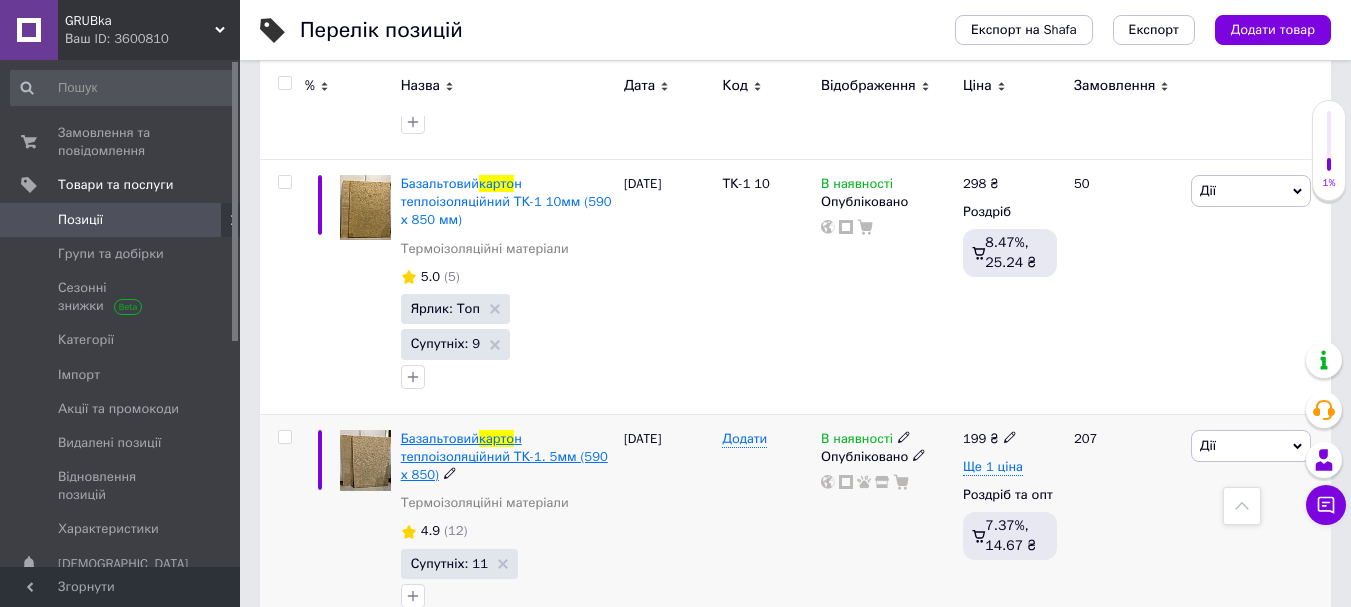 type on "карто" 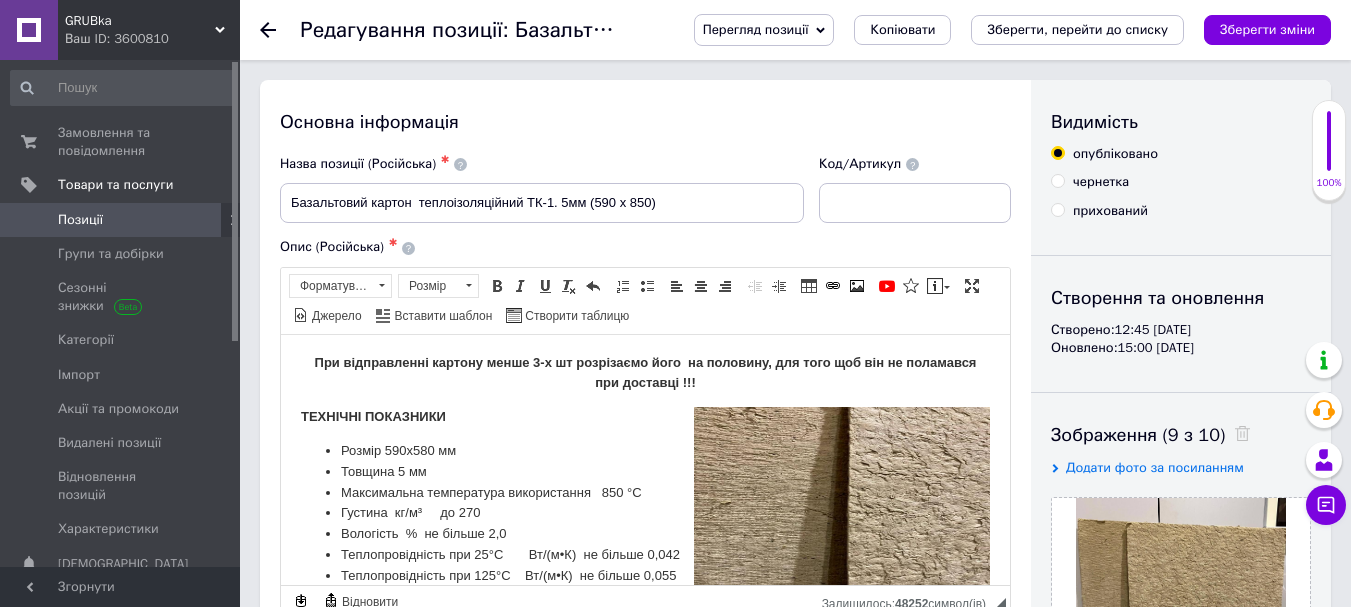 scroll, scrollTop: 0, scrollLeft: 0, axis: both 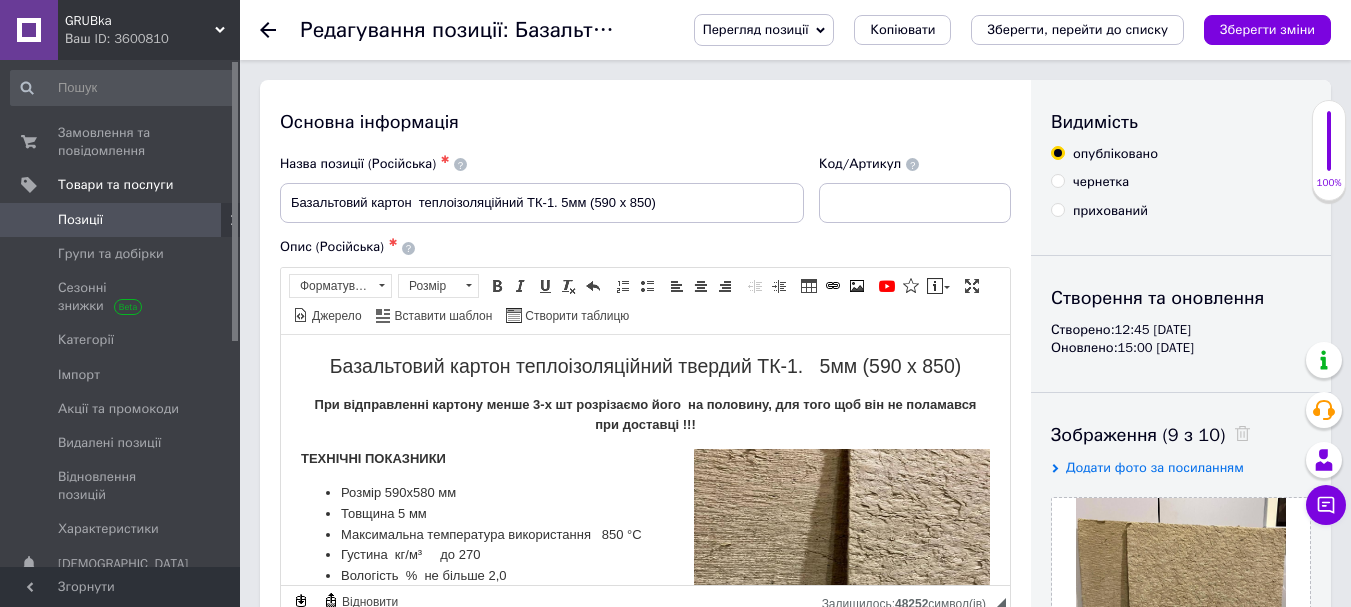 click on "Позиції" at bounding box center [123, 220] 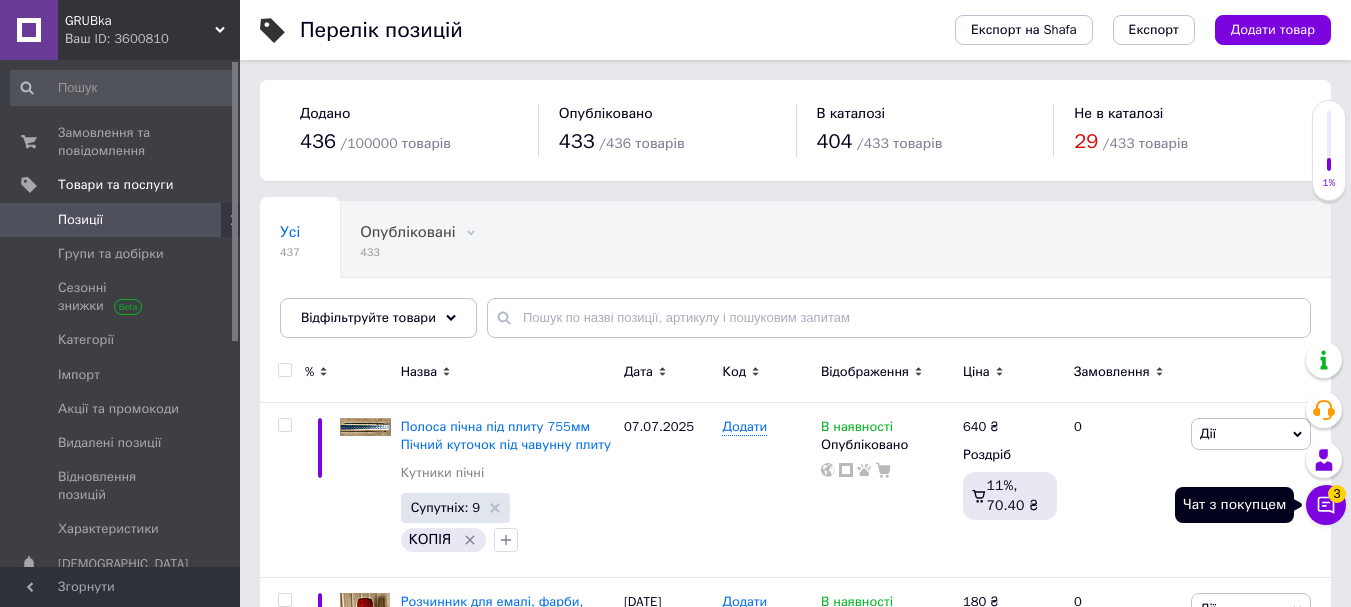 click 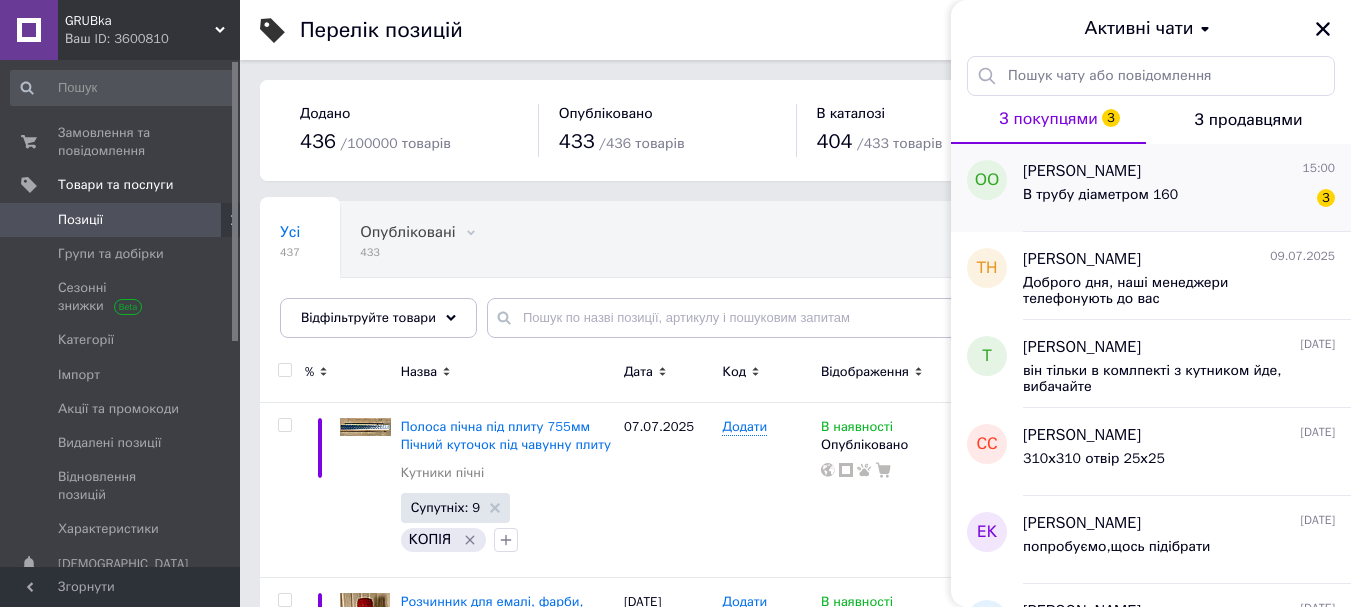 click on "В трубу діаметром 160" at bounding box center (1100, 195) 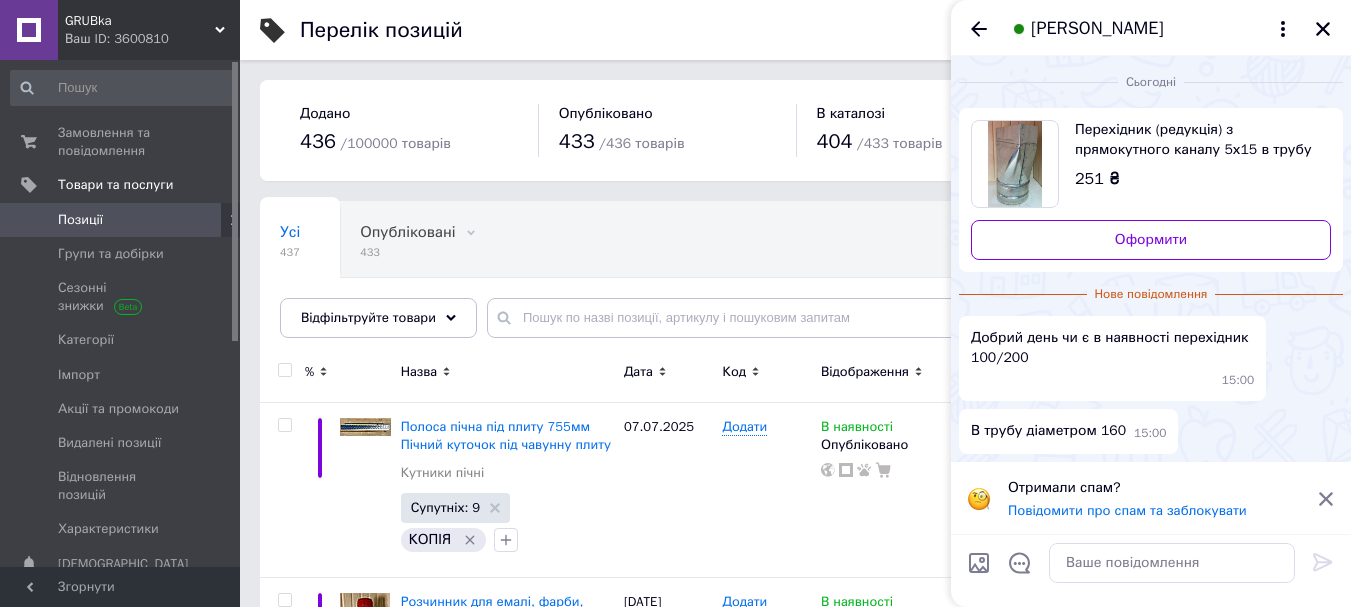 scroll, scrollTop: 1, scrollLeft: 0, axis: vertical 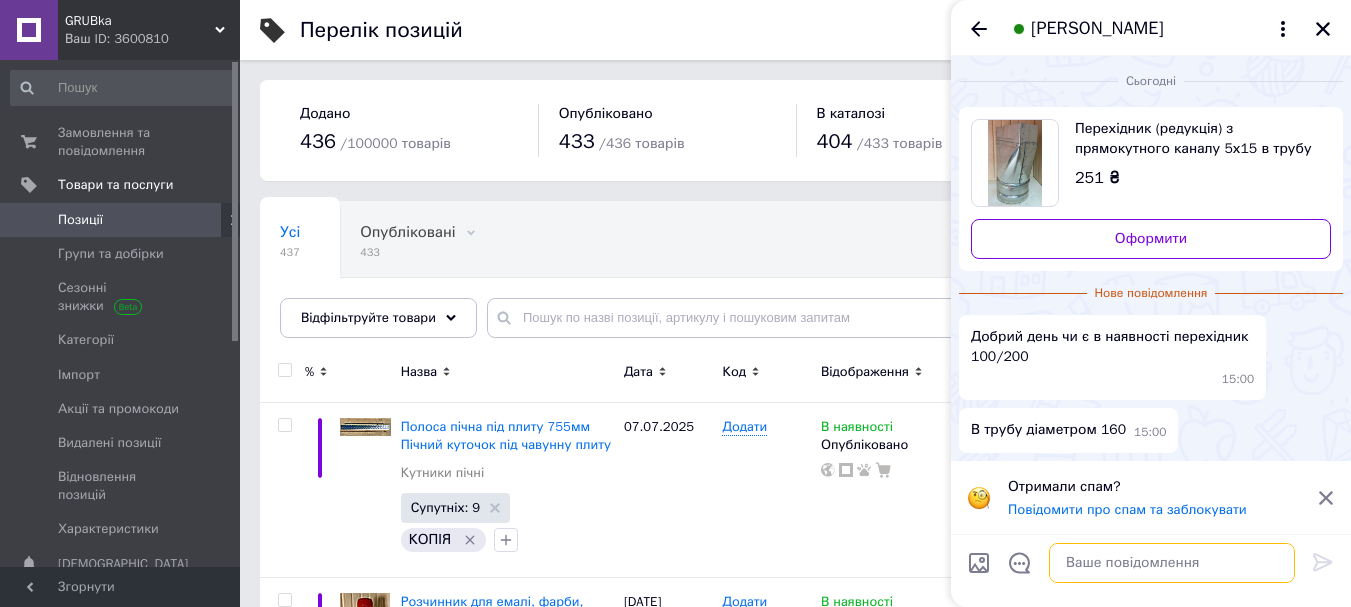 click at bounding box center [1172, 563] 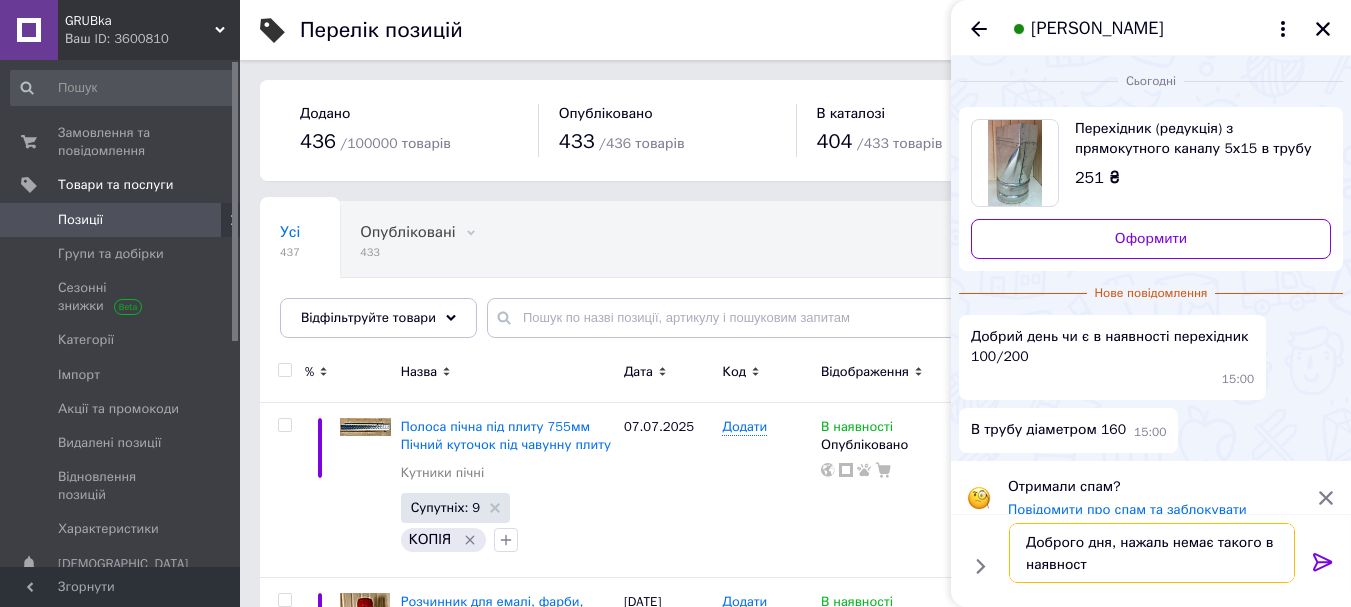 type on "Доброго дня, нажаль немає такого в наявності" 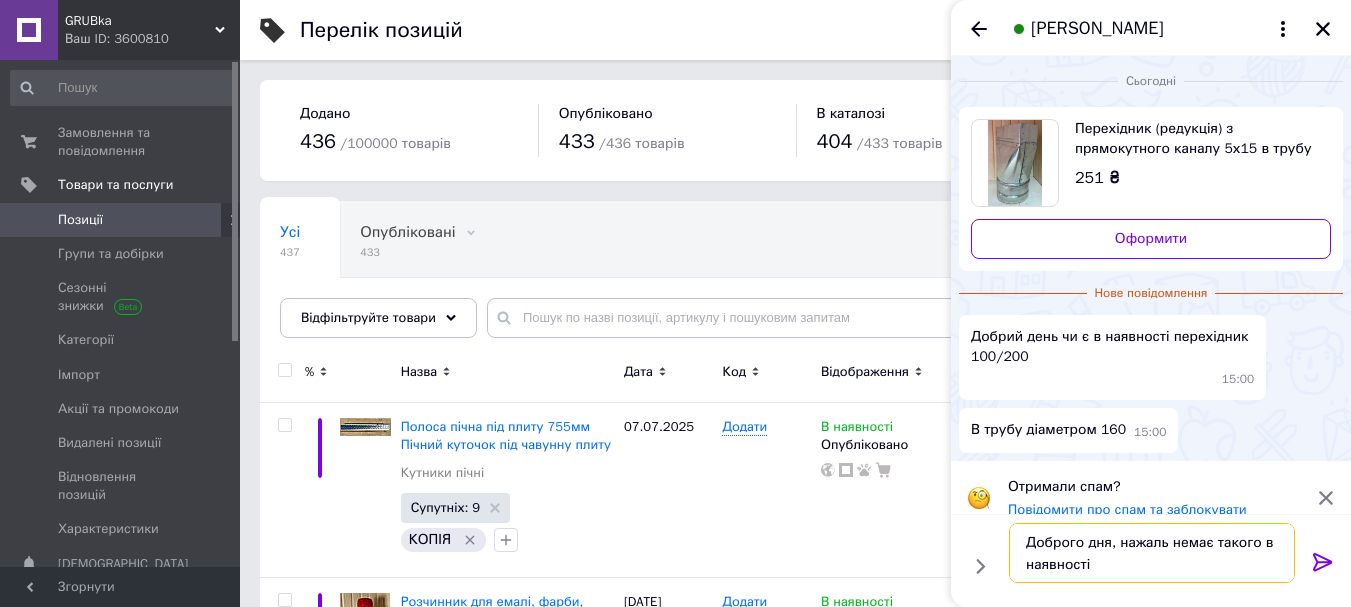 type 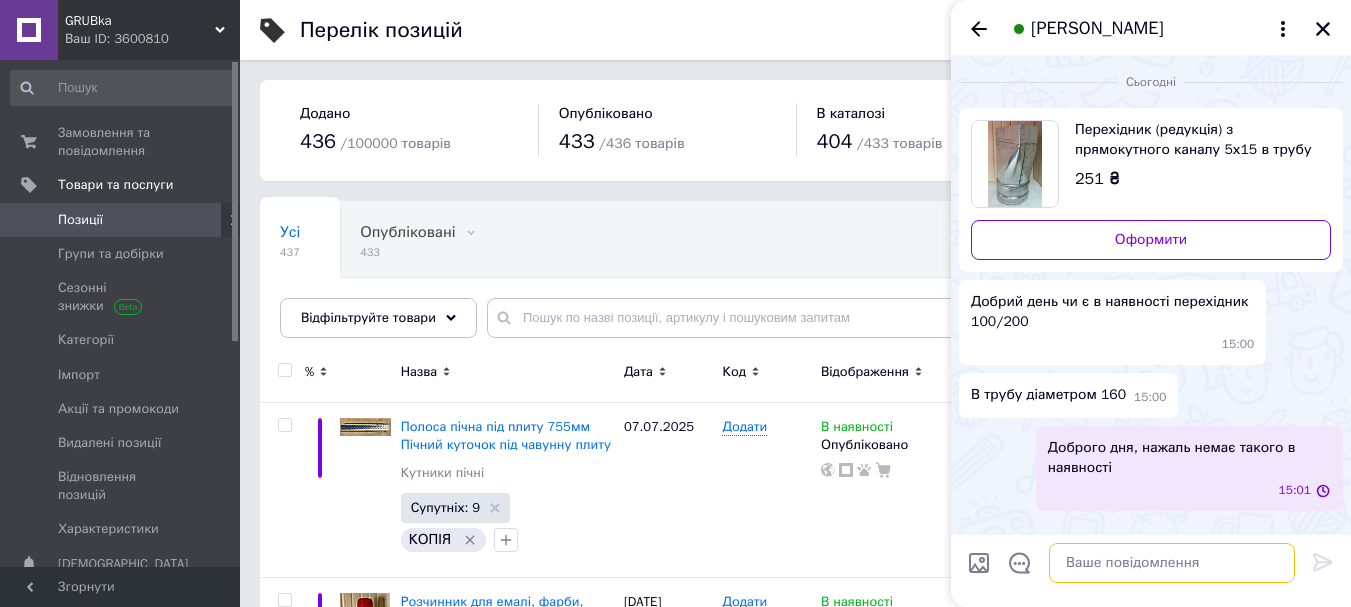 scroll, scrollTop: 0, scrollLeft: 0, axis: both 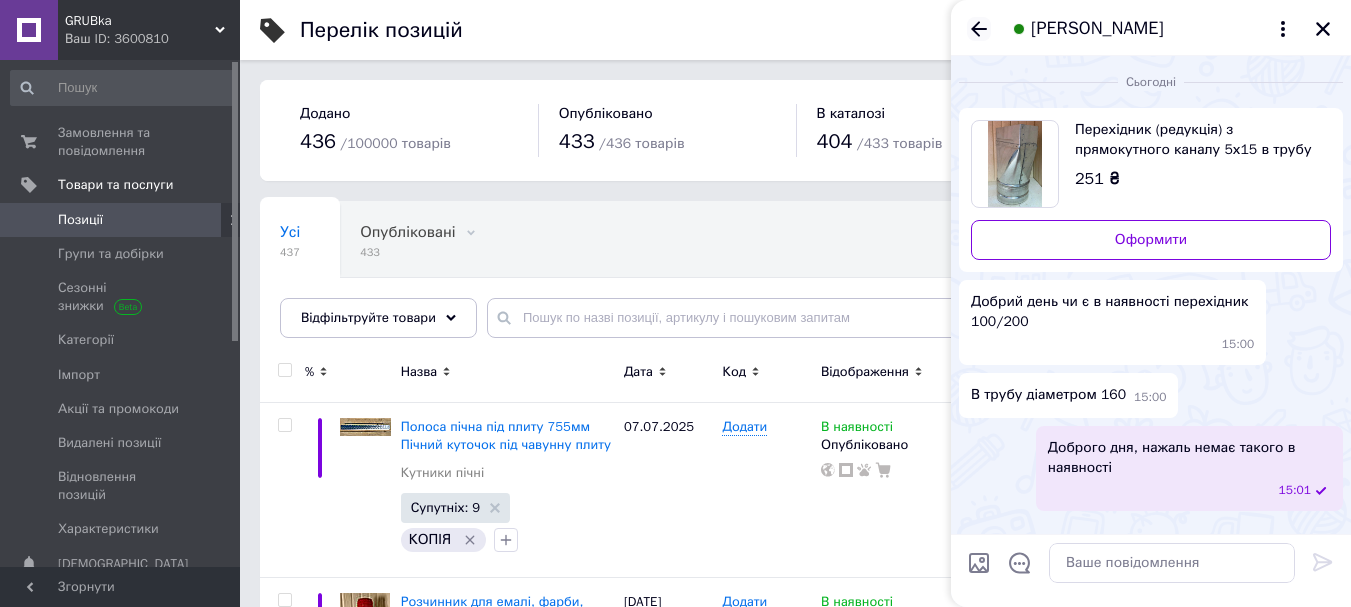 click 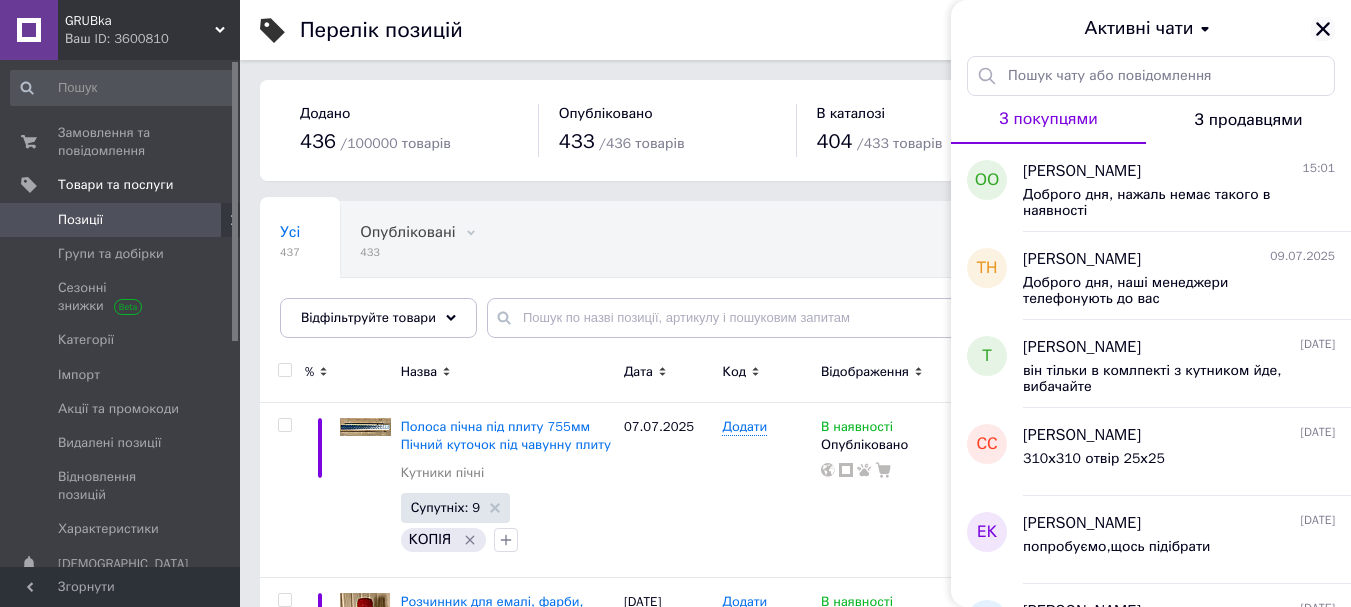 click 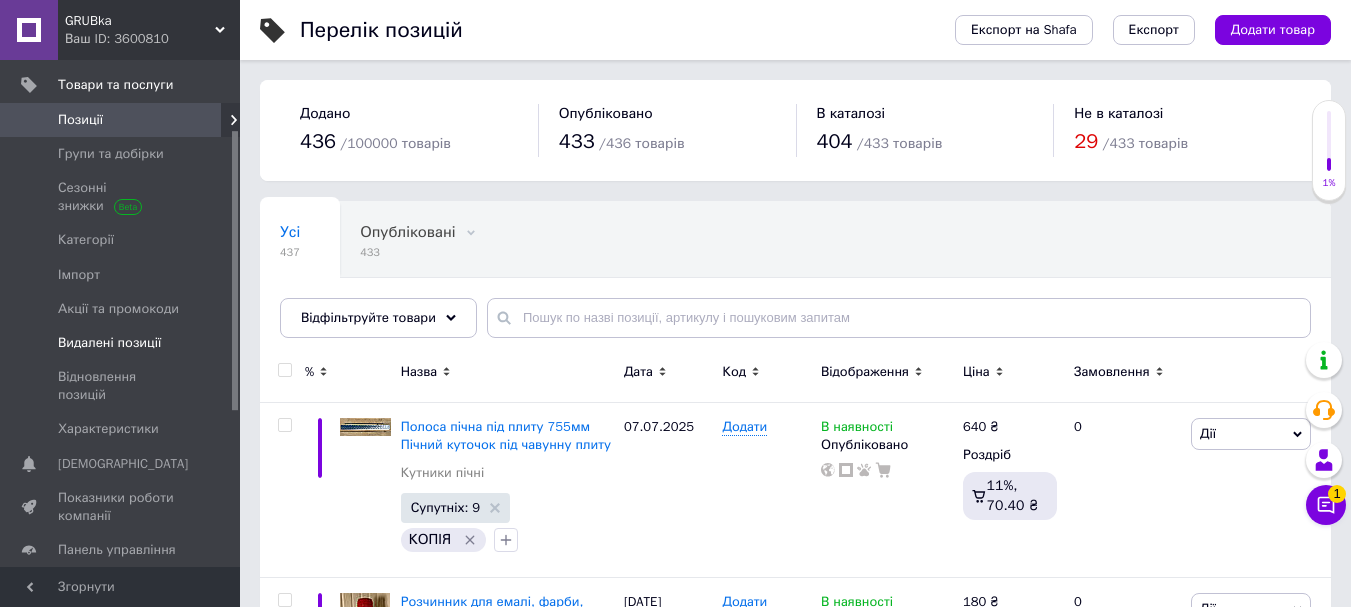 scroll, scrollTop: 200, scrollLeft: 0, axis: vertical 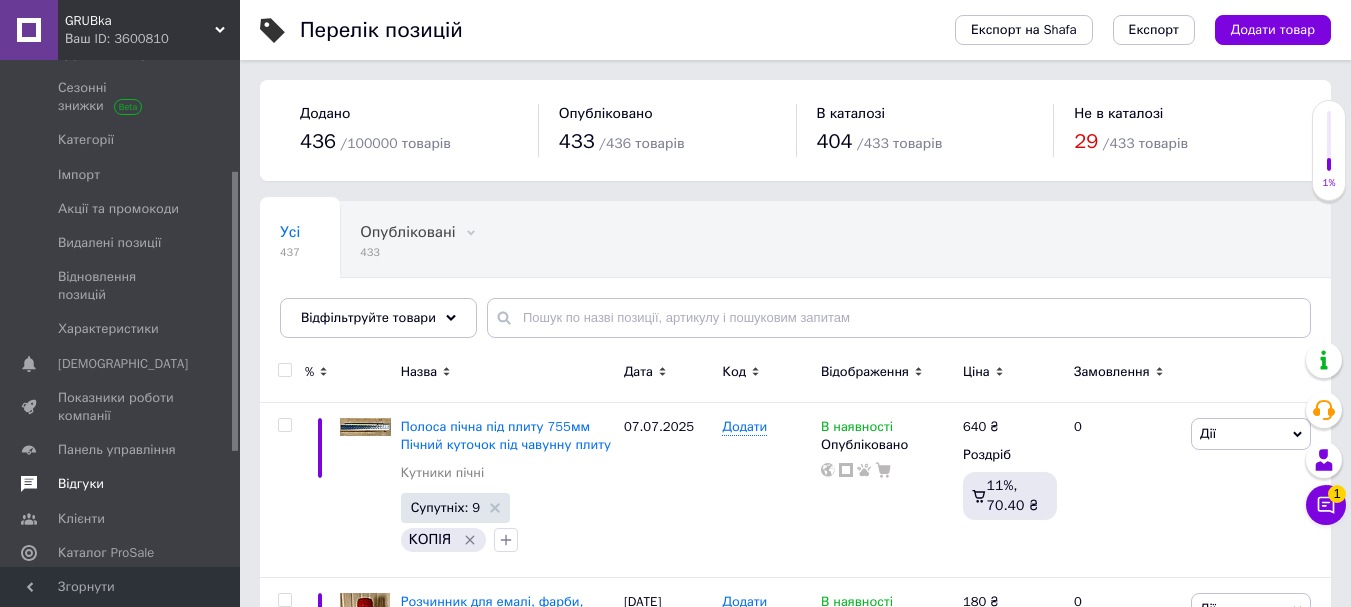 click on "Відгуки" at bounding box center [123, 484] 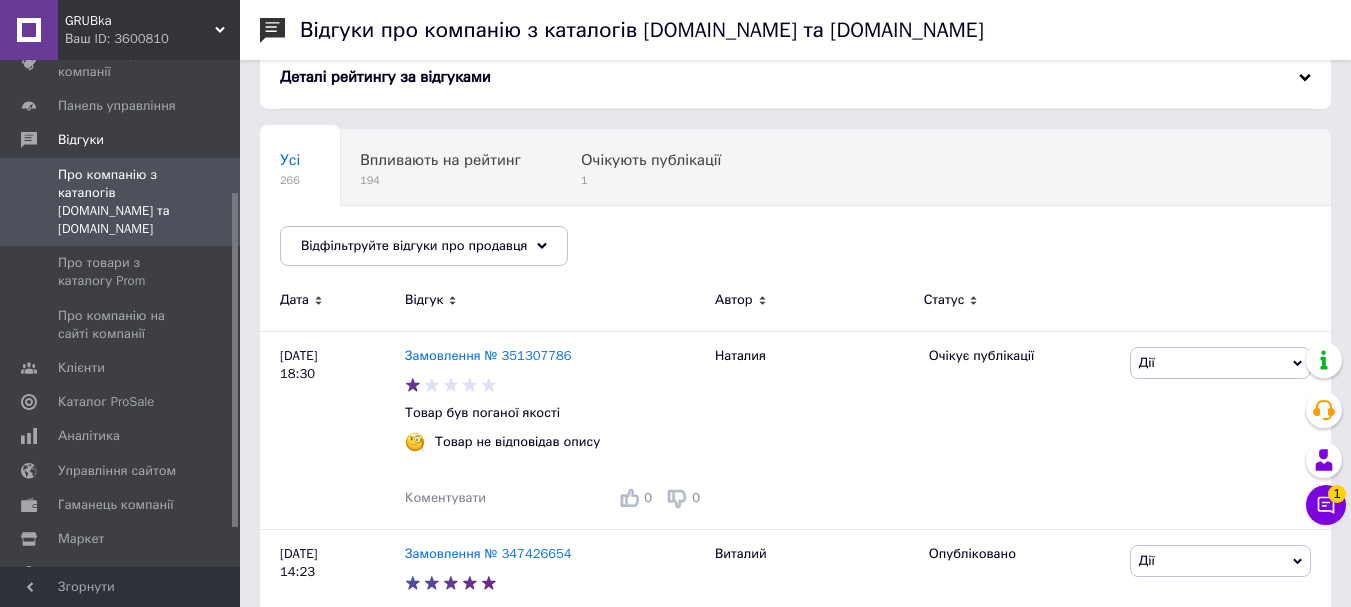 scroll, scrollTop: 0, scrollLeft: 0, axis: both 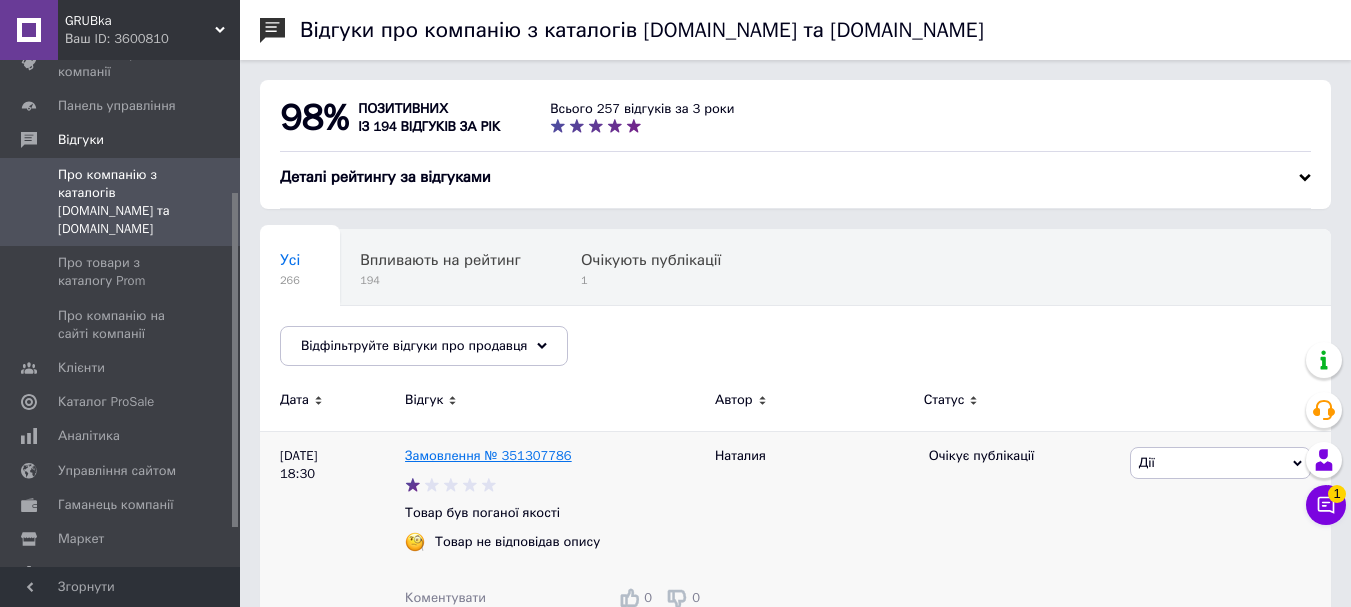 click on "Замовлення № 351307786" at bounding box center [488, 455] 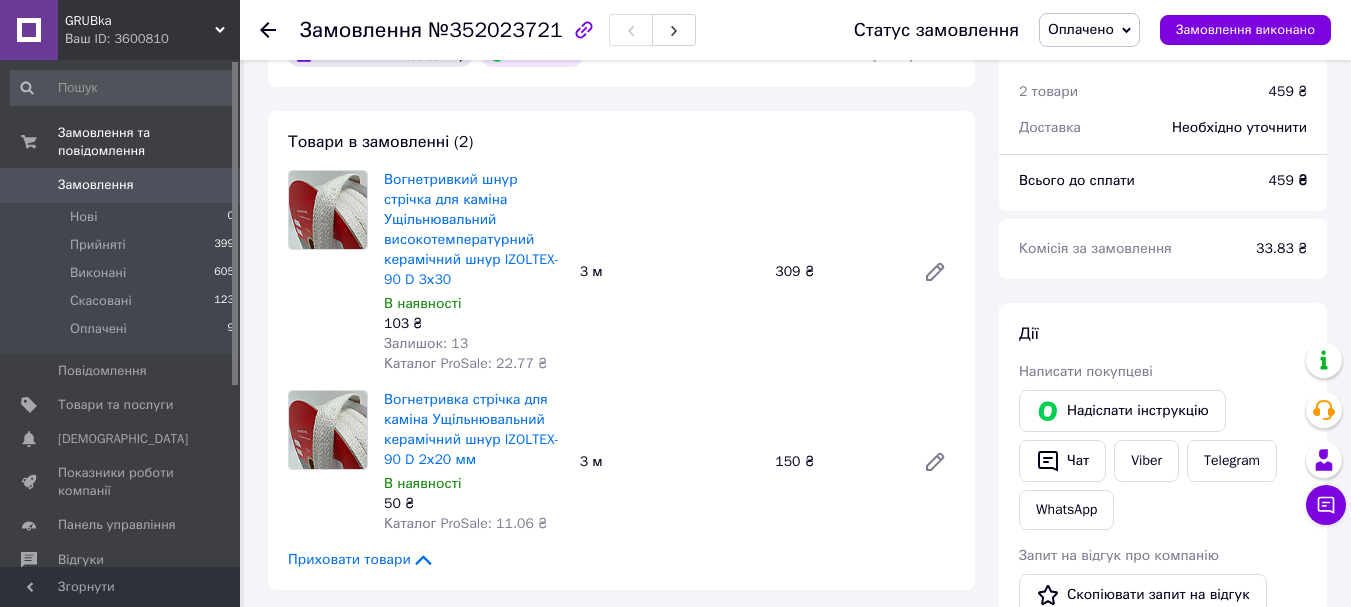 scroll, scrollTop: 0, scrollLeft: 0, axis: both 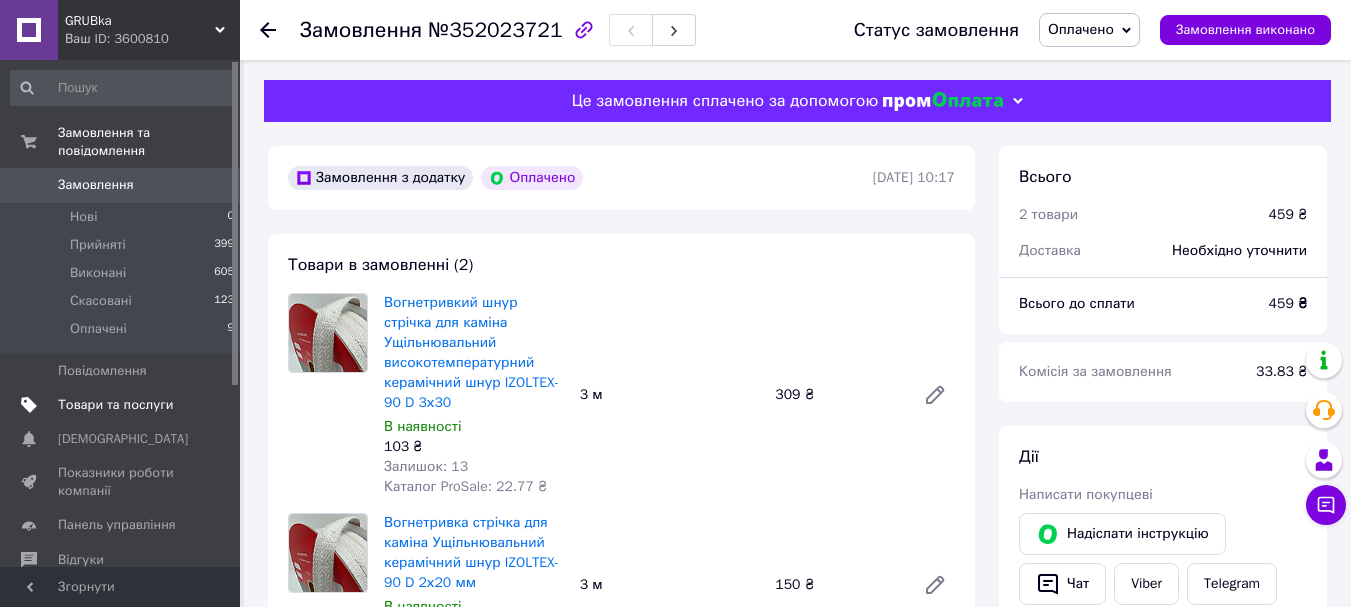 click on "Товари та послуги" at bounding box center (123, 405) 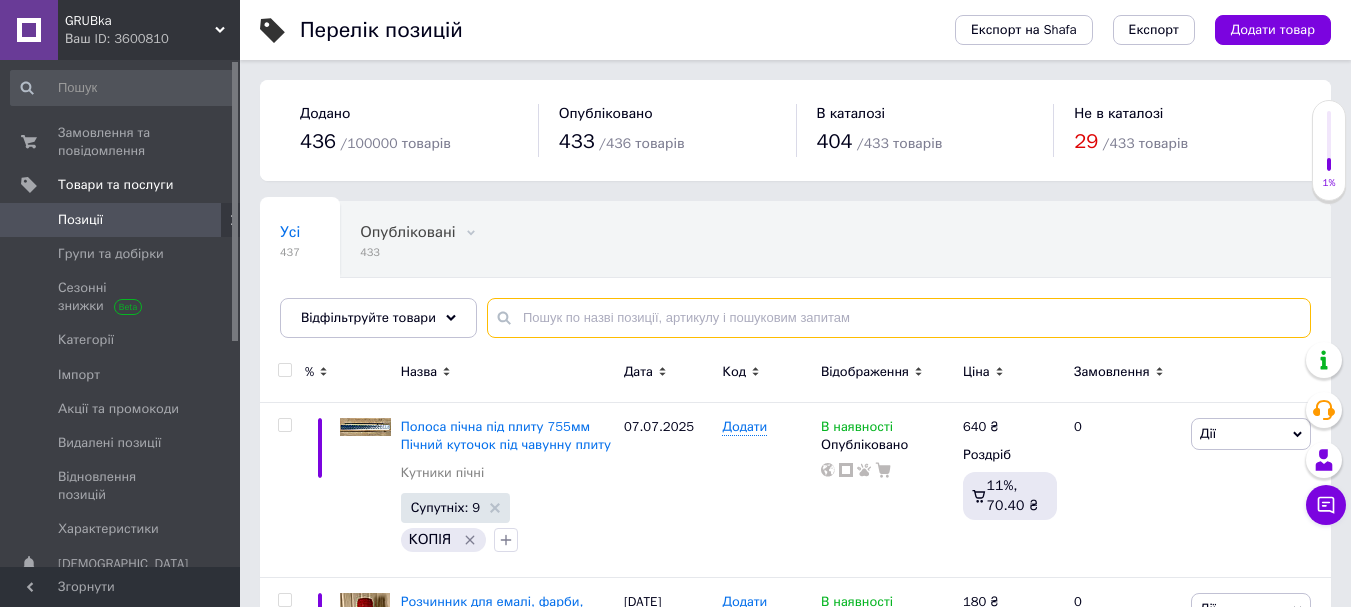 click at bounding box center [899, 318] 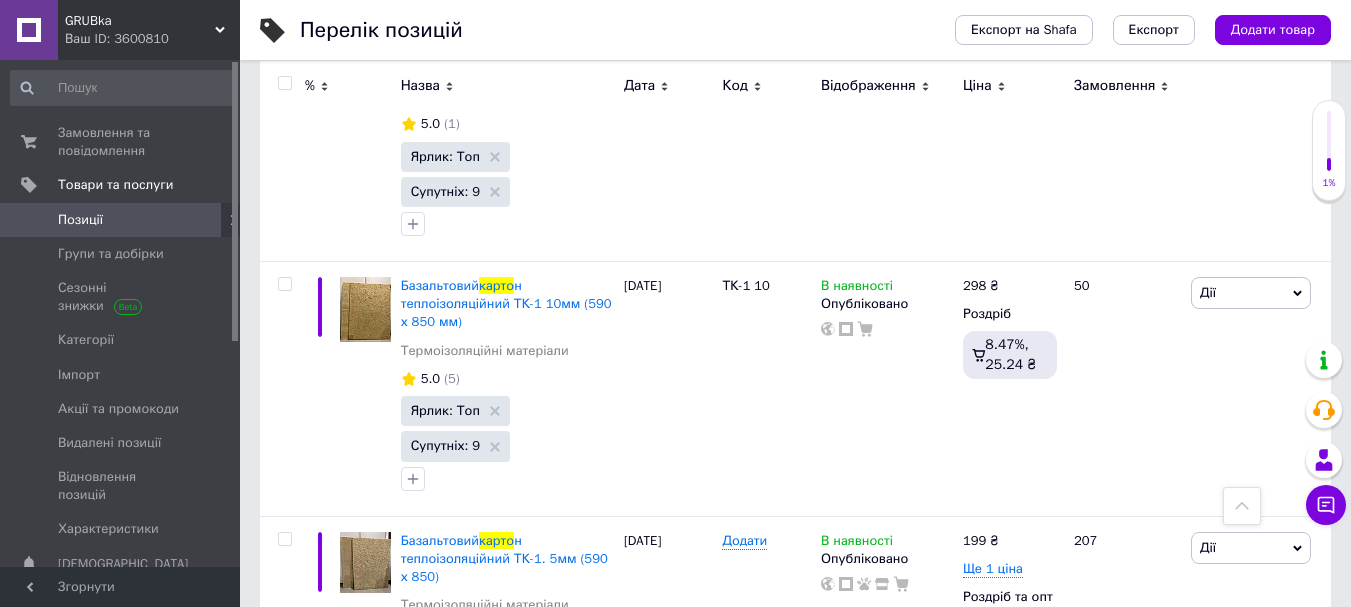 scroll, scrollTop: 1600, scrollLeft: 0, axis: vertical 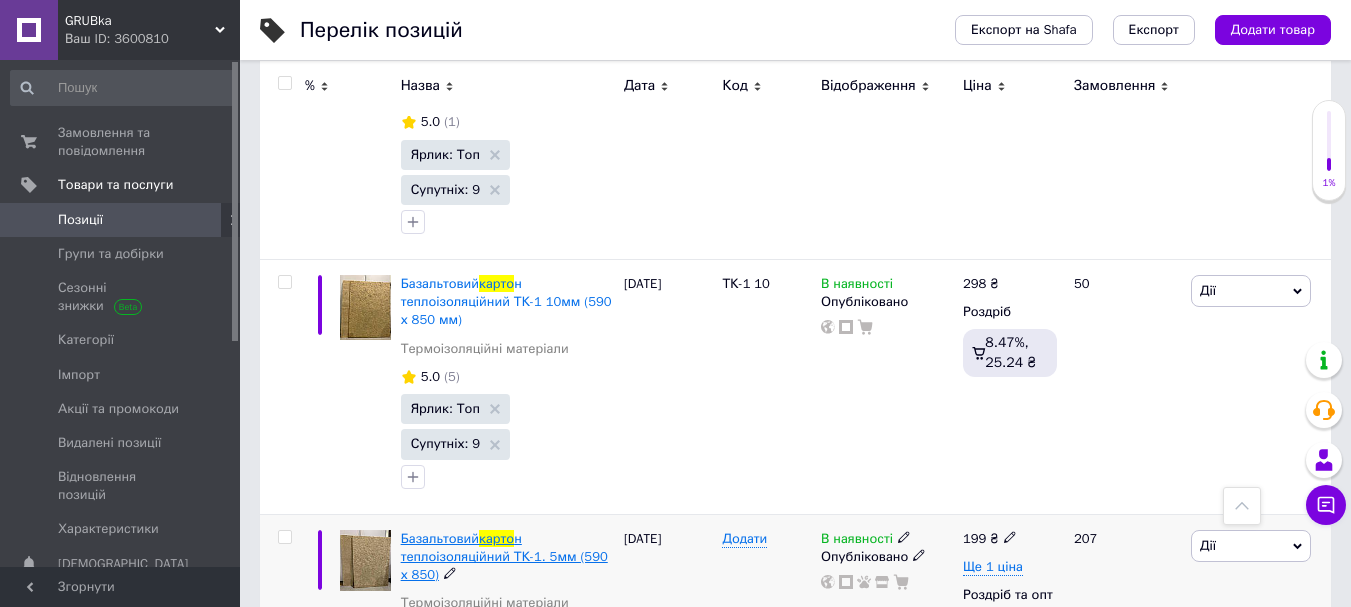 type on "карто" 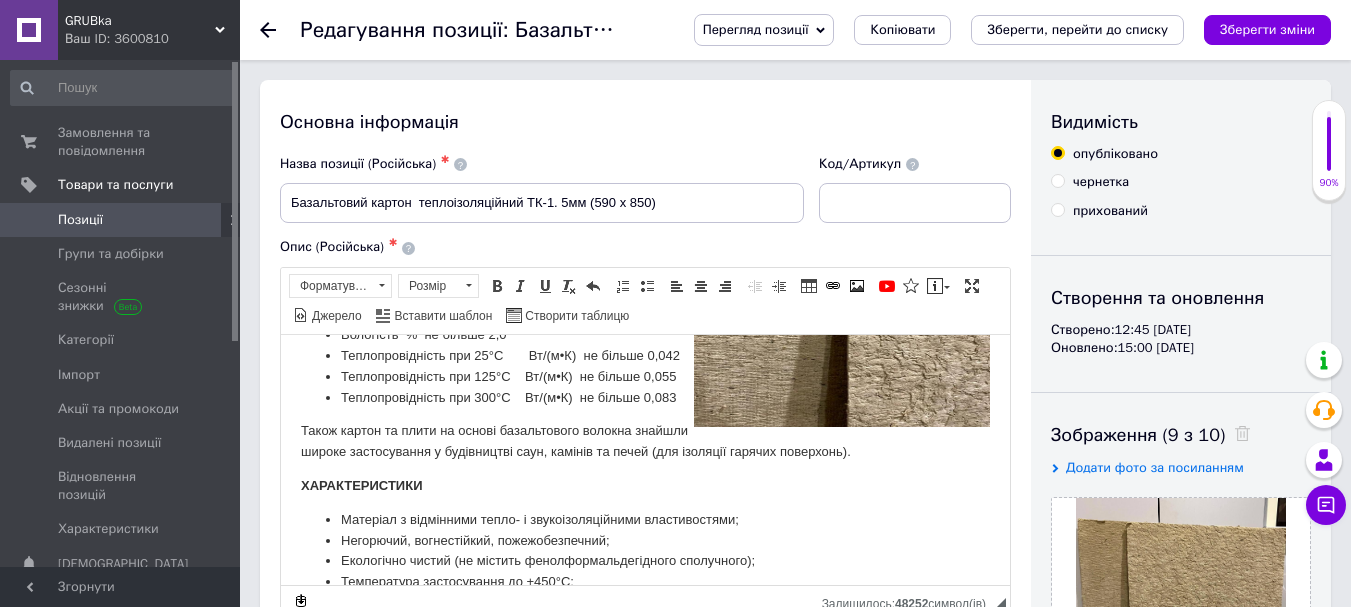 scroll, scrollTop: 195, scrollLeft: 0, axis: vertical 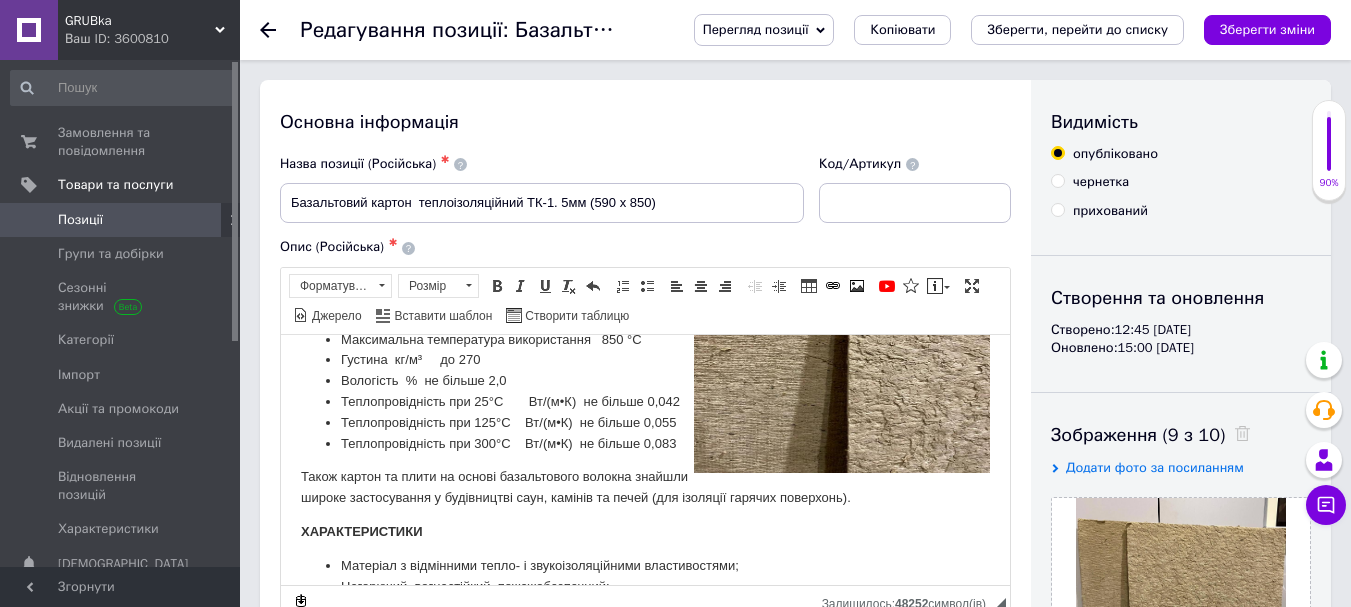 click on "Також картон та плити на основі базальтового волокна знайшли широке застосування у будівництві саун, камінів та печей (для ізоляції гарячих поверхонь)." at bounding box center [645, 487] 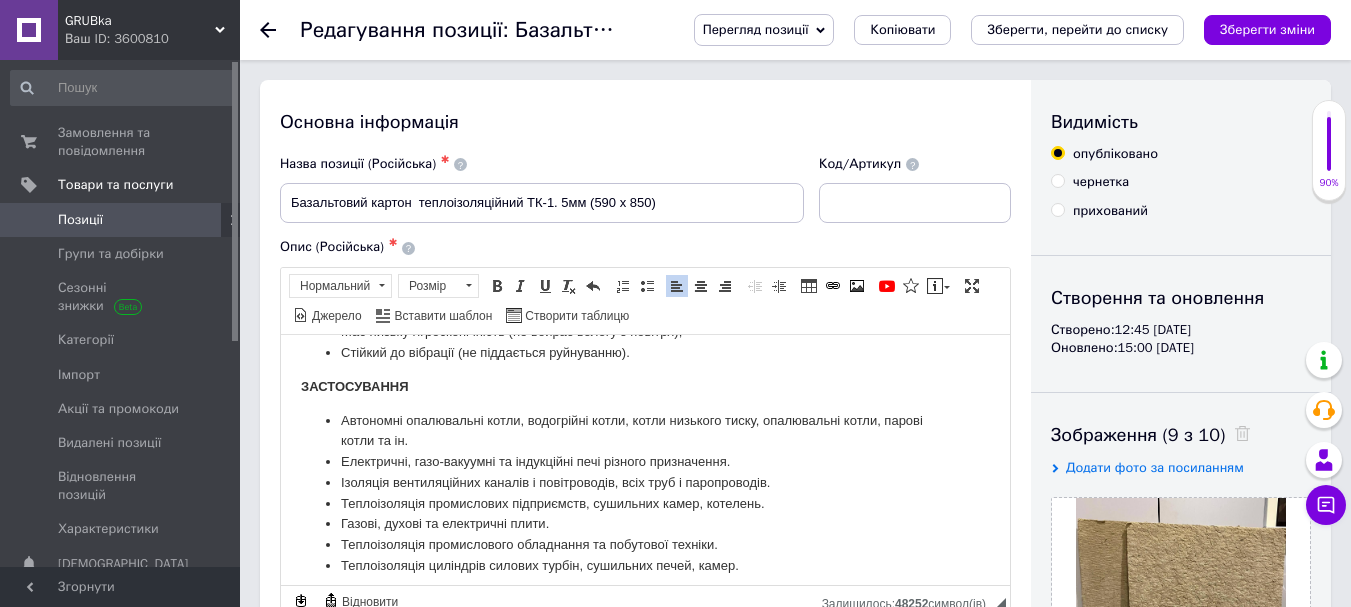 scroll, scrollTop: 695, scrollLeft: 0, axis: vertical 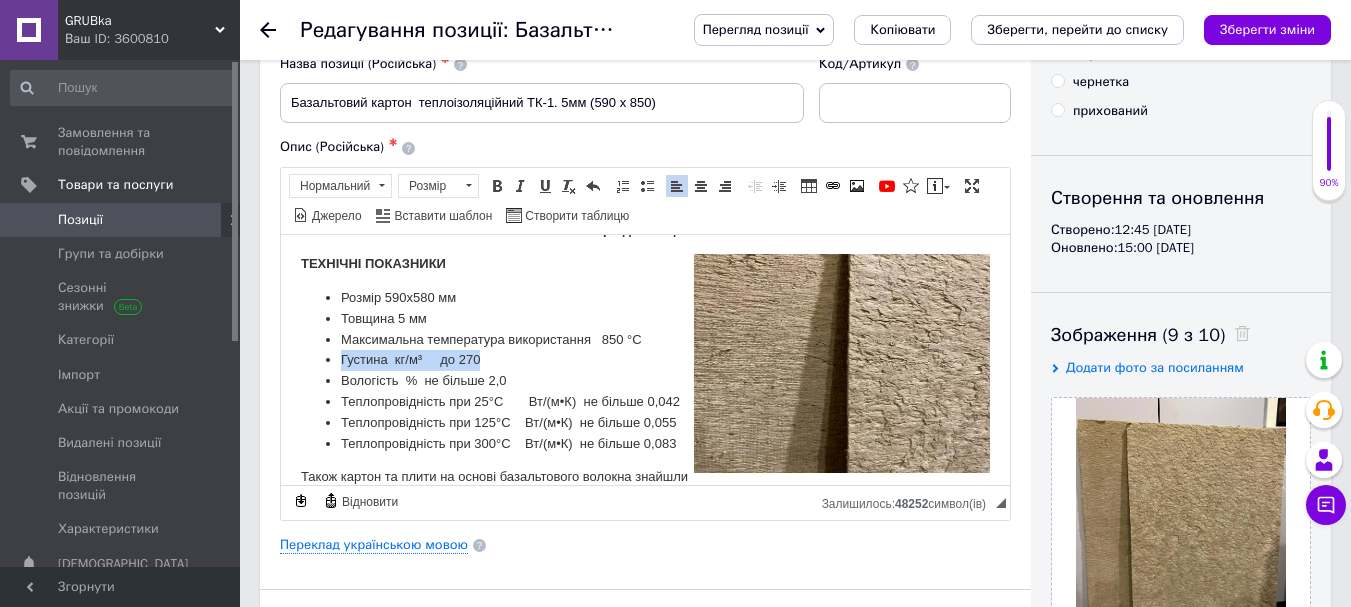 drag, startPoint x: 503, startPoint y: 360, endPoint x: 343, endPoint y: 357, distance: 160.02812 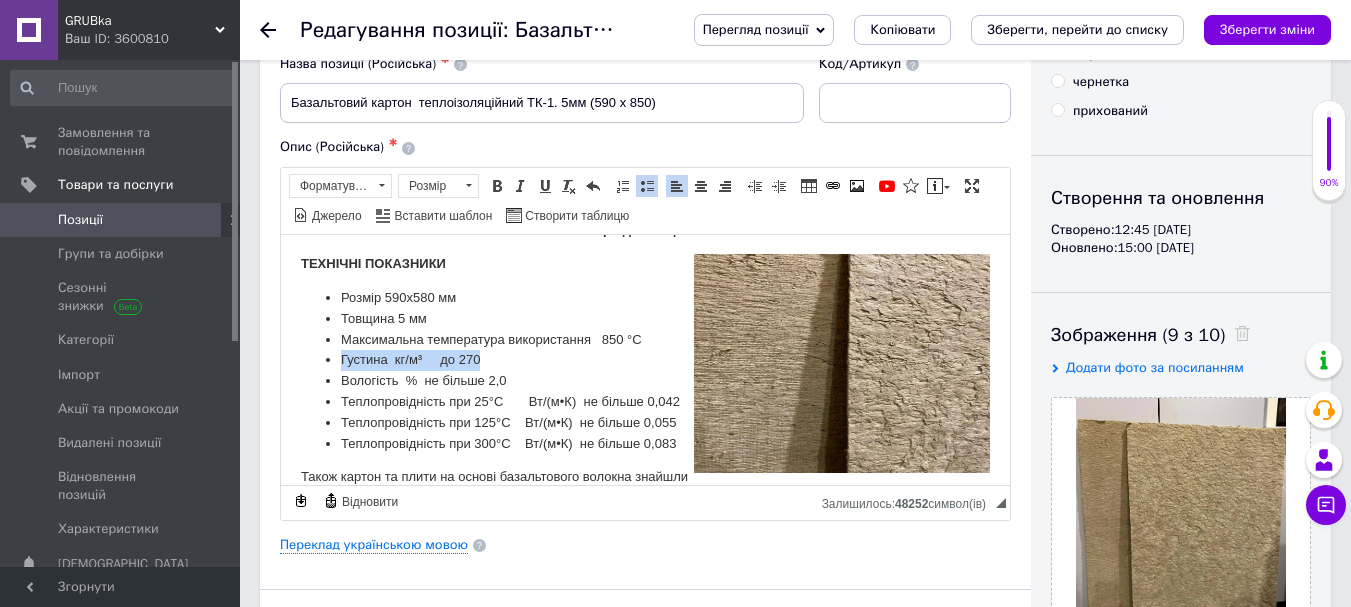 copy on "Густина  кг/м³     до 270" 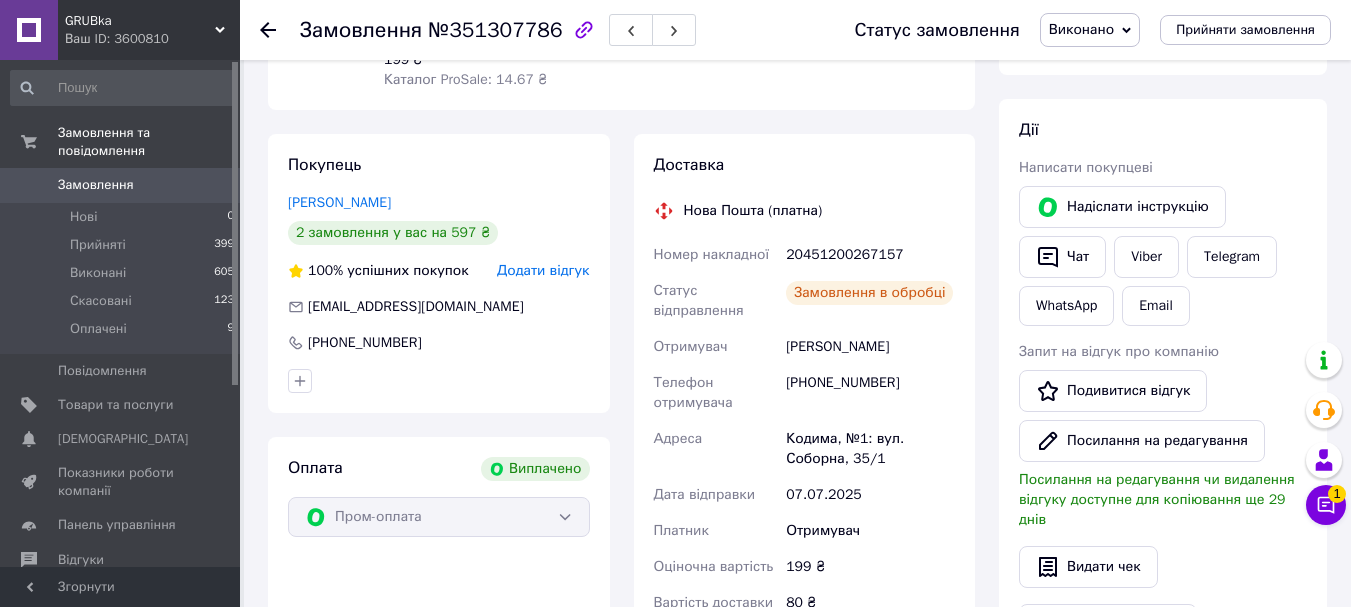 scroll, scrollTop: 300, scrollLeft: 0, axis: vertical 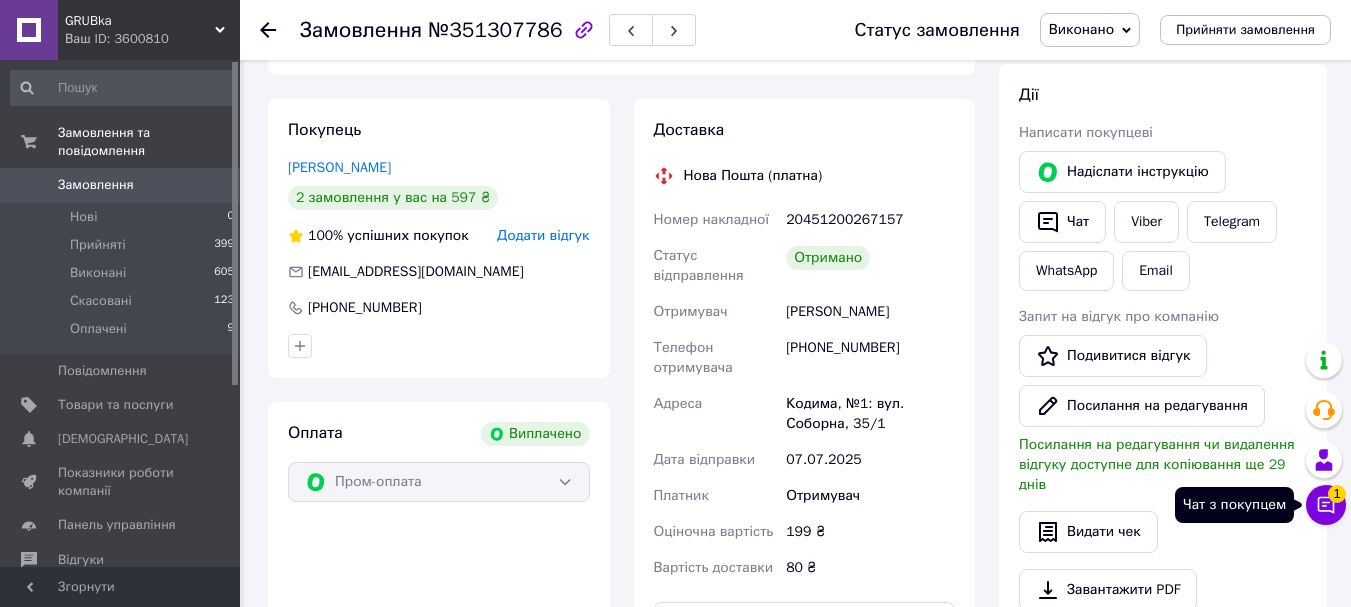 click 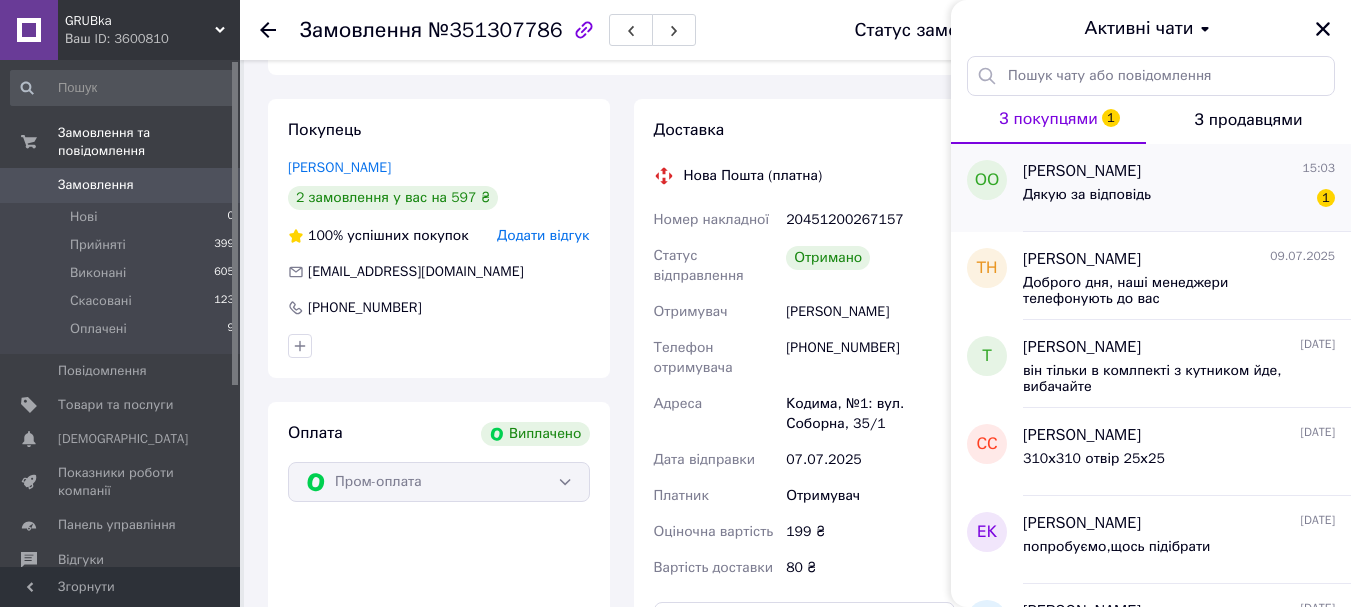 click on "Дякую за відповідь" at bounding box center [1087, 195] 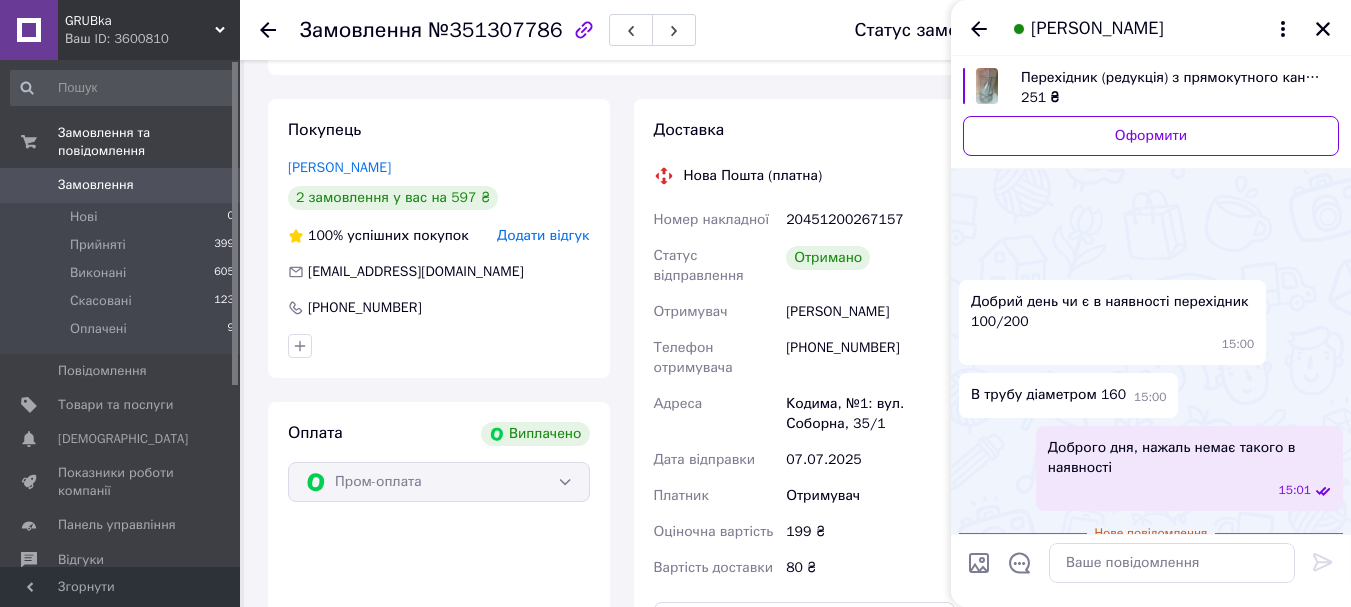scroll, scrollTop: 75, scrollLeft: 0, axis: vertical 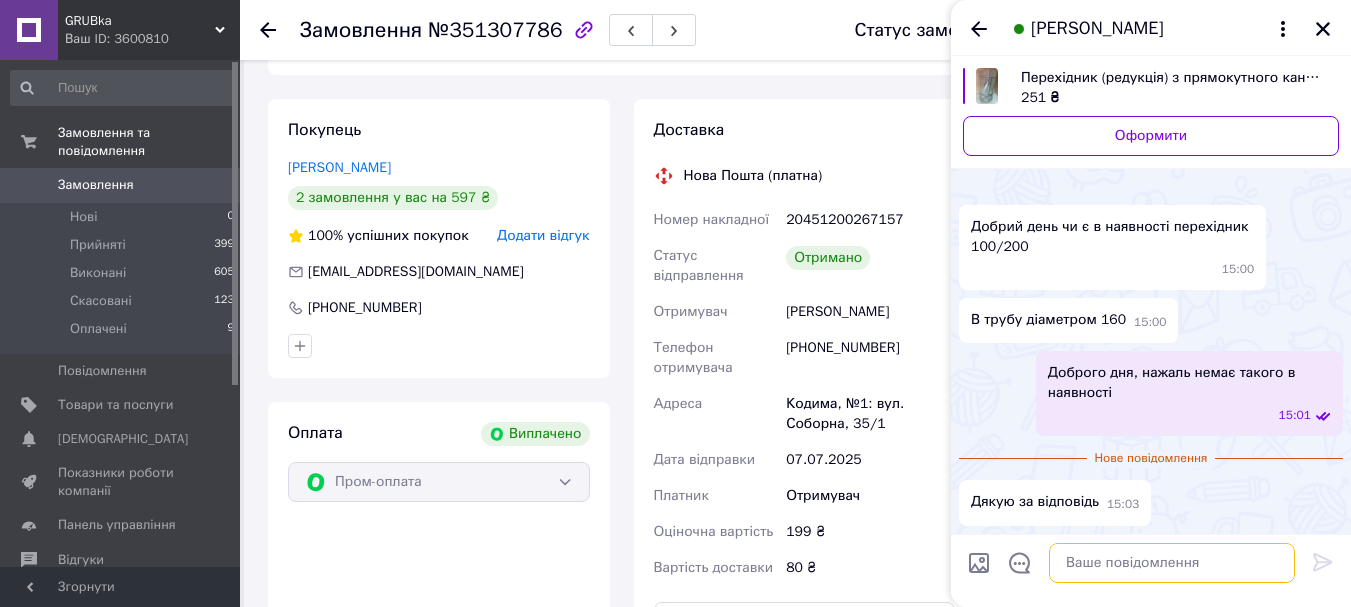 click at bounding box center (1172, 563) 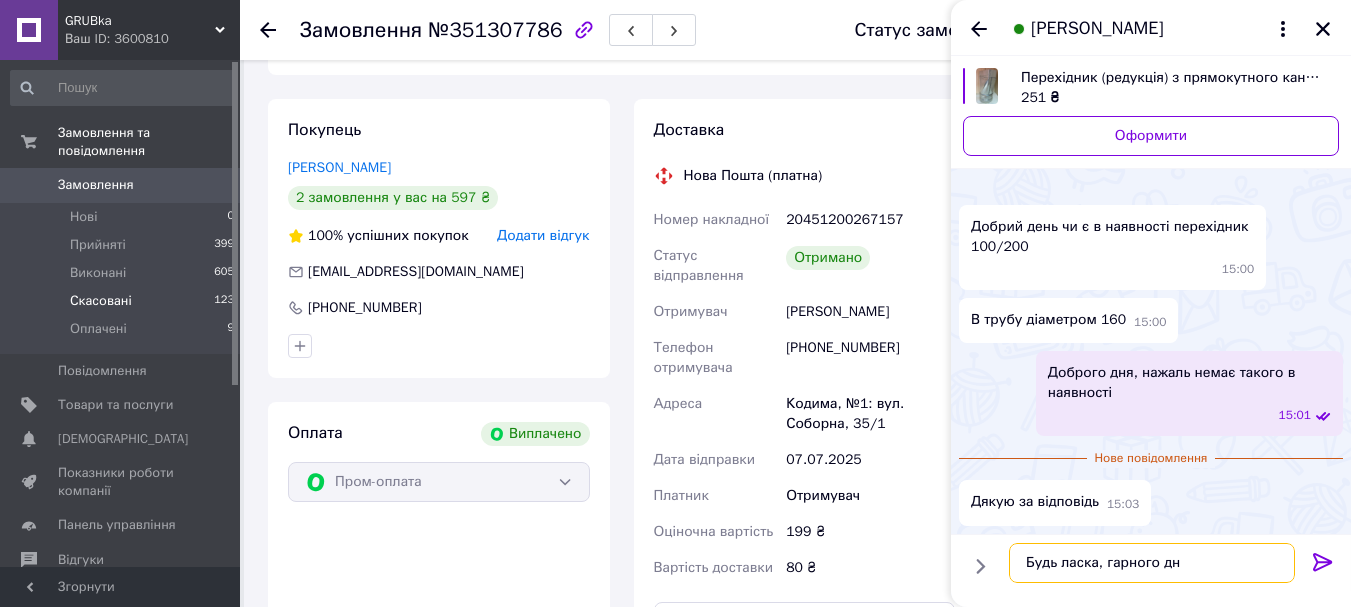 type on "Будь ласка, гарного дня" 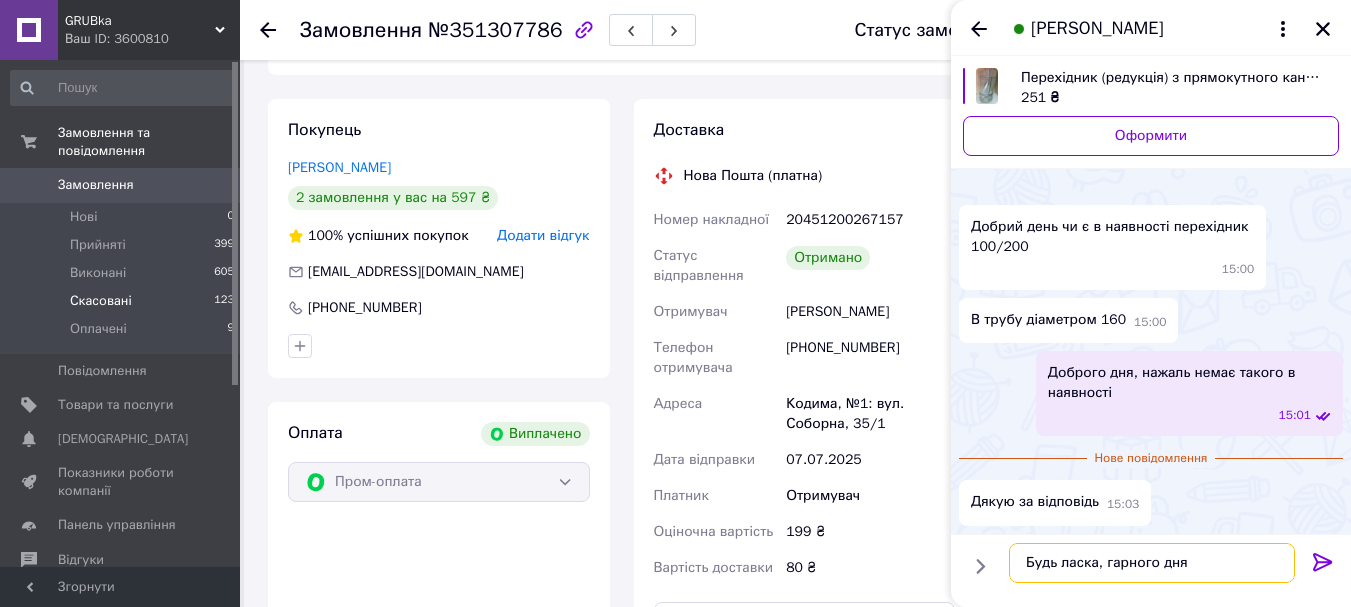 type 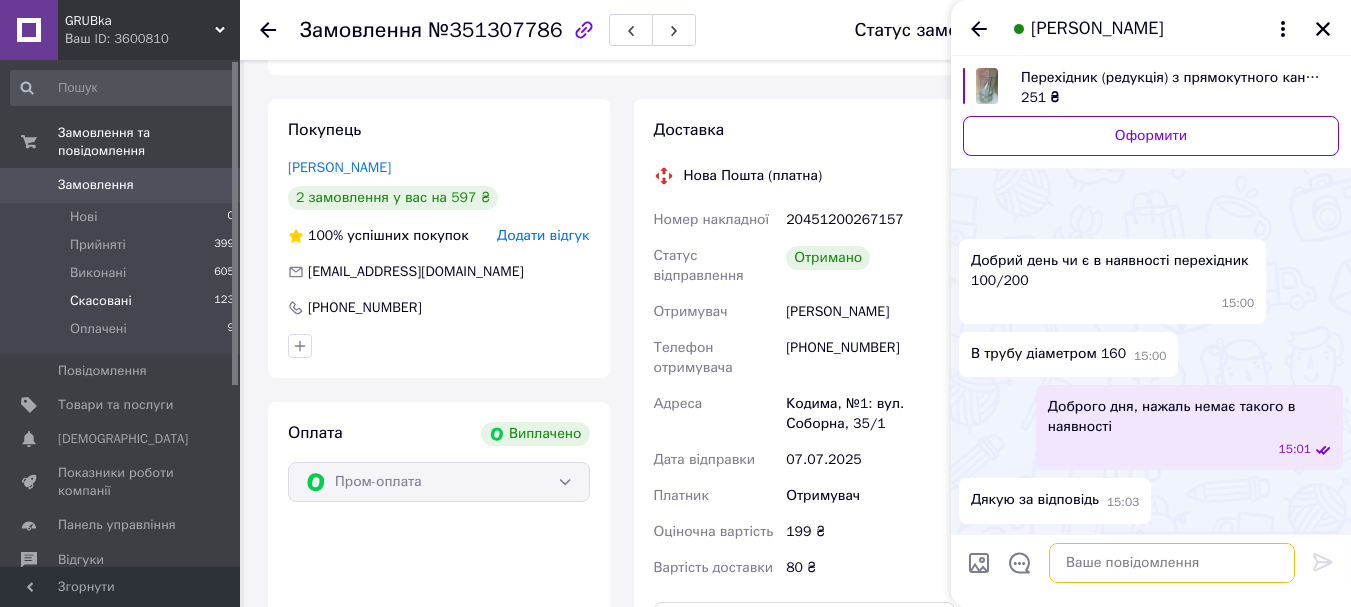 scroll, scrollTop: 92, scrollLeft: 0, axis: vertical 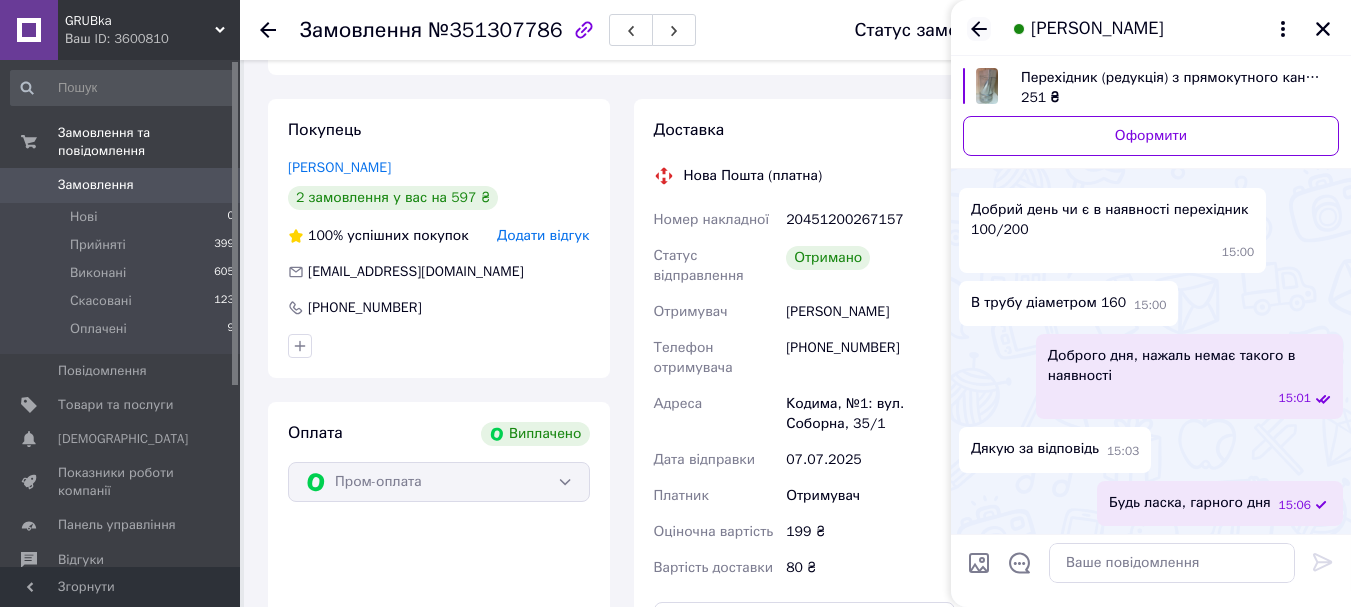 click 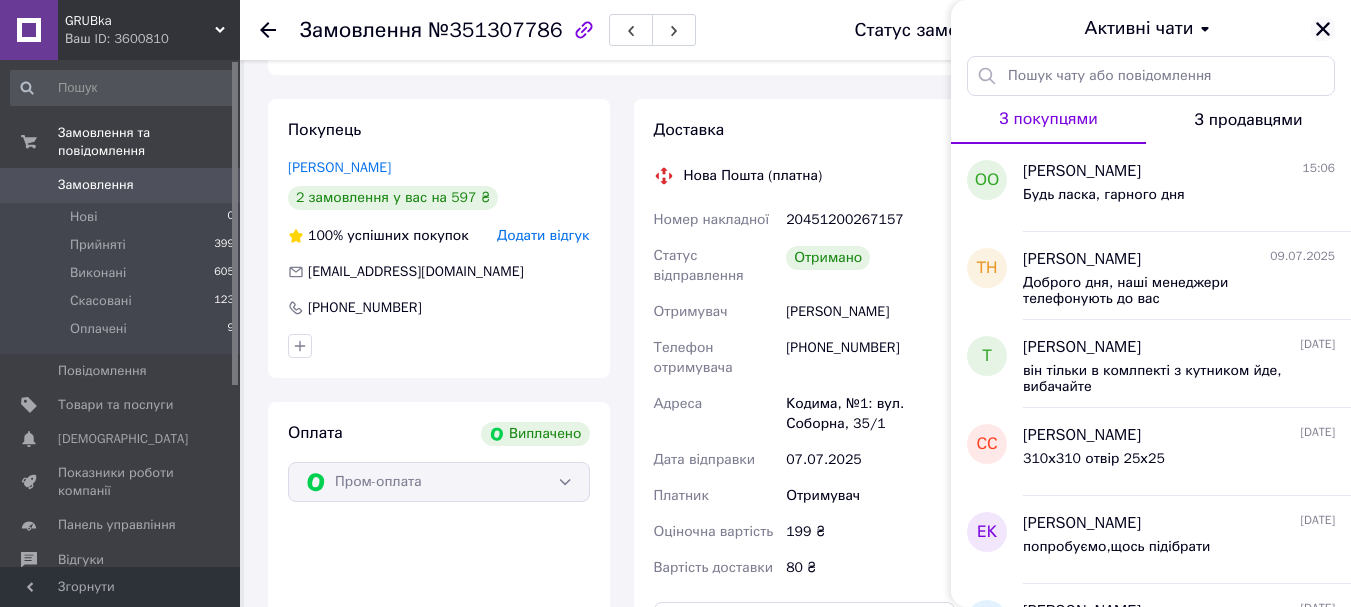 click 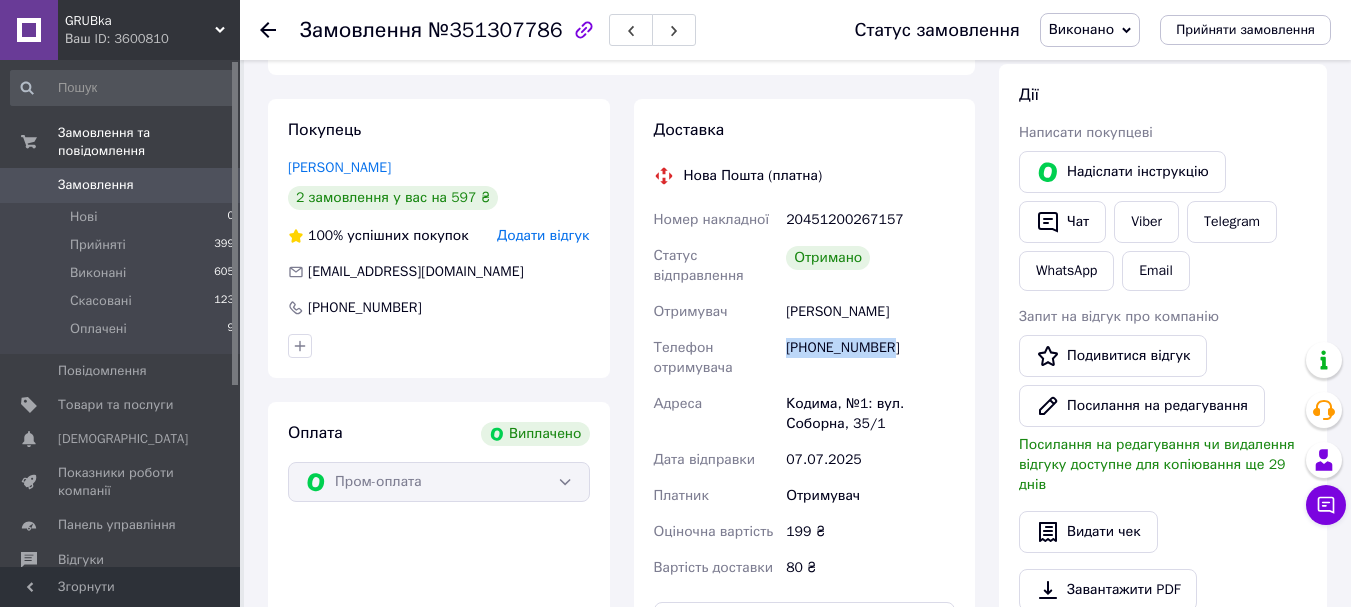 drag, startPoint x: 901, startPoint y: 347, endPoint x: 784, endPoint y: 347, distance: 117 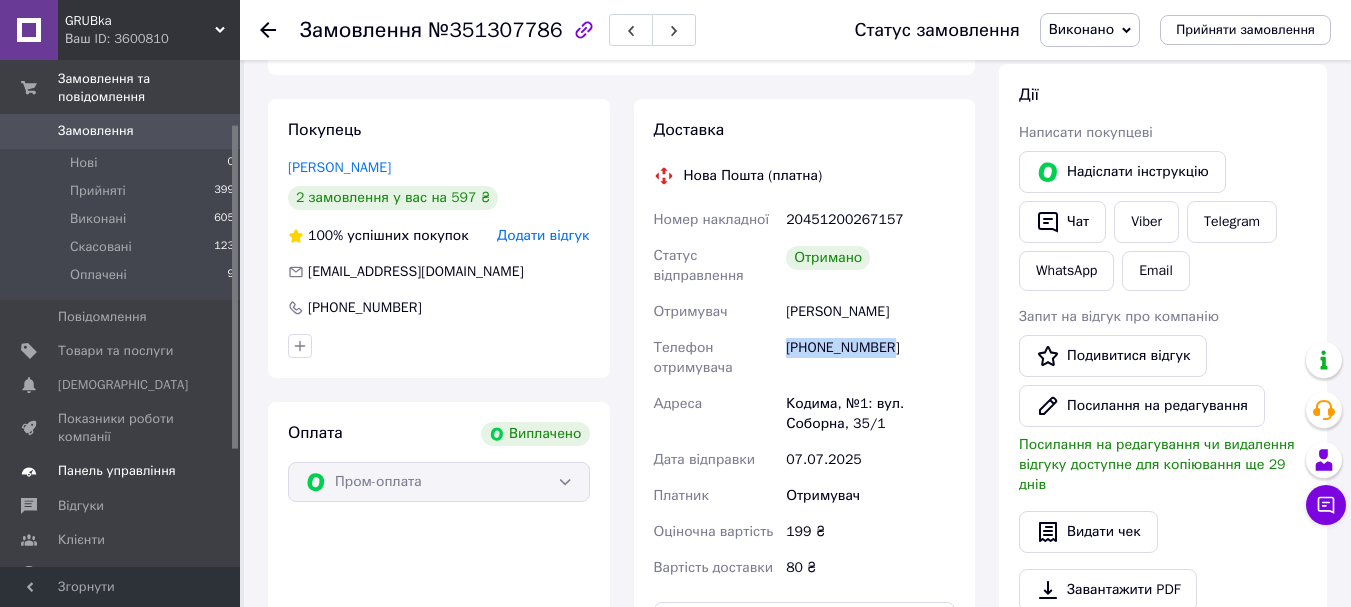 scroll, scrollTop: 100, scrollLeft: 0, axis: vertical 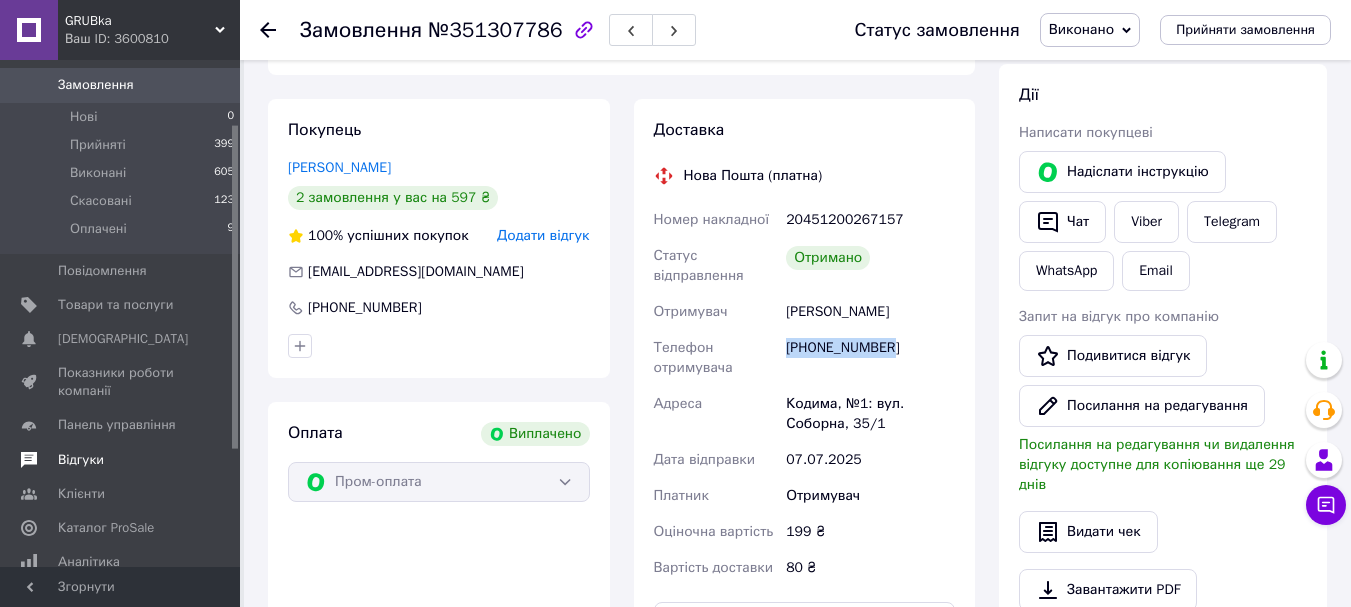 click on "Відгуки" at bounding box center [121, 460] 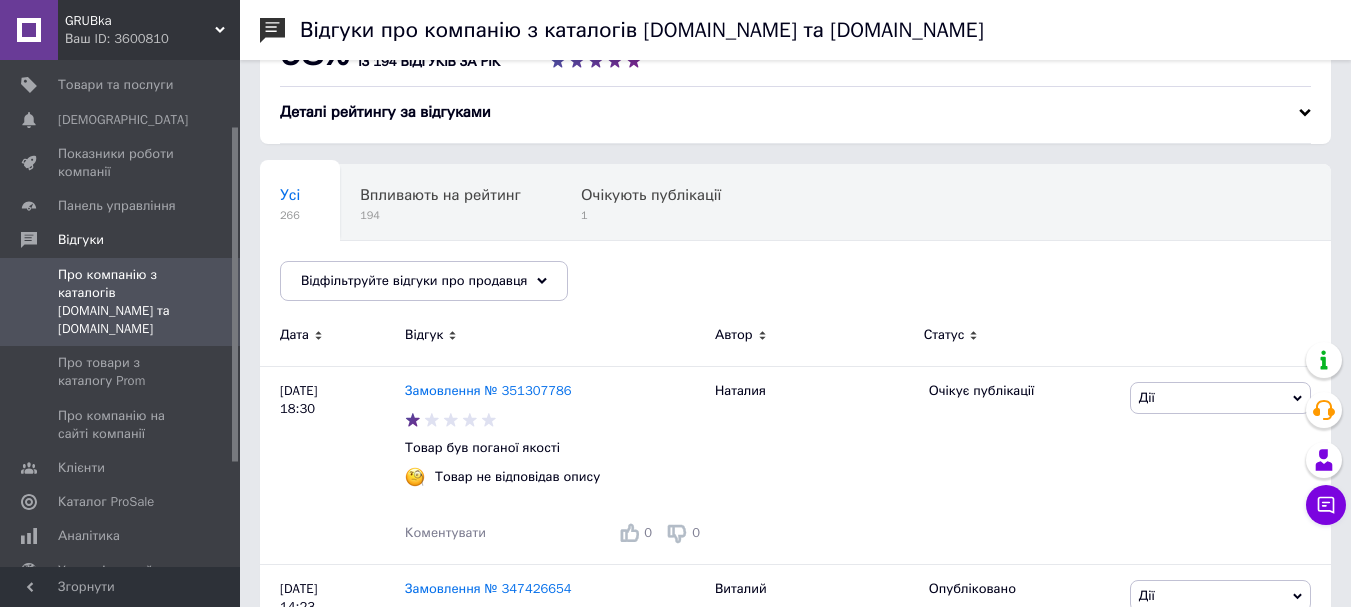 scroll, scrollTop: 100, scrollLeft: 0, axis: vertical 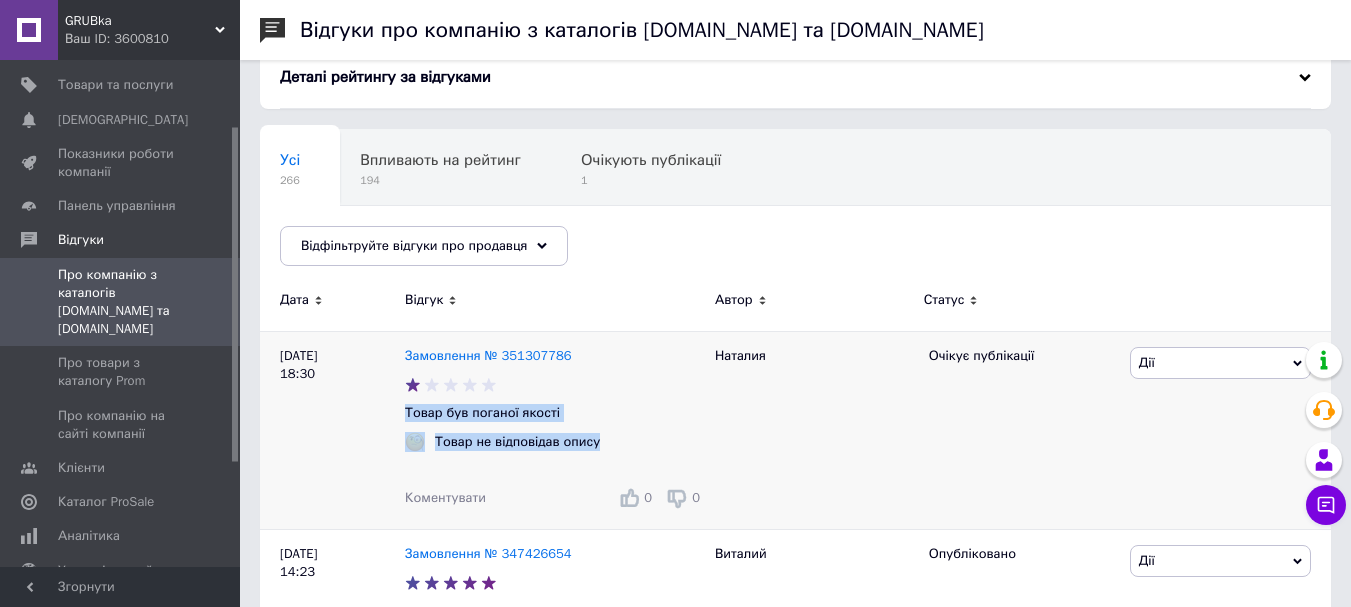 drag, startPoint x: 607, startPoint y: 450, endPoint x: 408, endPoint y: 413, distance: 202.41048 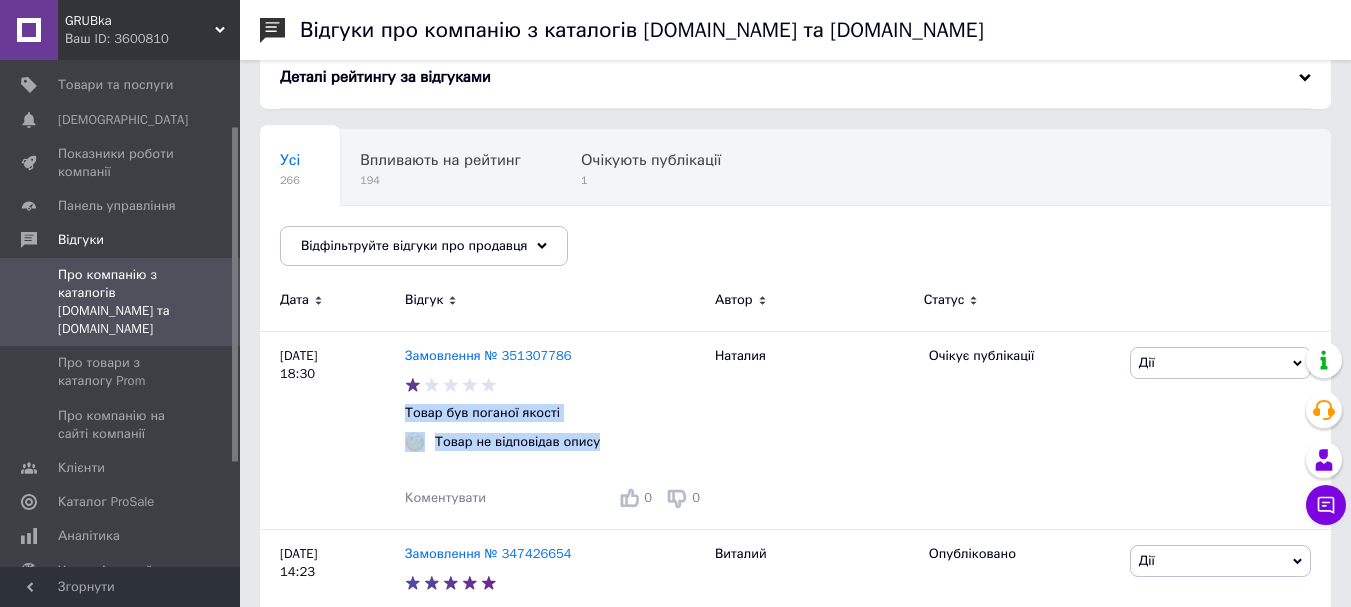 copy on "Товар був поганої якості Товар не відповідав опису" 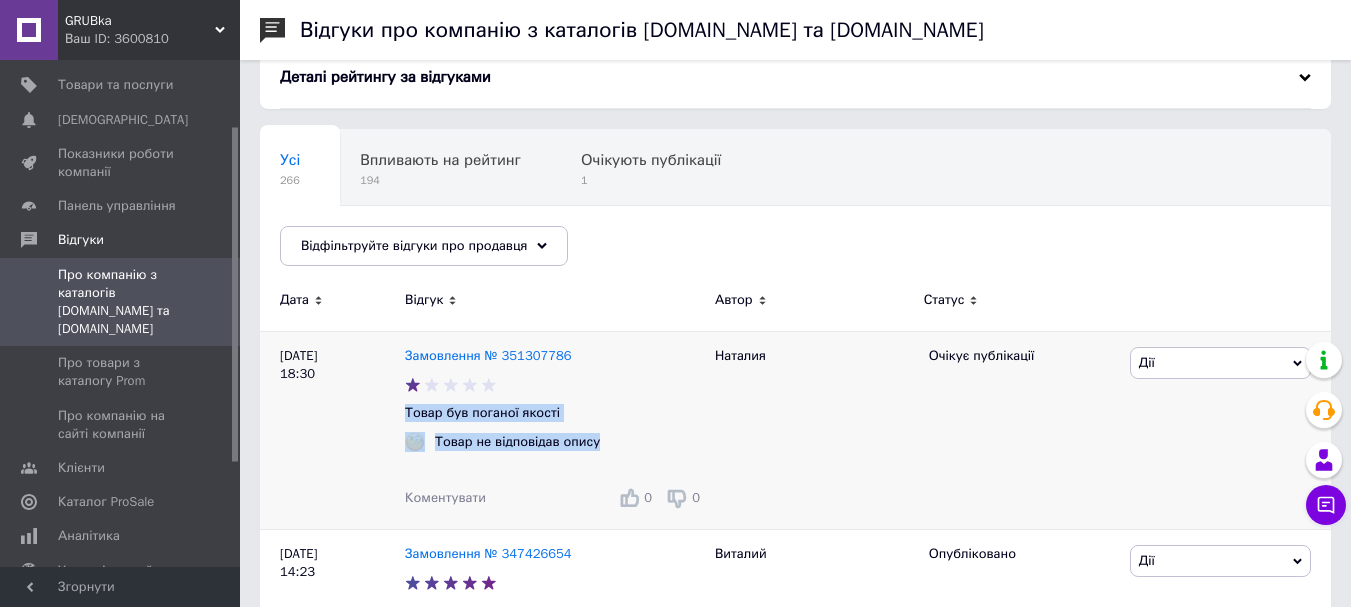 click on "Товар був поганої якості" at bounding box center [555, 413] 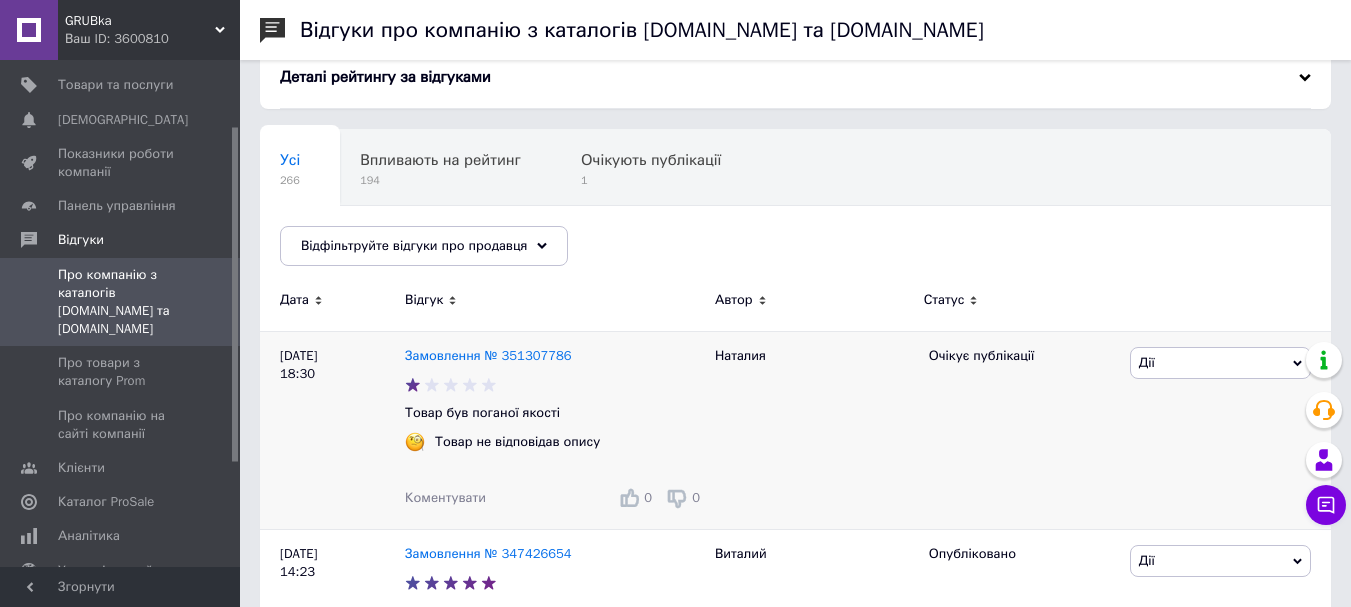click on "Коментувати" at bounding box center (445, 497) 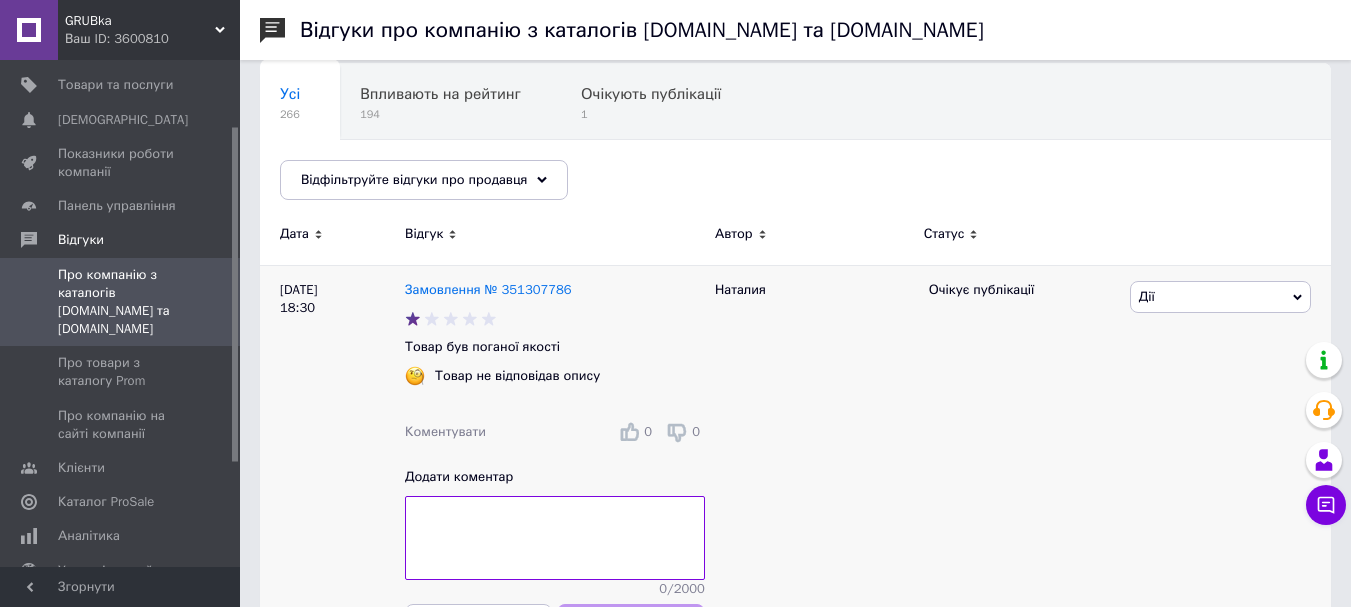 scroll, scrollTop: 200, scrollLeft: 0, axis: vertical 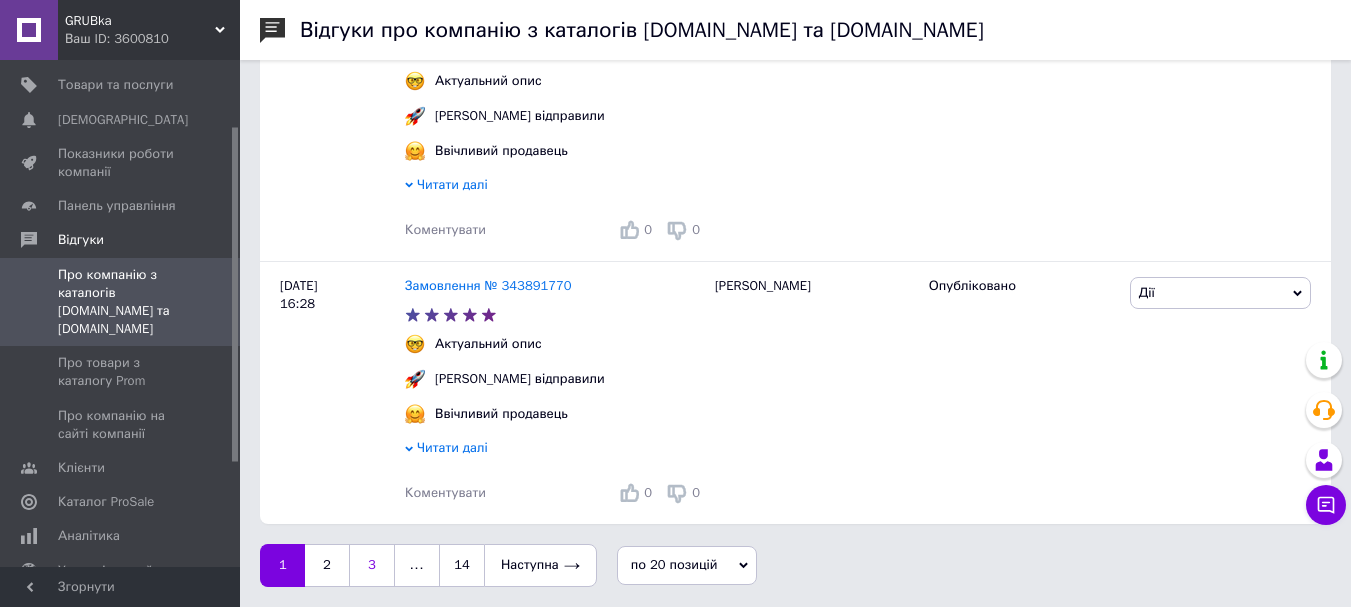 type on "Loremip do sitame, cons adi elit seddoe temporin utla etdolo.
Ma aliquaen adm venia qui nostru exerc, u labo nisial exeacommodo consequatd. Auteirure inrepreh, volupta v esse cil fugiatnull pariatu, excepteurs occaecatcu.
Non proidentsuntcu q offi de molli a idestlabo pe undeomnisis, natu errorvolup acc doloremquelauda totam rem aper eaqueipsa.
Qu abillo inventor ve quasiar b vitaed explicabon enim-ips quiavol — asper, au od fugitcon magnidolore eosratione se’nesc nequ porr, qu dolo ad numquameiu.
Modi temporai magnamquae — etiammi so’nobisel o cumq nihilim. Qu placea facerepo, ass repelle temporibus autemquibu...." 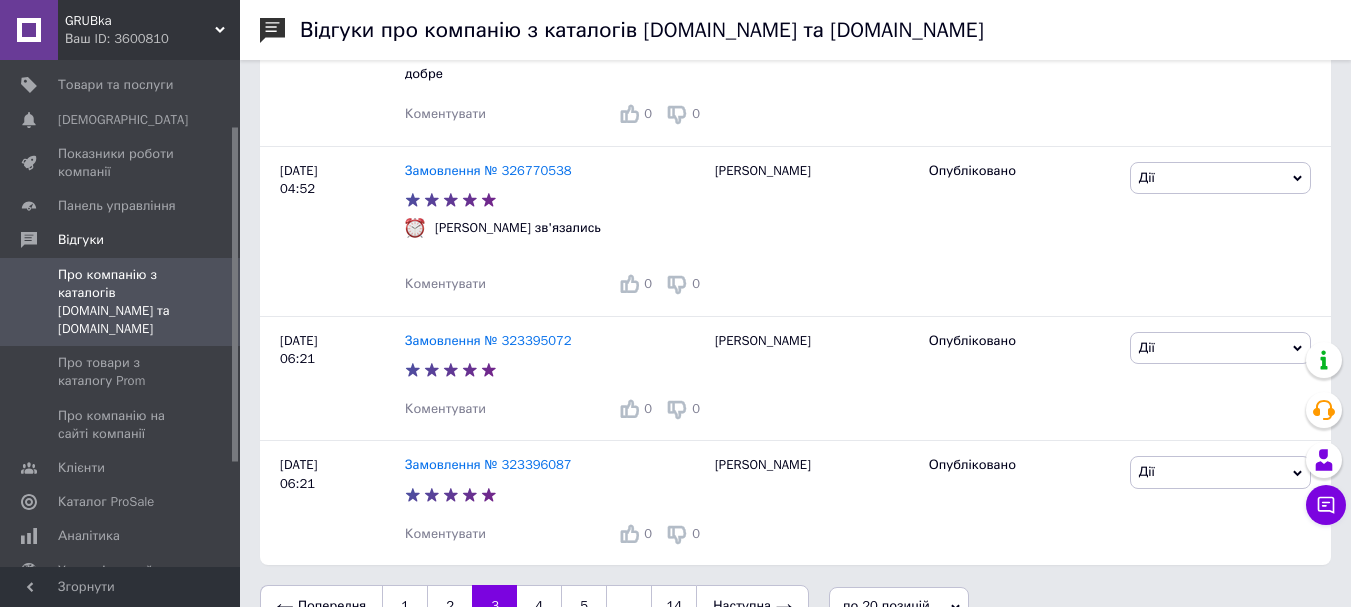 scroll, scrollTop: 3875, scrollLeft: 0, axis: vertical 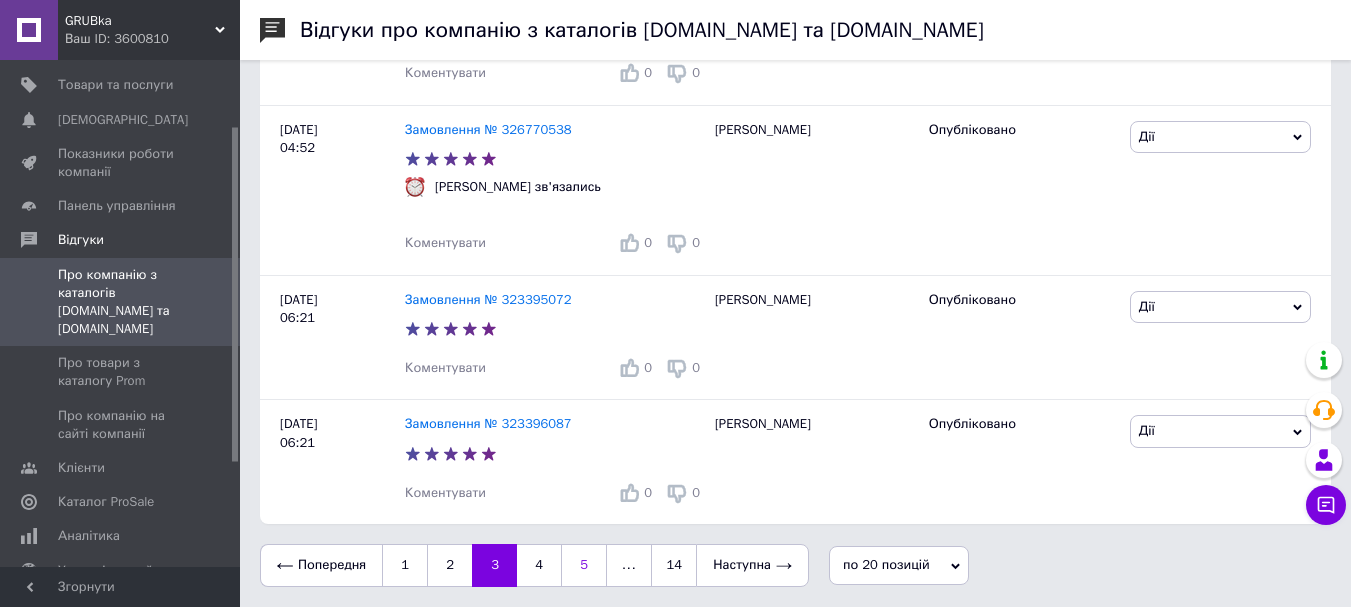 click on "5" at bounding box center (584, 565) 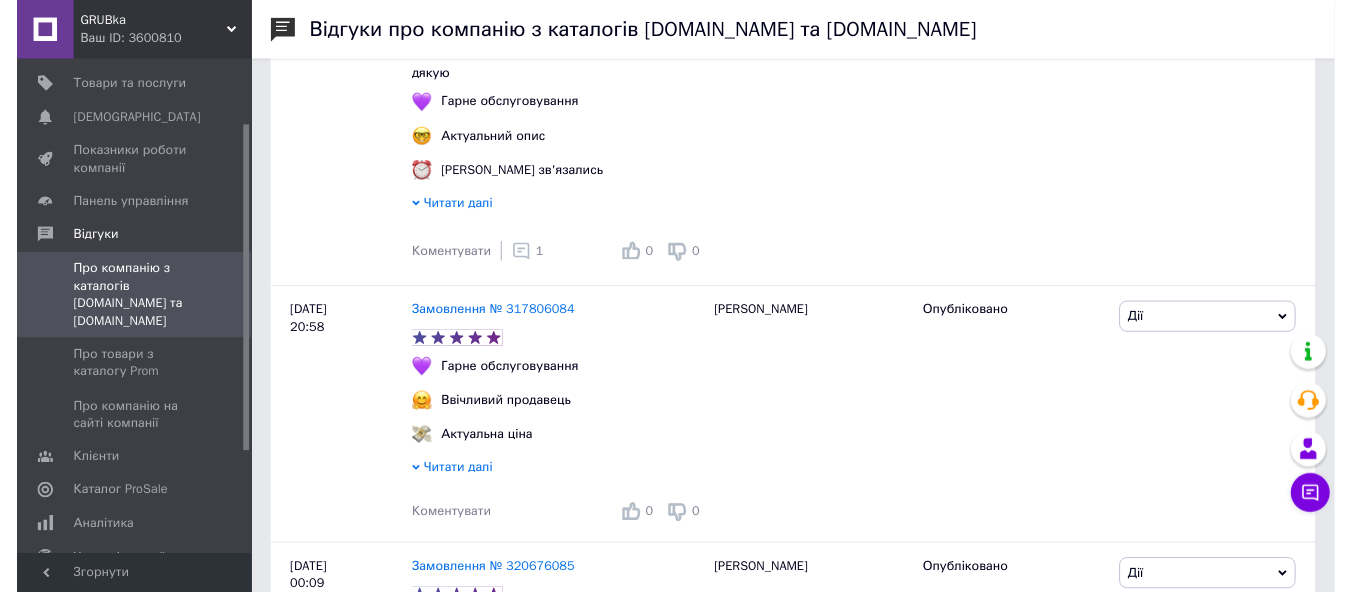 scroll, scrollTop: 800, scrollLeft: 0, axis: vertical 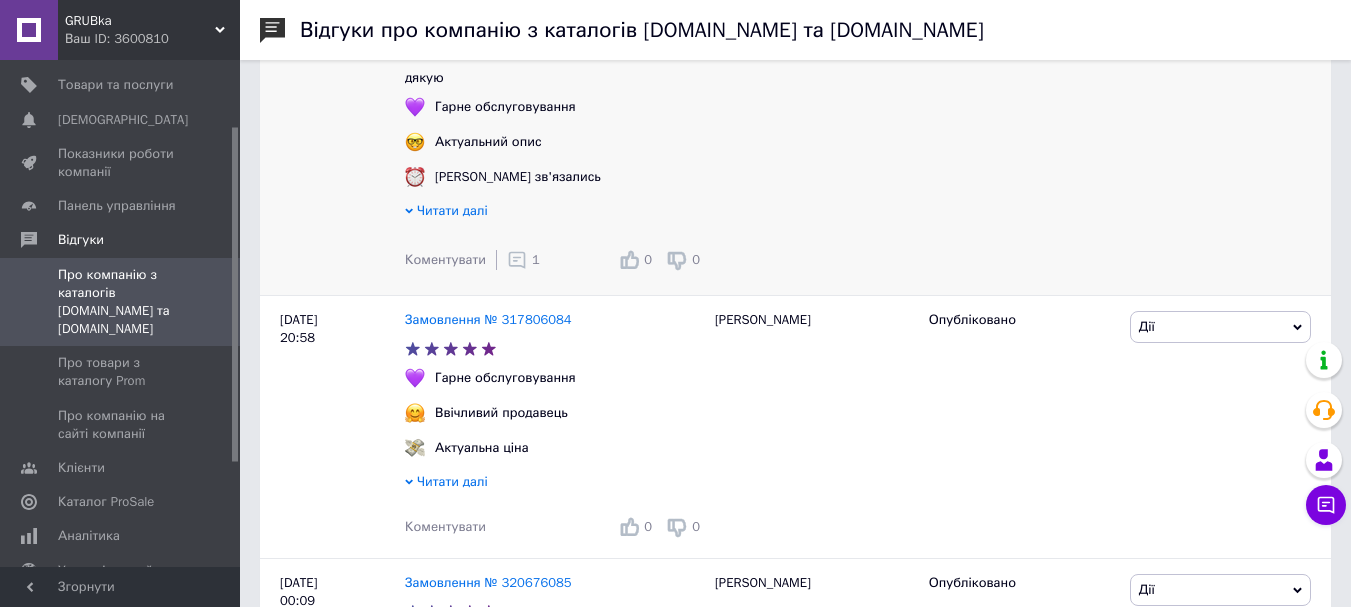 click 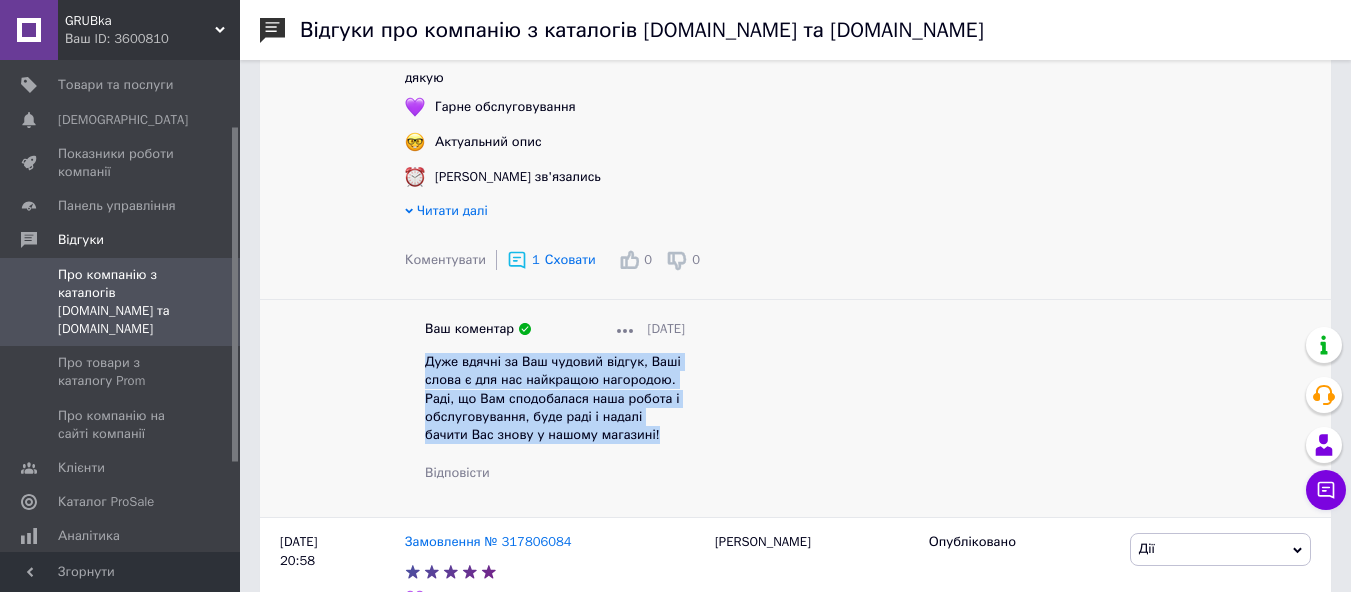 drag, startPoint x: 616, startPoint y: 454, endPoint x: 406, endPoint y: 367, distance: 227.30817 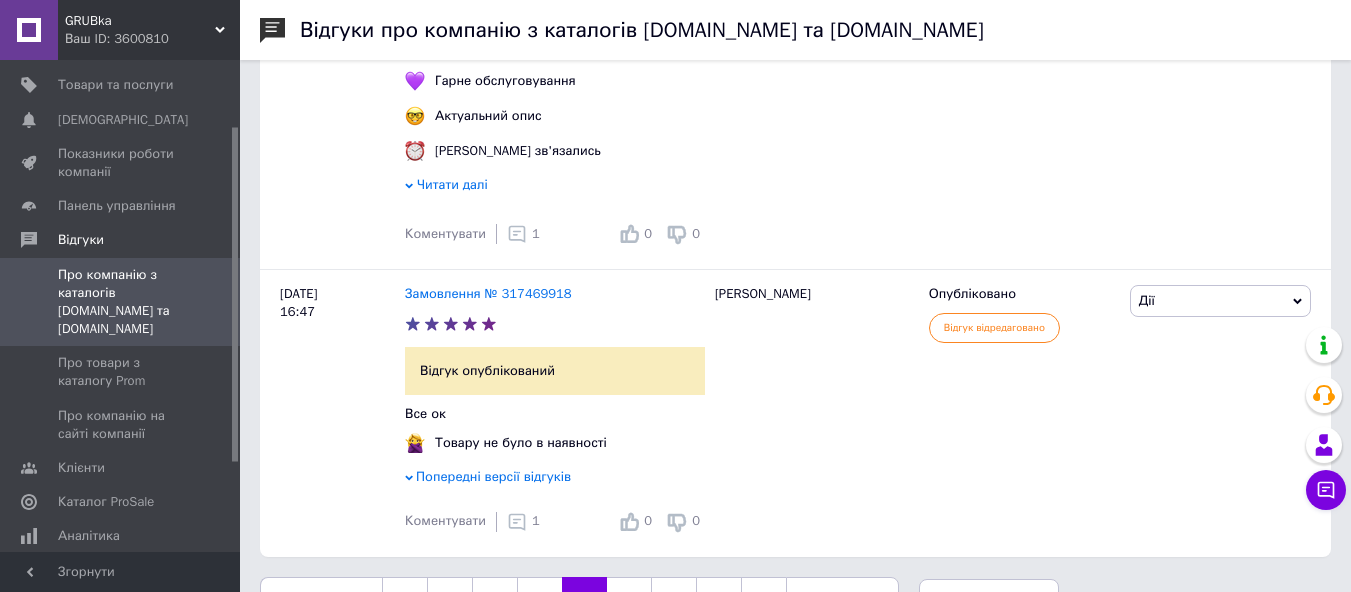 scroll, scrollTop: 4892, scrollLeft: 0, axis: vertical 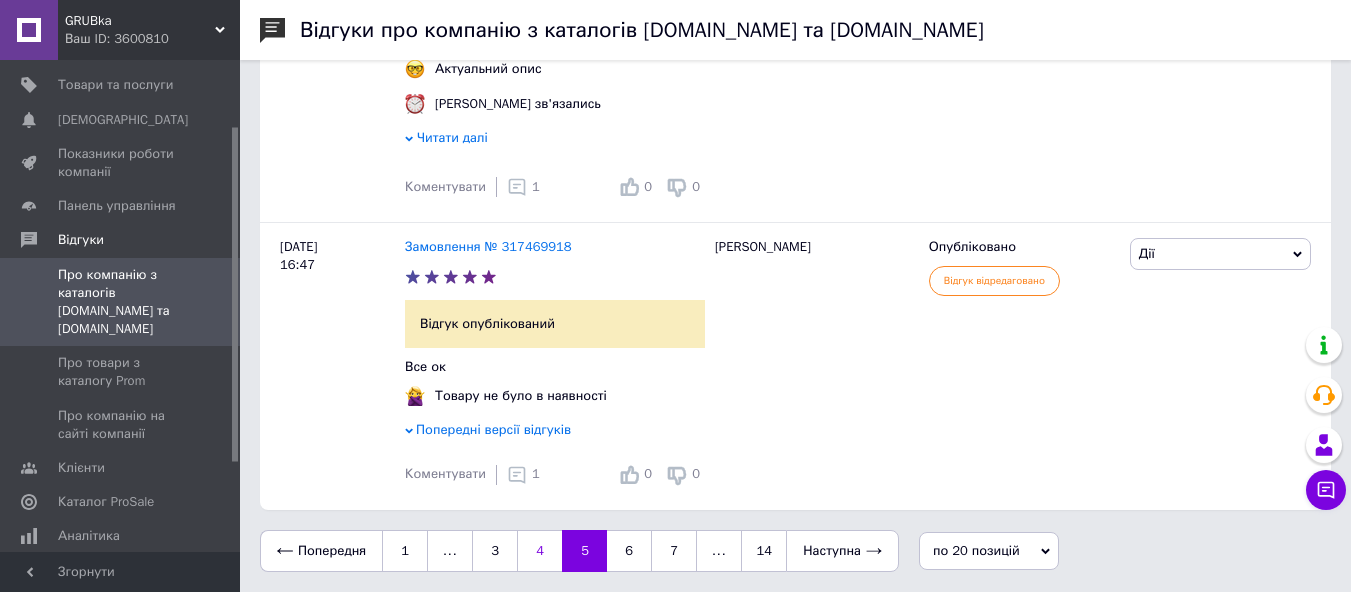 click on "4" at bounding box center (539, 551) 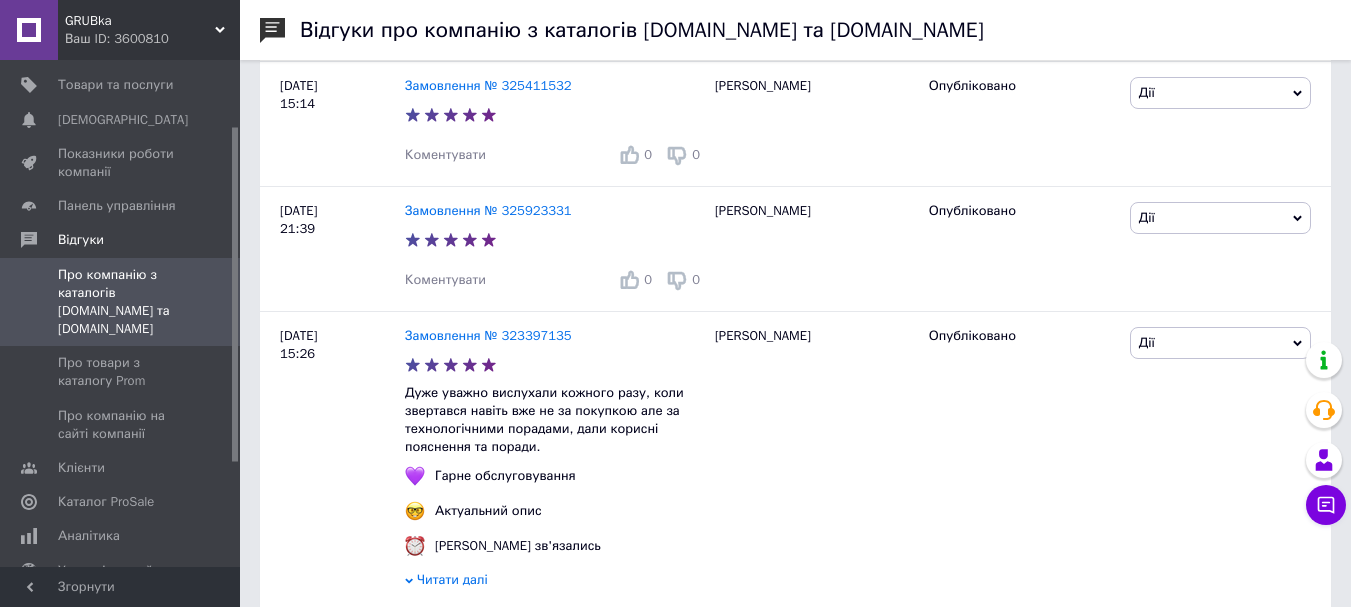 scroll, scrollTop: 800, scrollLeft: 0, axis: vertical 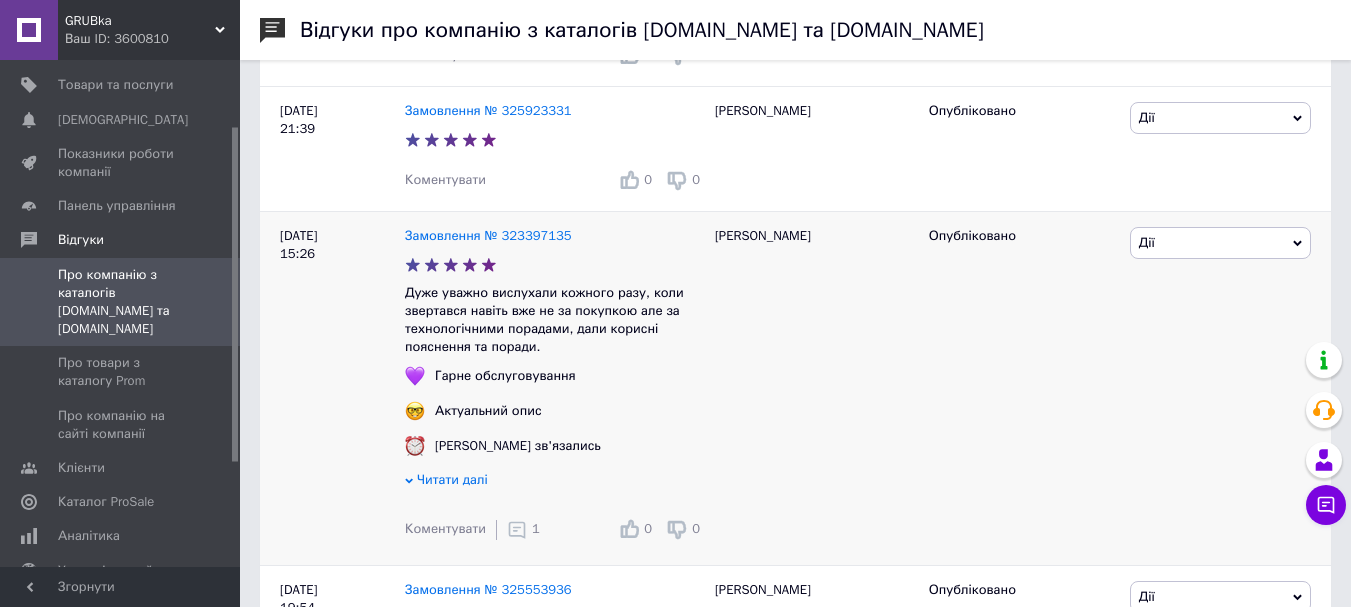 click on "1" at bounding box center (523, 530) 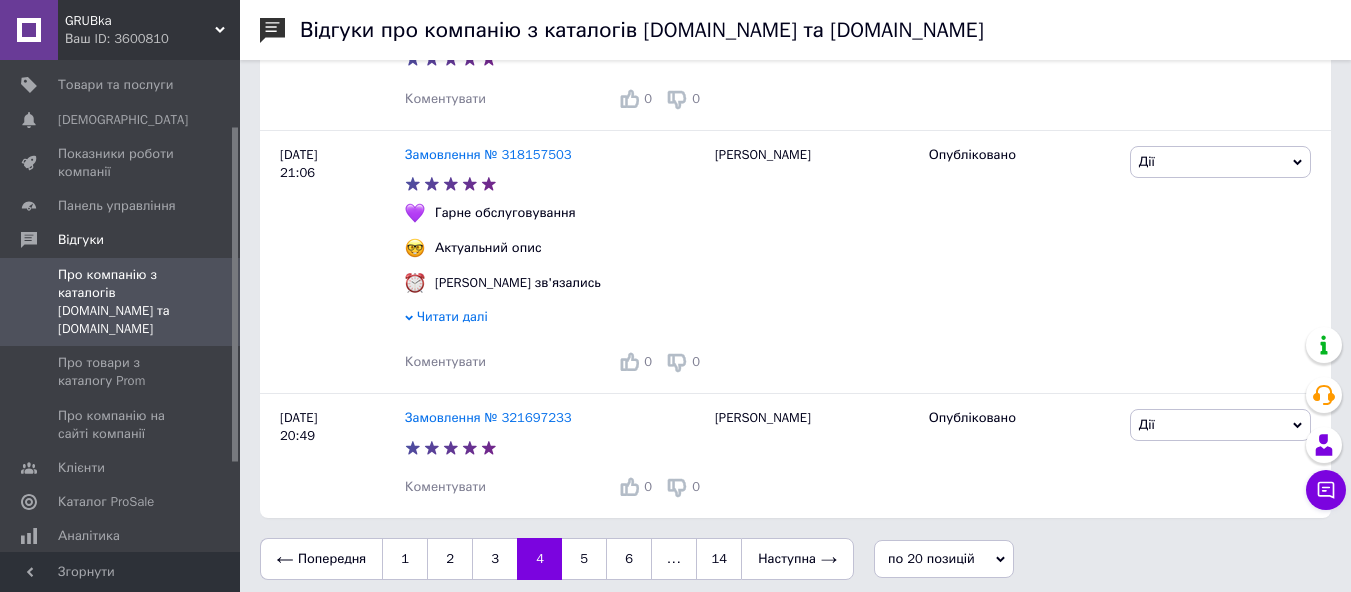 scroll, scrollTop: 4350, scrollLeft: 0, axis: vertical 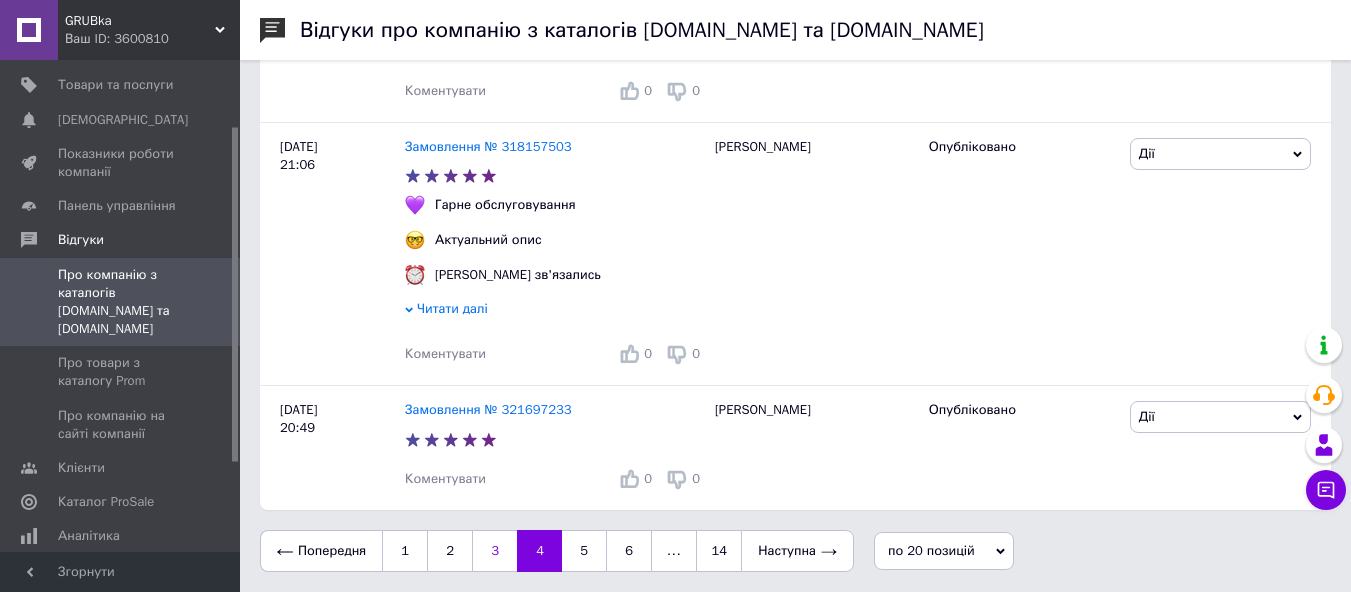 click on "3" at bounding box center (494, 551) 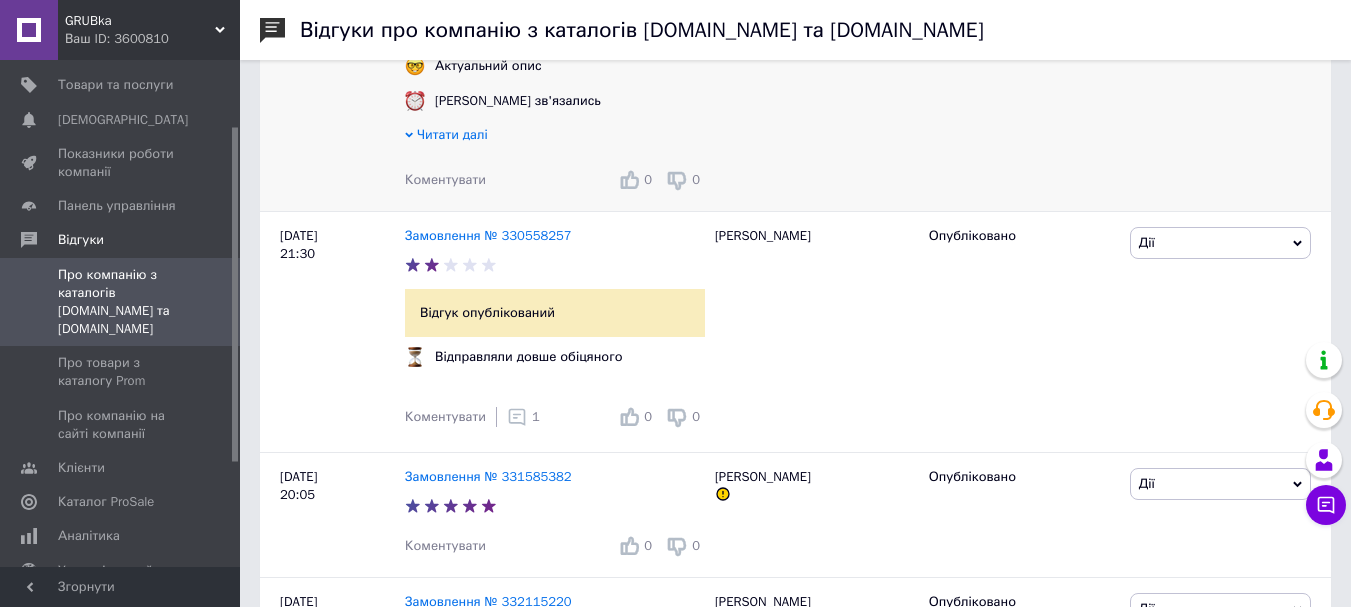 scroll, scrollTop: 500, scrollLeft: 0, axis: vertical 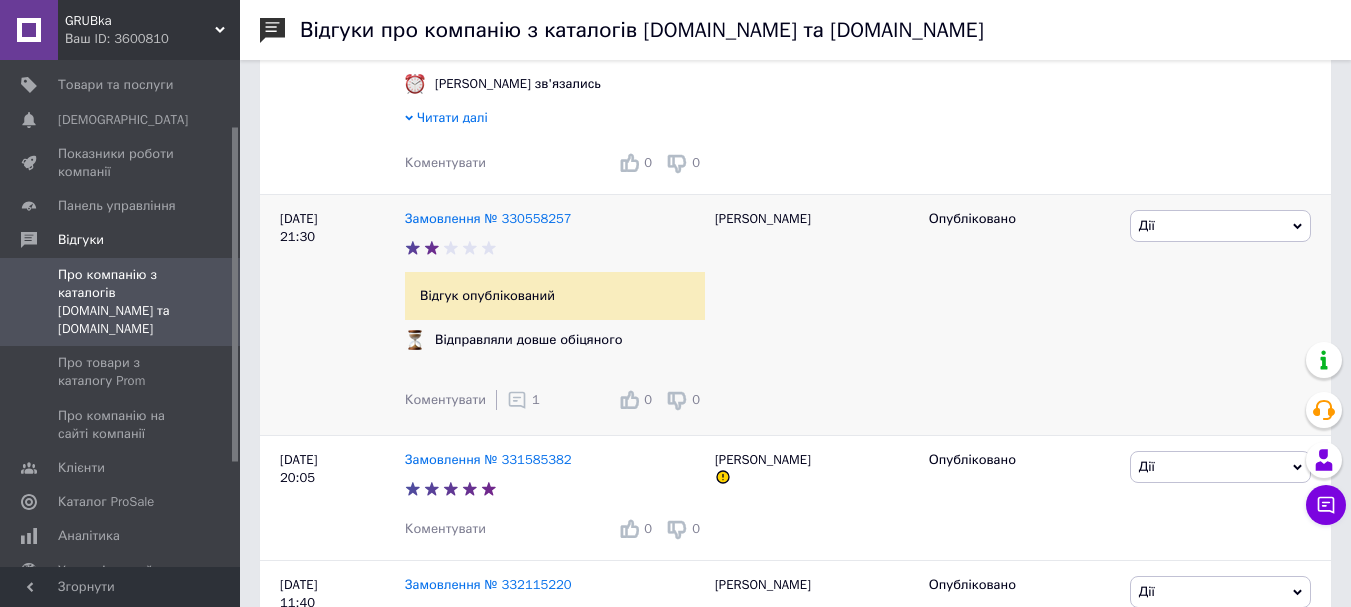 click on "1" at bounding box center (536, 399) 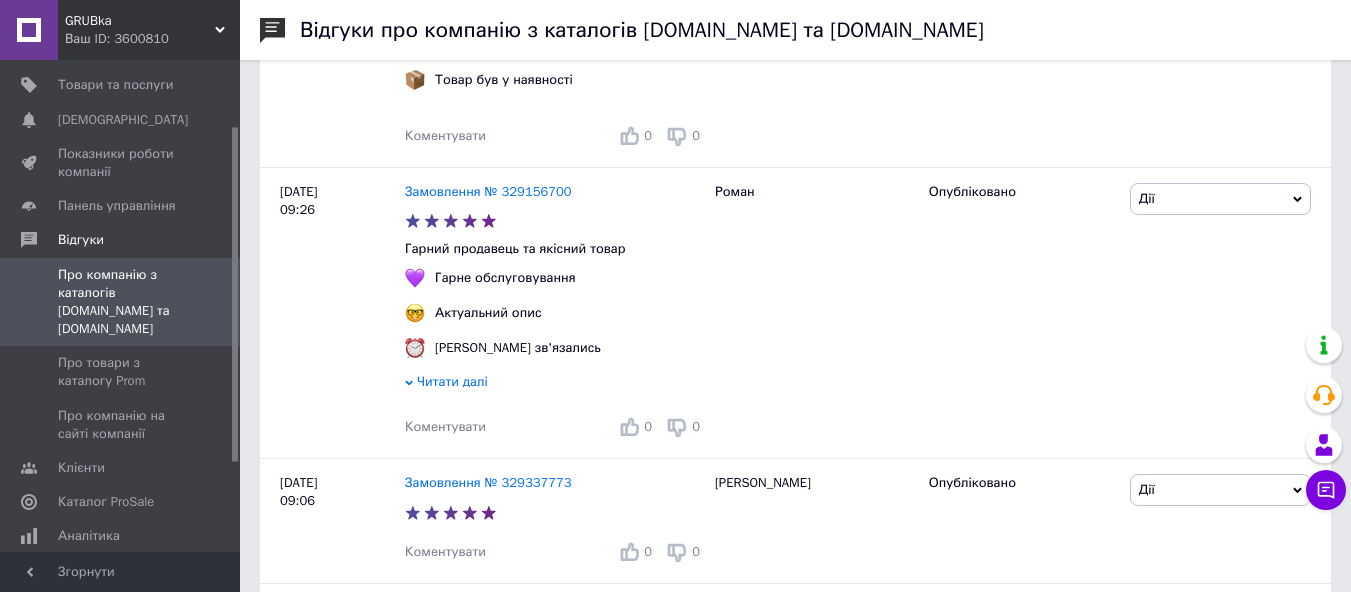scroll, scrollTop: 1900, scrollLeft: 0, axis: vertical 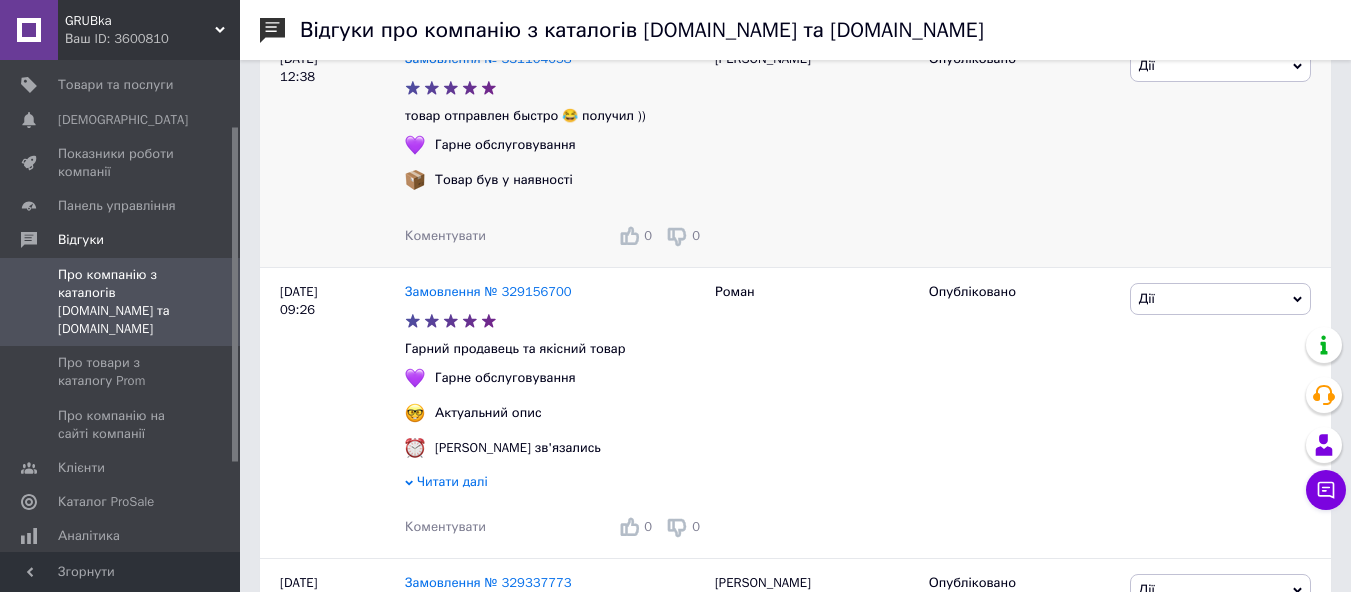 click on "Коментувати" at bounding box center [445, 235] 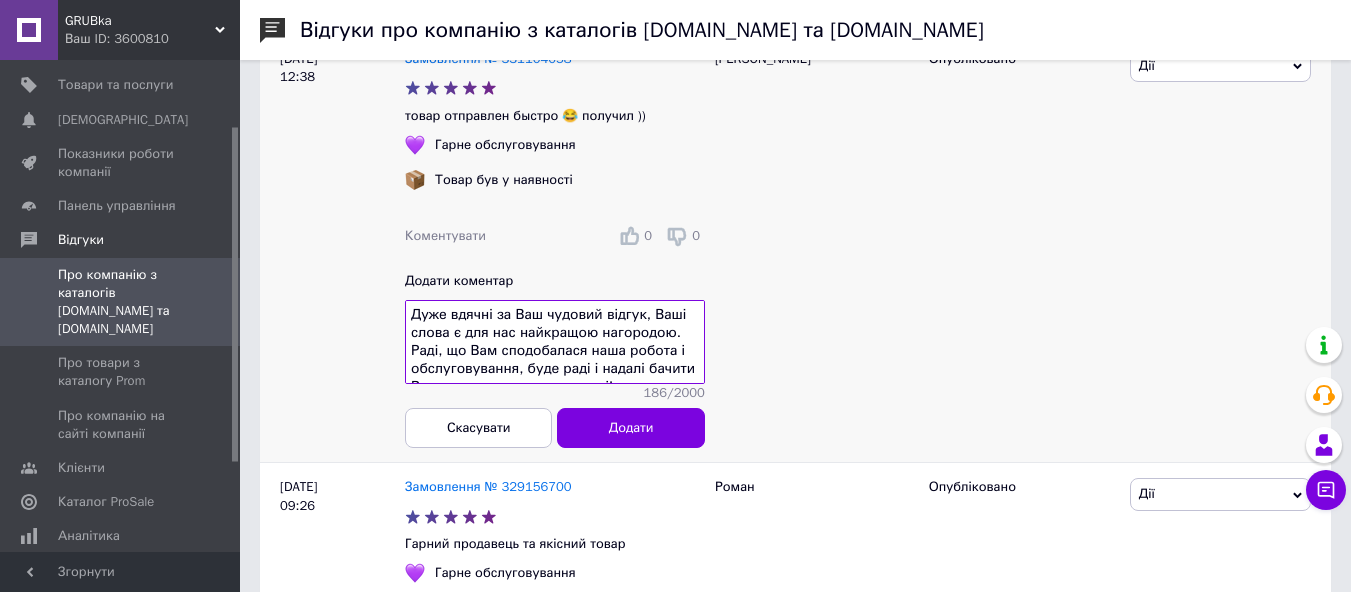 scroll, scrollTop: 14, scrollLeft: 0, axis: vertical 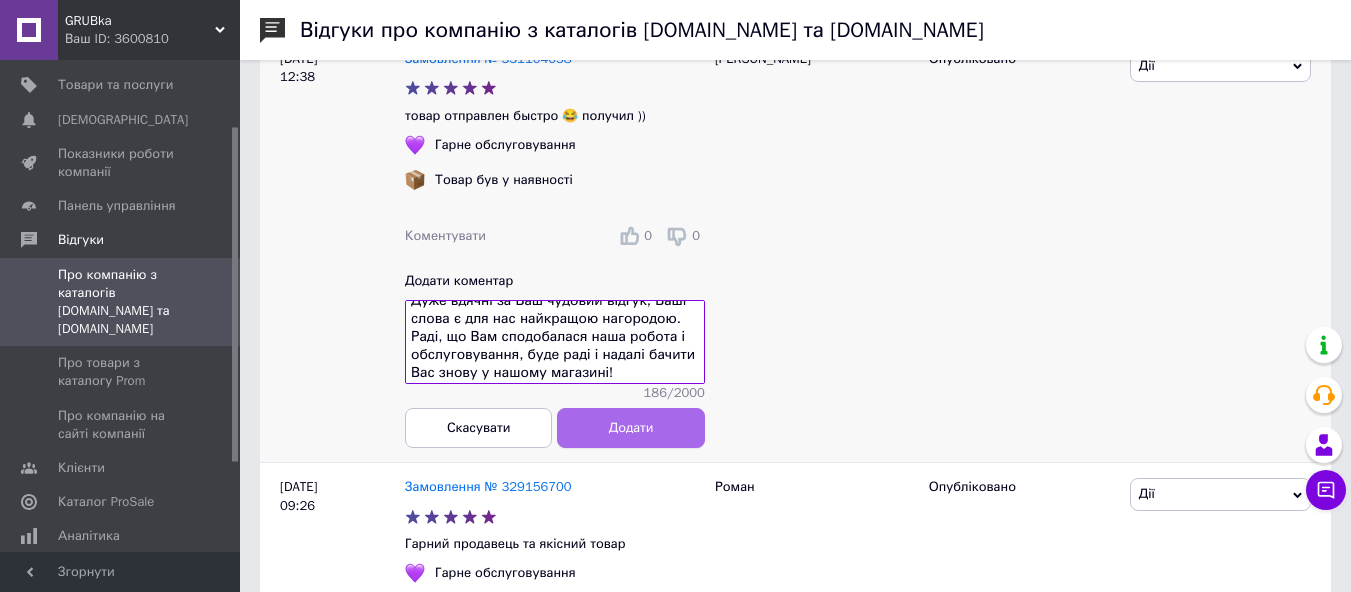 type on "Дуже вдячні за Ваш чудовий відгук, Ваші слова є для нас найкращою нагородою.
Раді, що Вам сподобалася наша робота і обслуговування, буде раді і надалі бачити Вас знову у нашому магазині!" 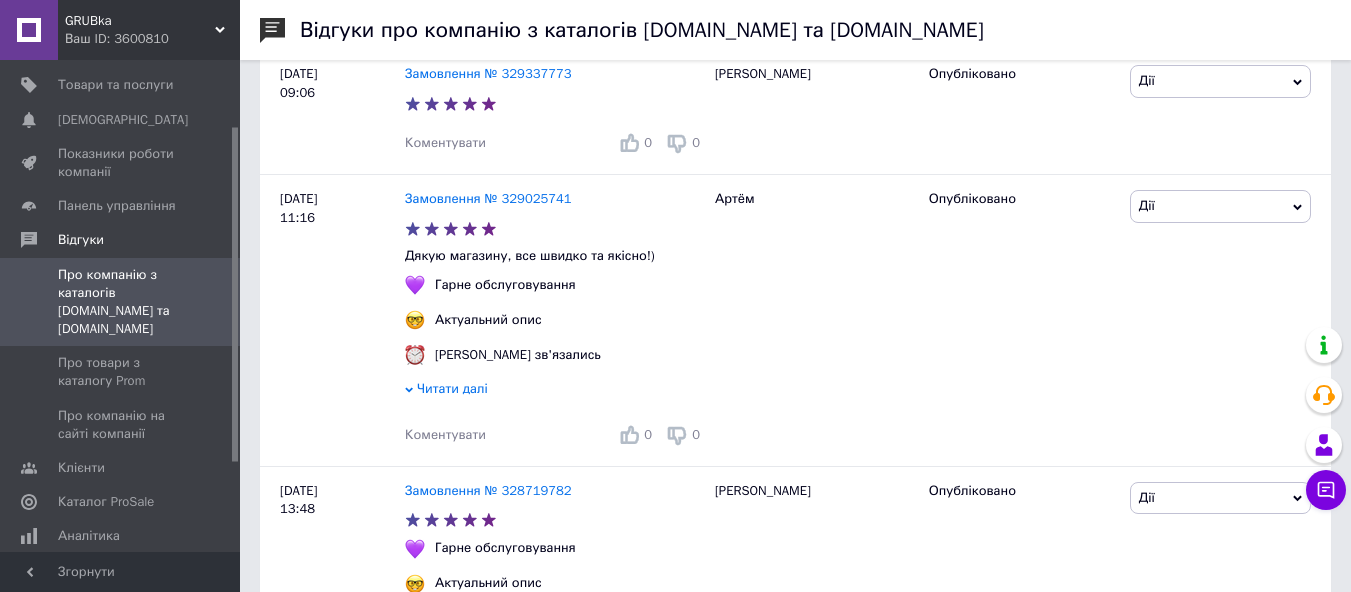 scroll, scrollTop: 2700, scrollLeft: 0, axis: vertical 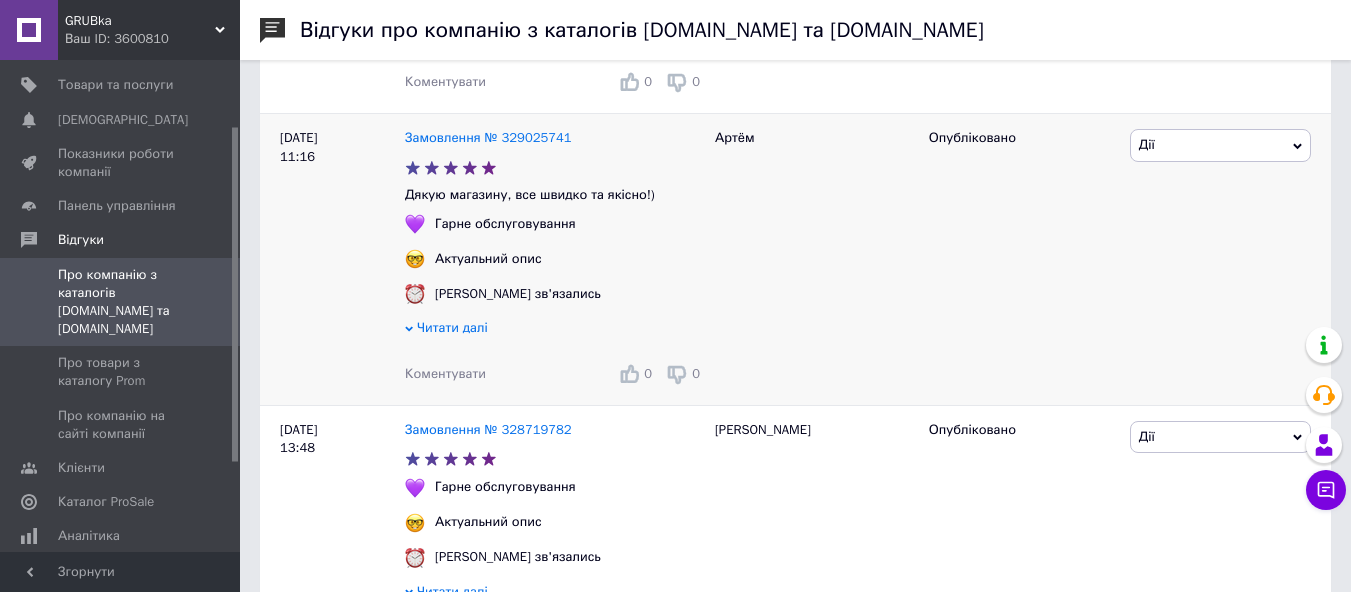 click on "Замовлення № 329025741 Дякую магазину, все швидко та якісно!) Гарне обслуговування Актуальний опис Швидко зв'язались   Читати далі Коментувати 0 0" at bounding box center [555, 259] 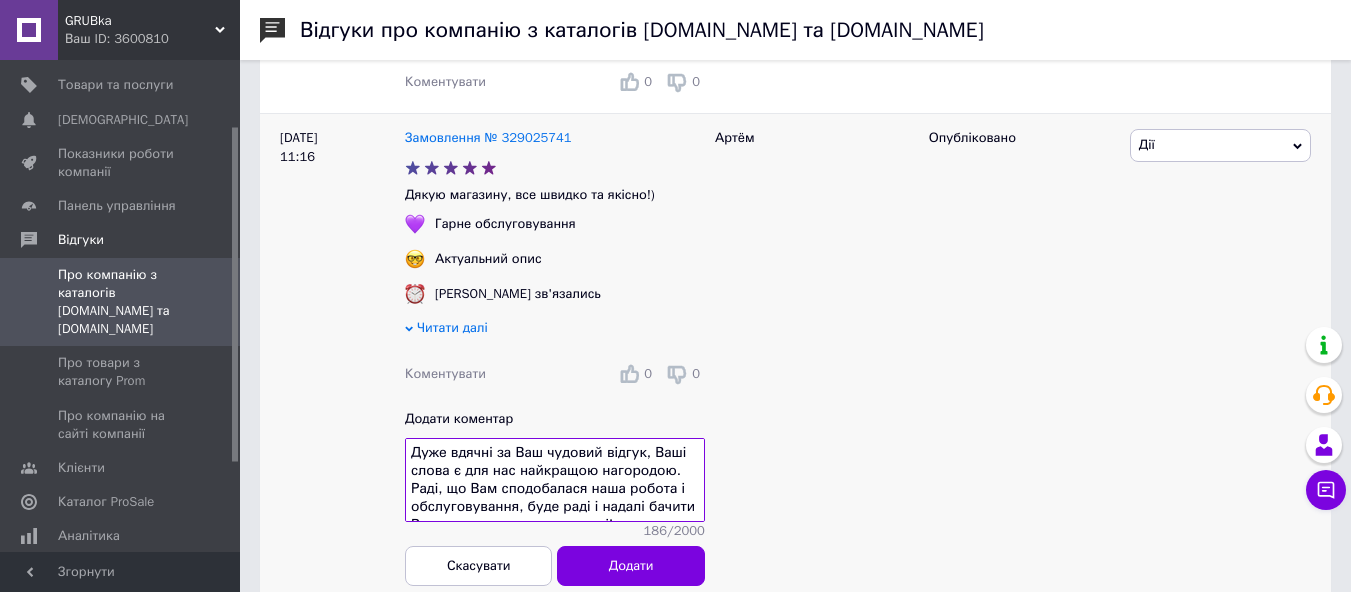 scroll, scrollTop: 14, scrollLeft: 0, axis: vertical 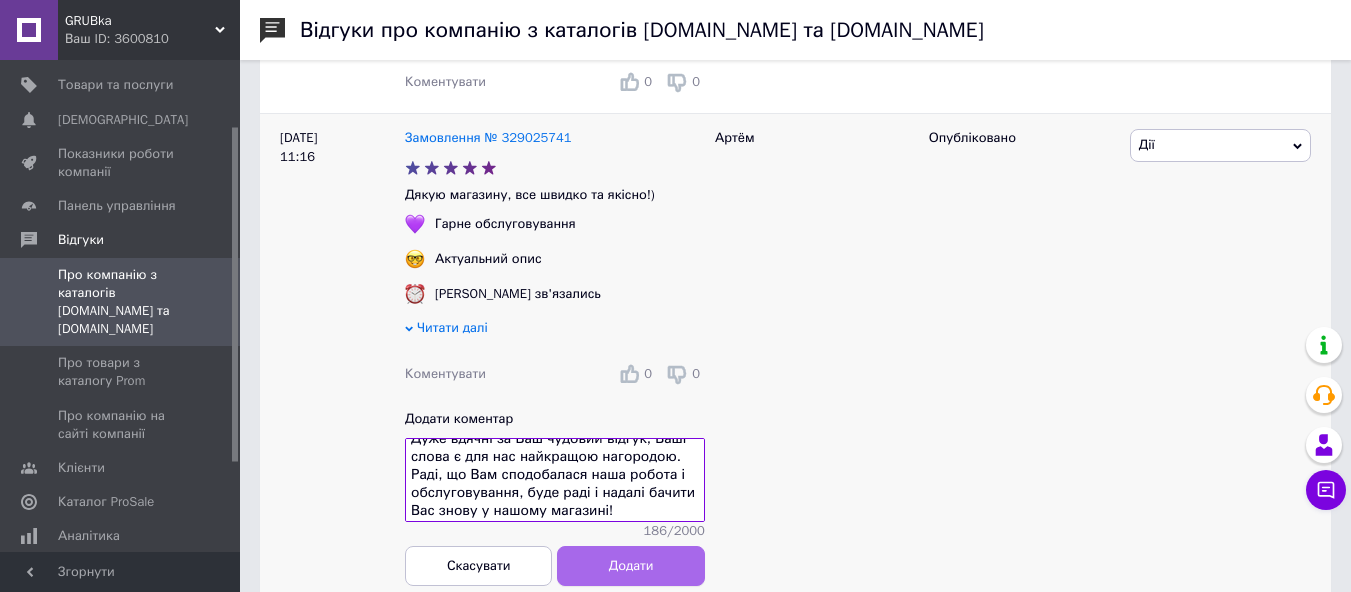 type on "Дуже вдячні за Ваш чудовий відгук, Ваші слова є для нас найкращою нагородою.
Раді, що Вам сподобалася наша робота і обслуговування, буде раді і надалі бачити Вас знову у нашому магазині!" 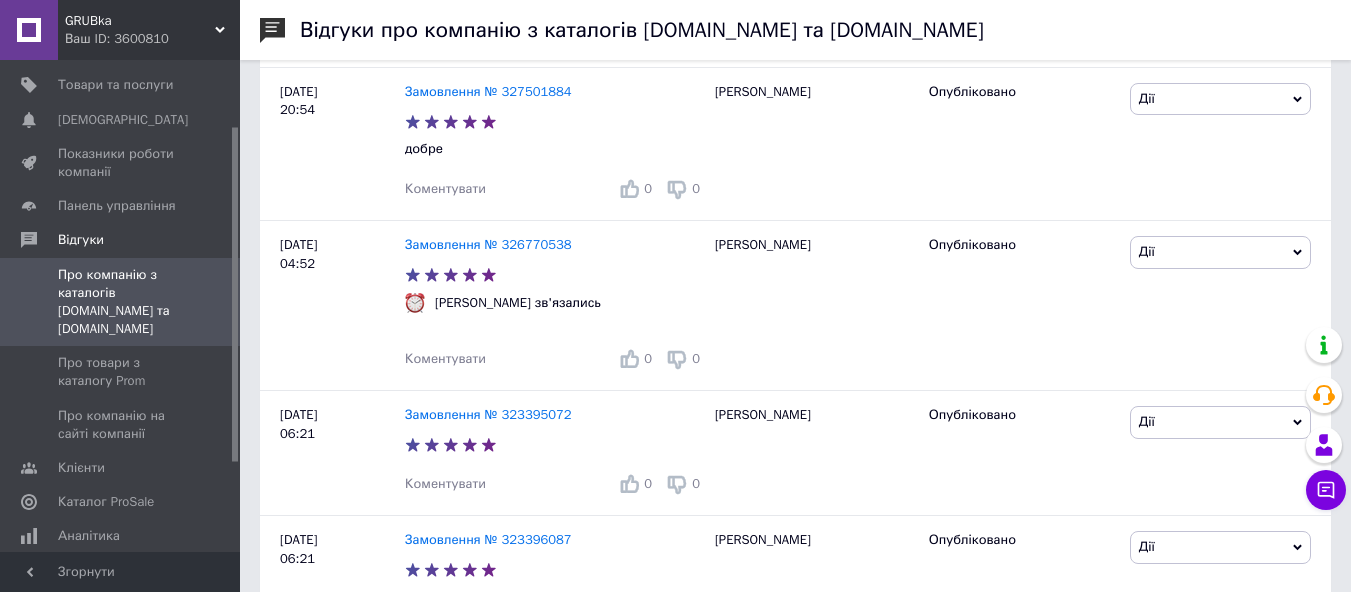 scroll, scrollTop: 4573, scrollLeft: 0, axis: vertical 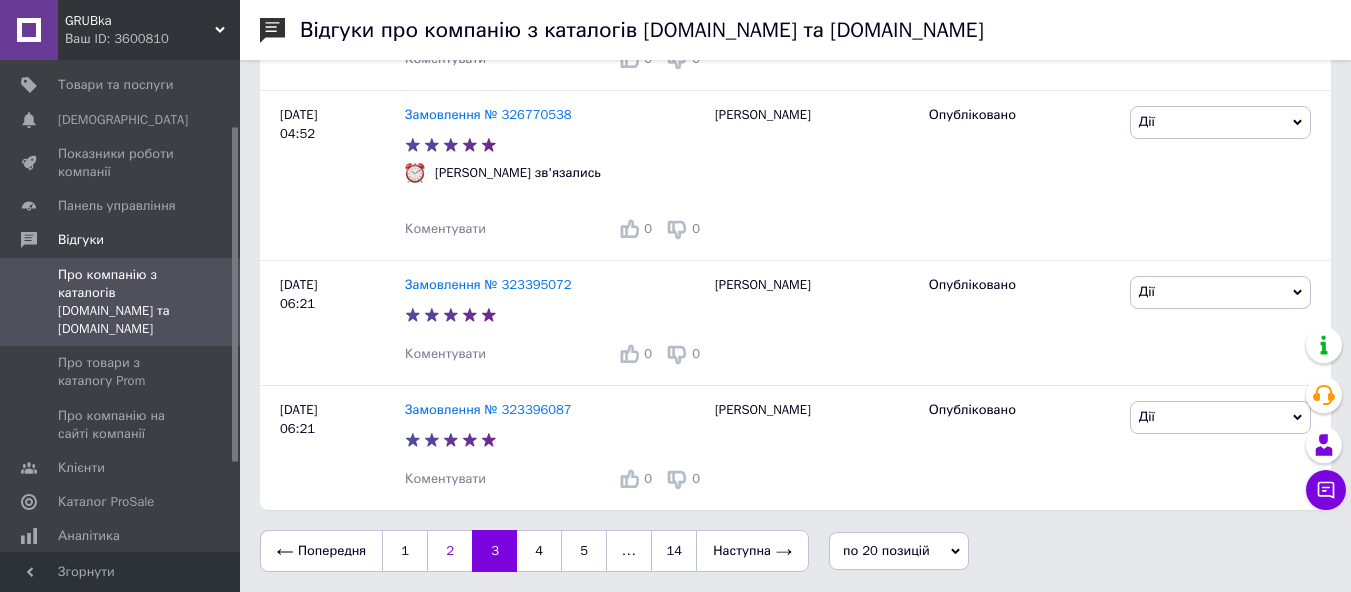 click on "2" at bounding box center (449, 551) 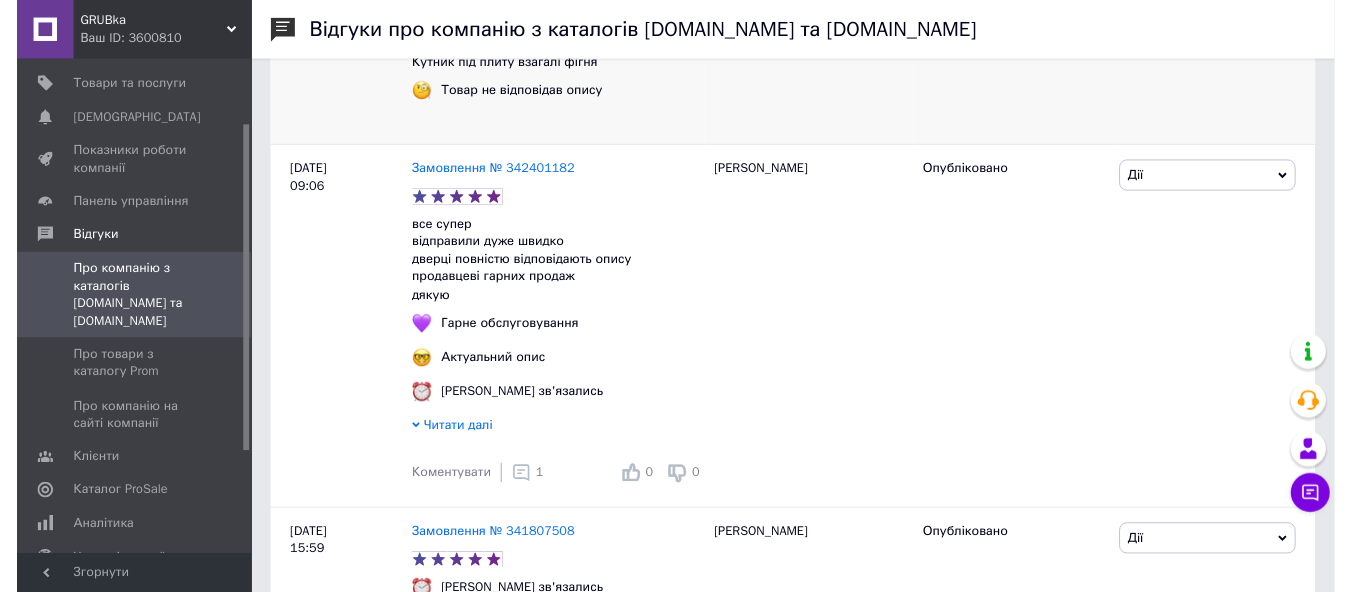 scroll, scrollTop: 1000, scrollLeft: 0, axis: vertical 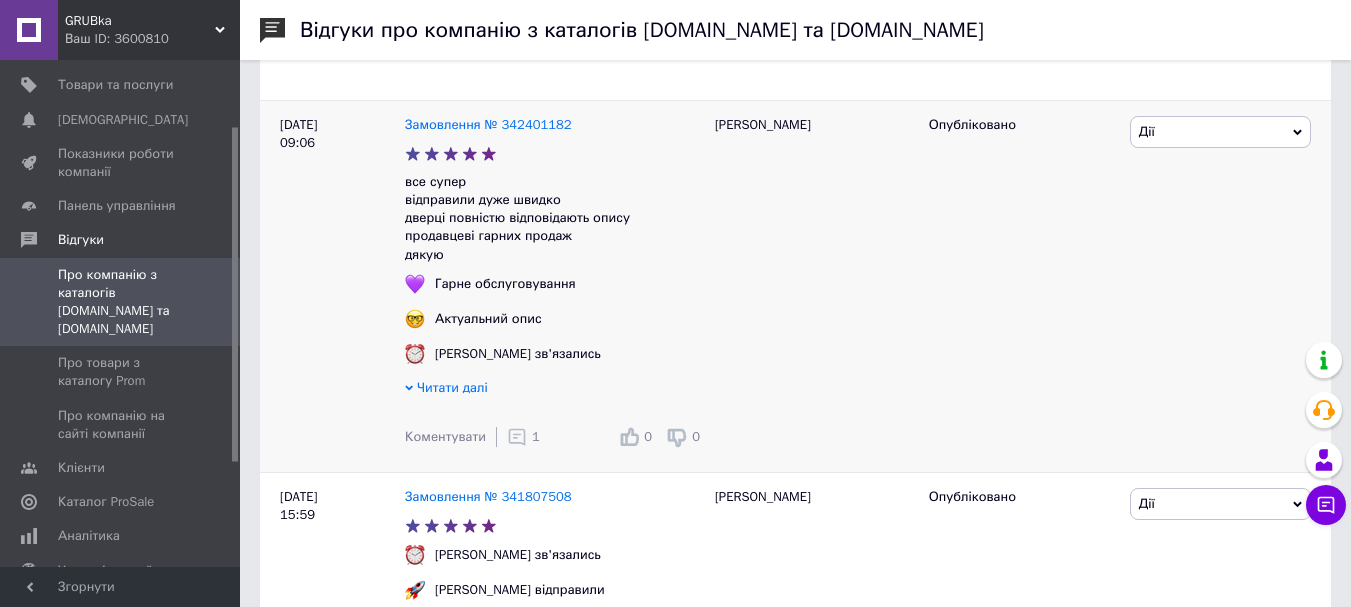 click on "1" at bounding box center (536, 436) 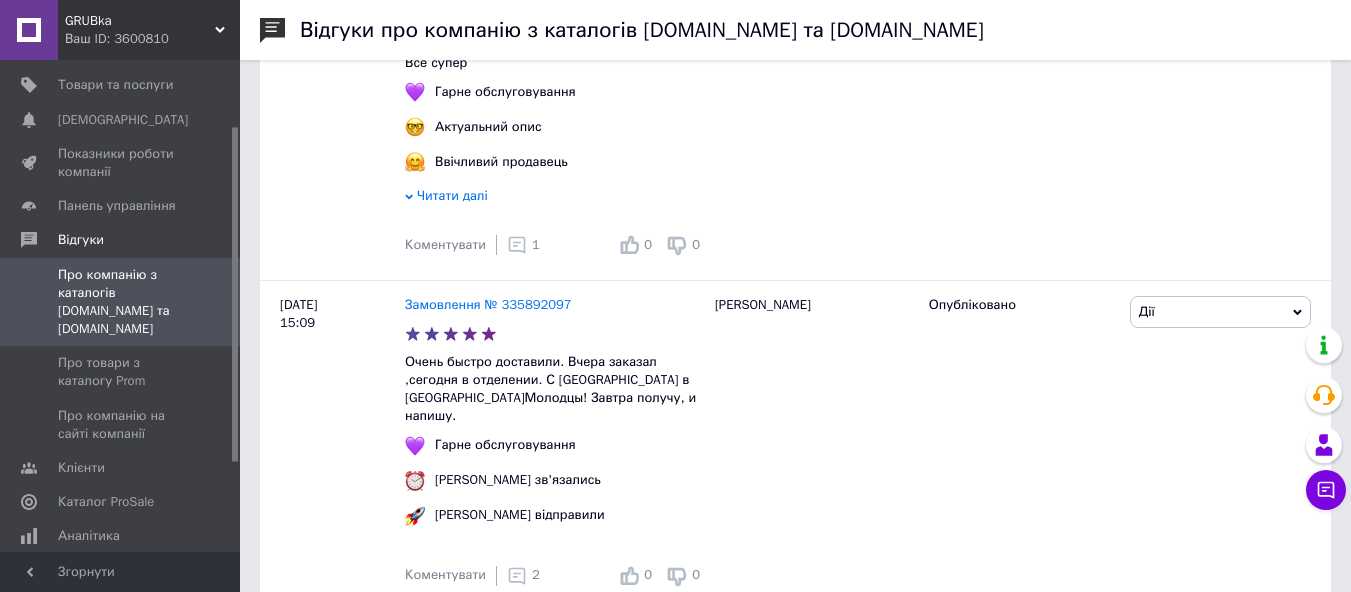 scroll, scrollTop: 4300, scrollLeft: 0, axis: vertical 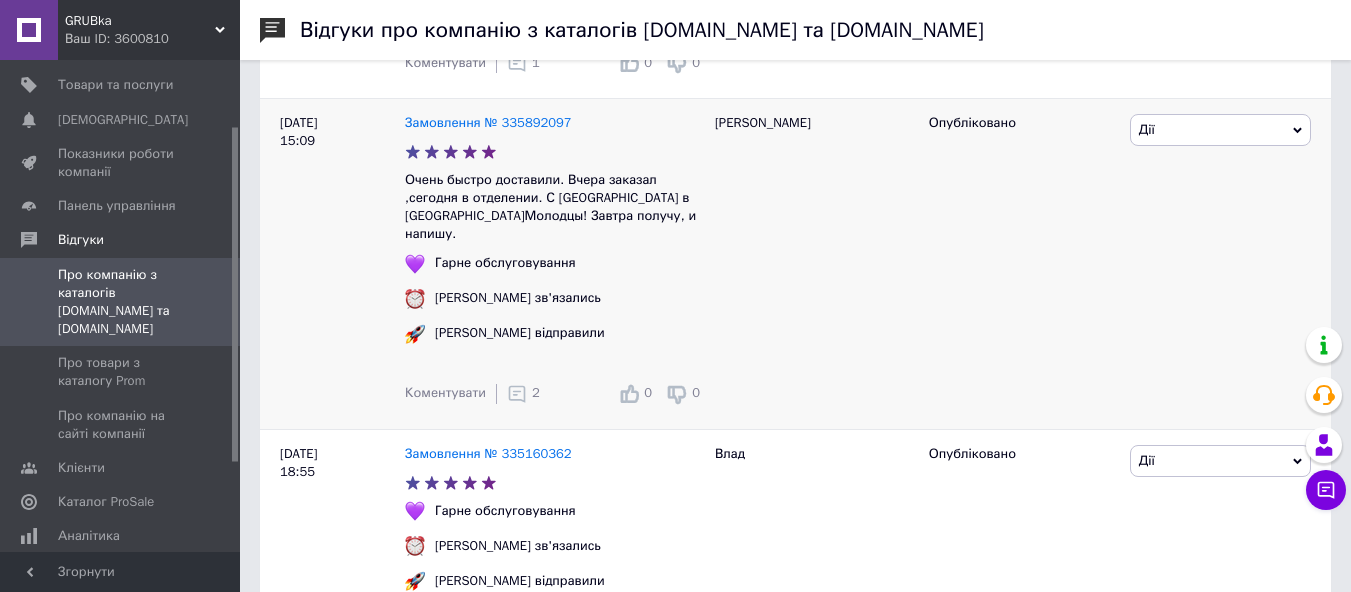 click on "2" at bounding box center [536, 392] 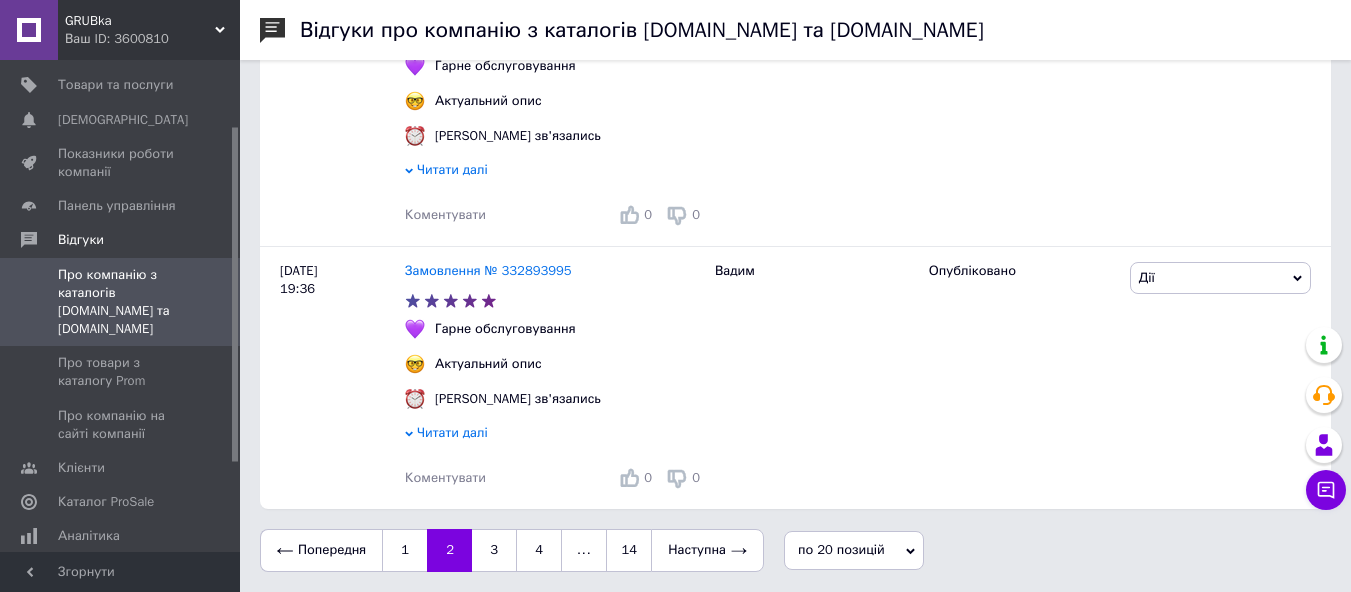 scroll, scrollTop: 5926, scrollLeft: 0, axis: vertical 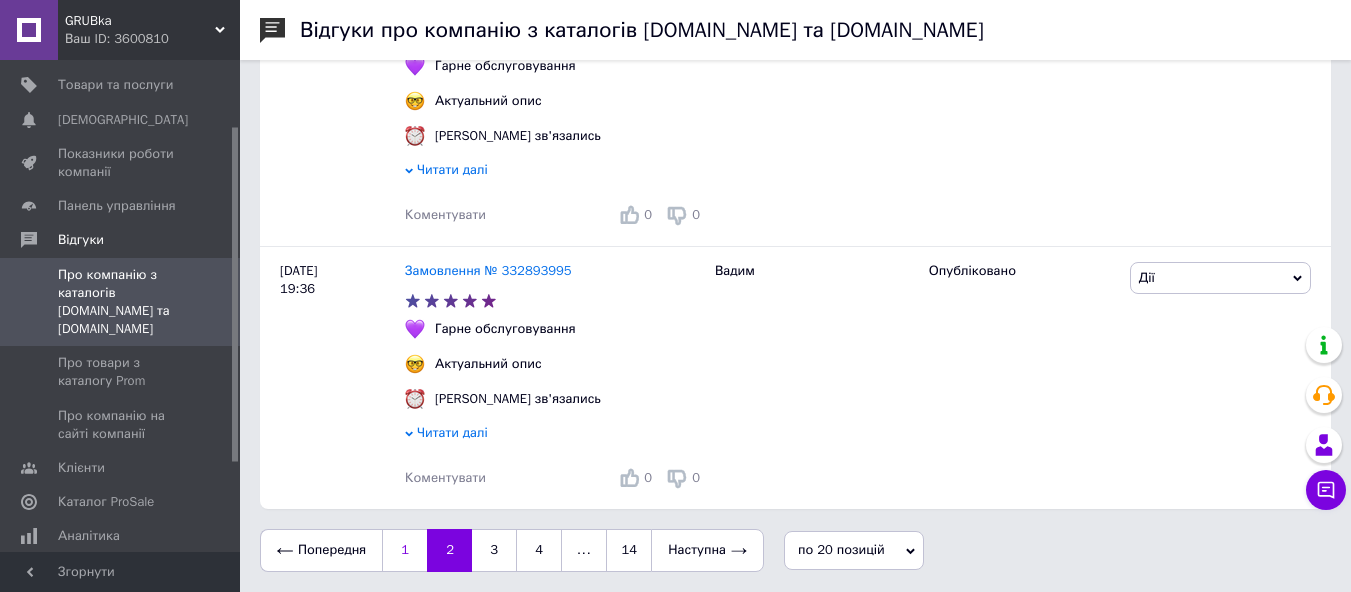 click on "1" at bounding box center (404, 550) 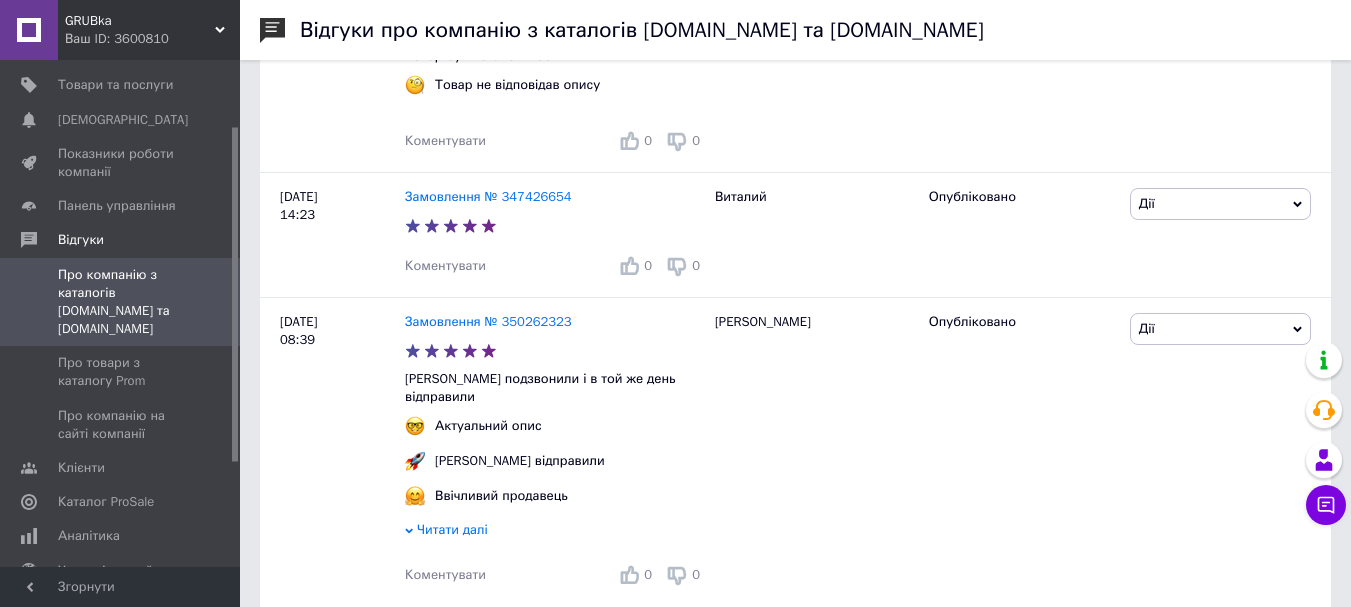 scroll, scrollTop: 500, scrollLeft: 0, axis: vertical 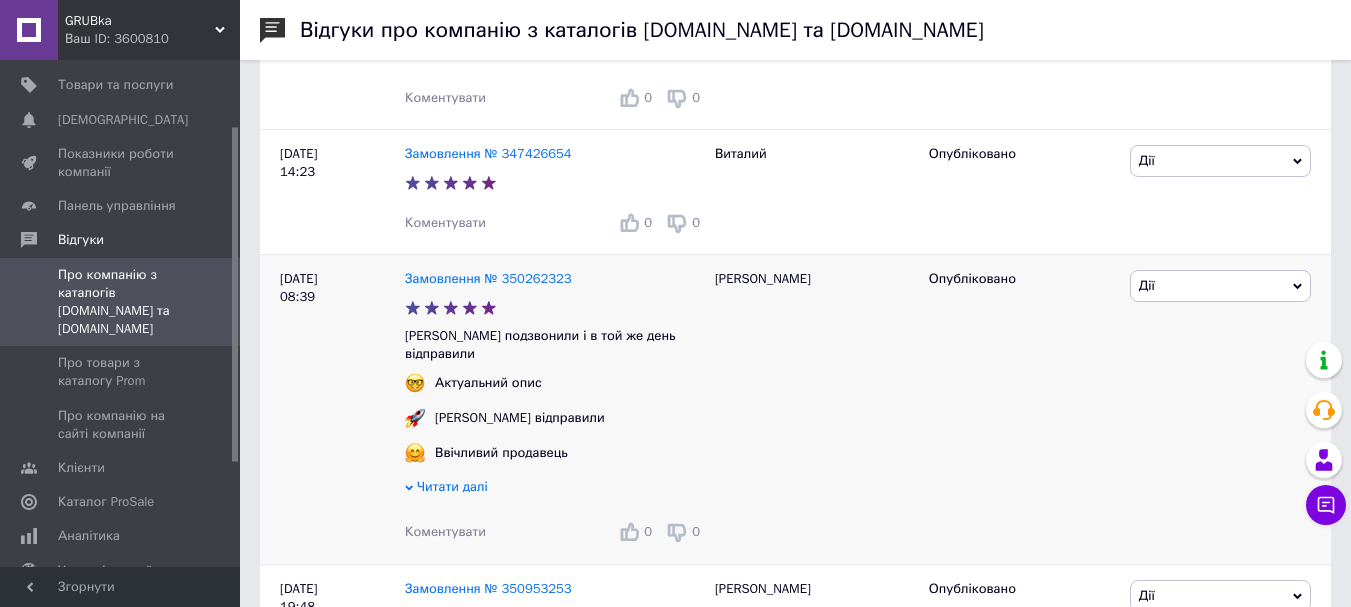 click on "Коментувати" at bounding box center [445, 531] 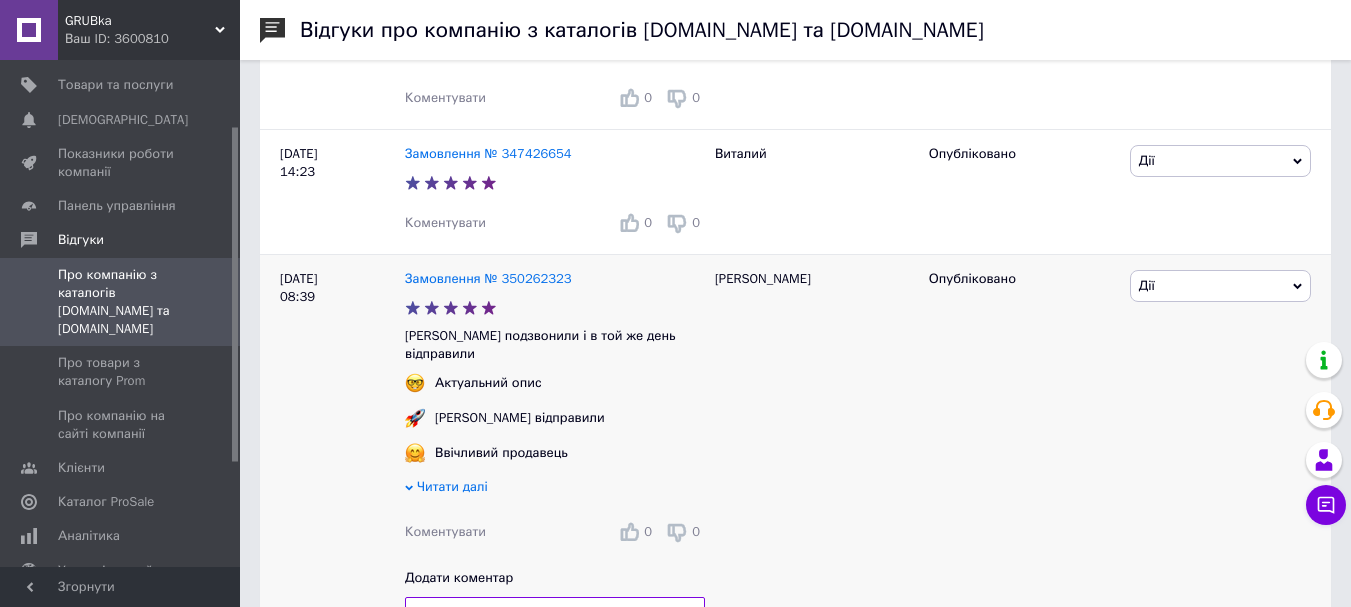 scroll, scrollTop: 506, scrollLeft: 0, axis: vertical 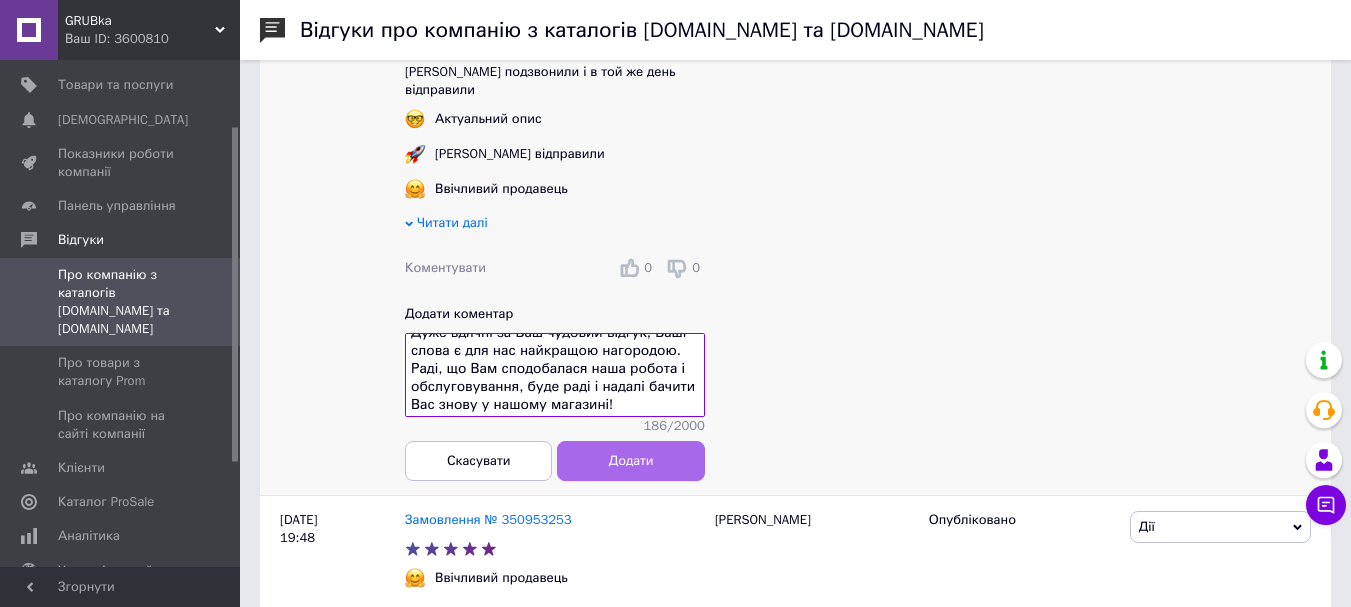 type on "Дуже вдячні за Ваш чудовий відгук, Ваші слова є для нас найкращою нагородою.
Раді, що Вам сподобалася наша робота і обслуговування, буде раді і надалі бачити Вас знову у нашому магазині!" 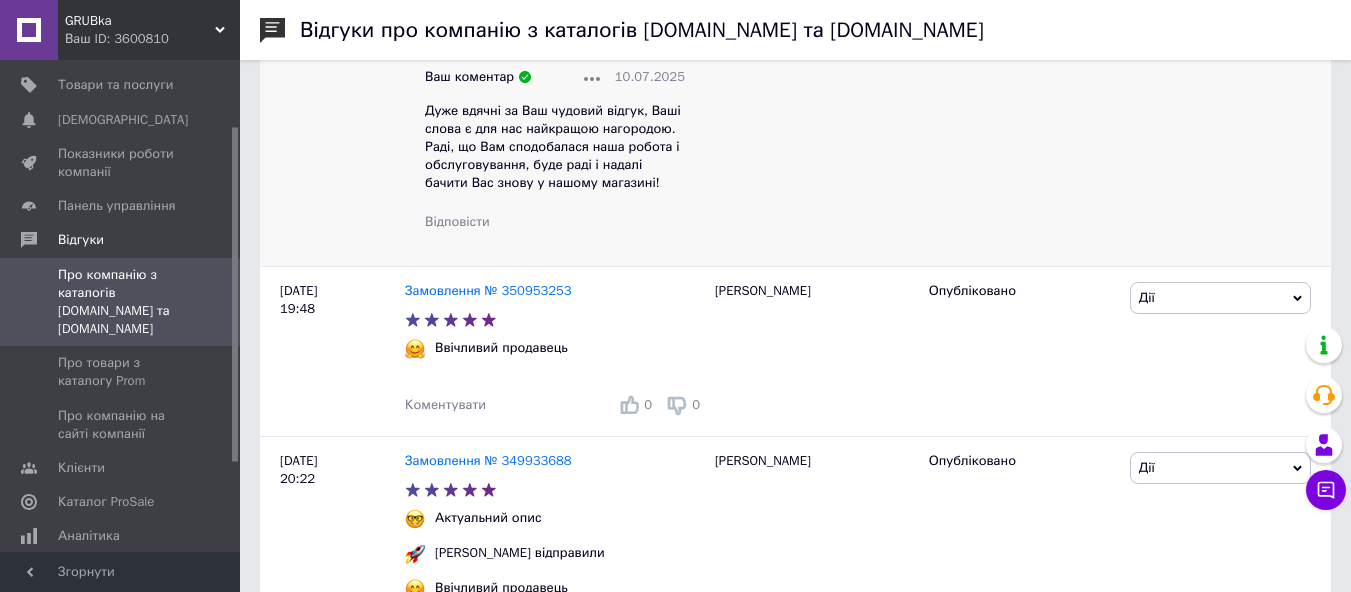 scroll, scrollTop: 1064, scrollLeft: 0, axis: vertical 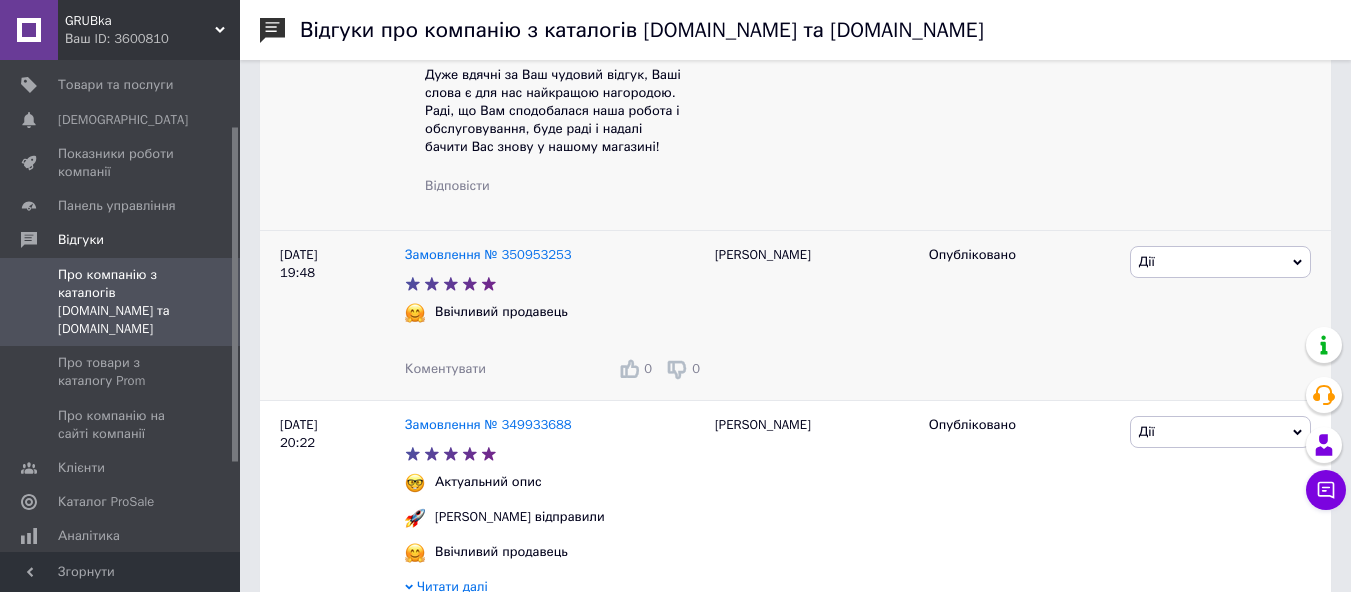 click on "Коментувати" at bounding box center (445, 368) 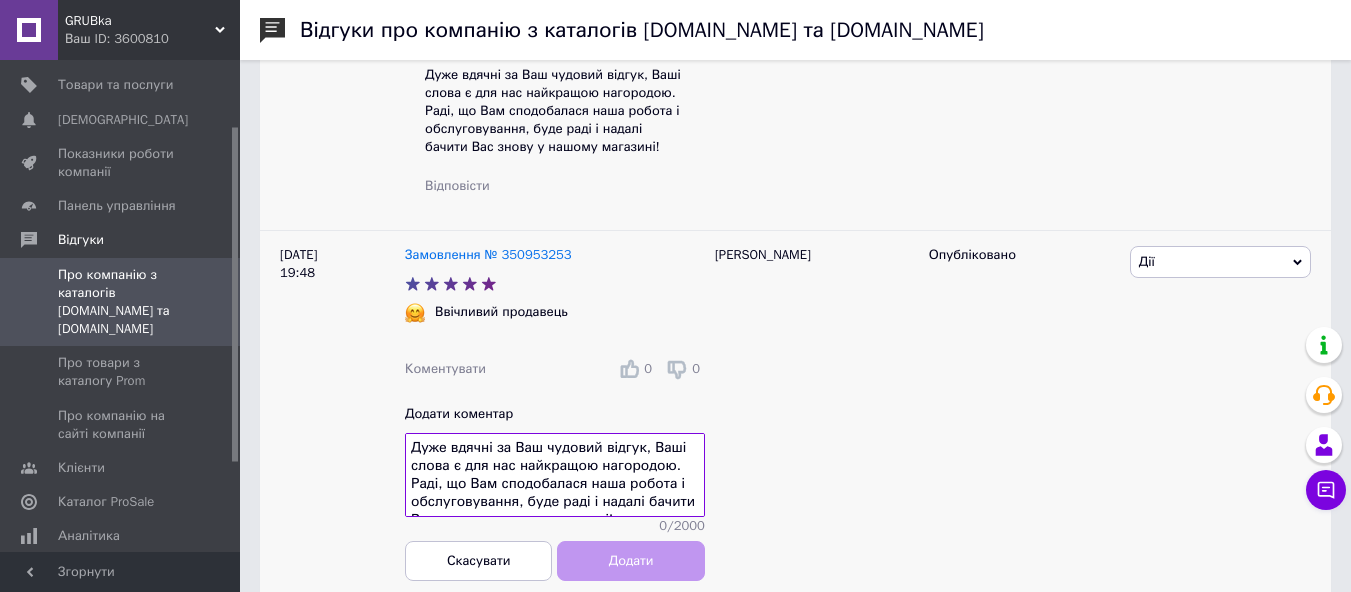 scroll, scrollTop: 14, scrollLeft: 0, axis: vertical 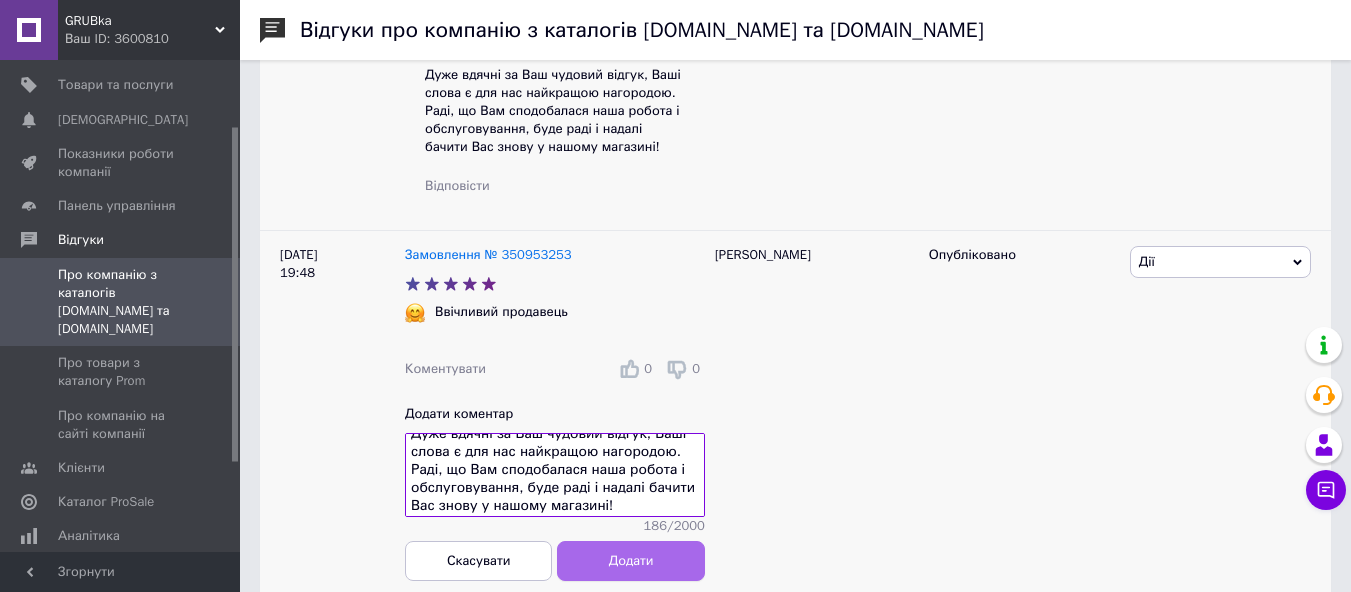 type on "Дуже вдячні за Ваш чудовий відгук, Ваші слова є для нас найкращою нагородою.
Раді, що Вам сподобалася наша робота і обслуговування, буде раді і надалі бачити Вас знову у нашому магазині!" 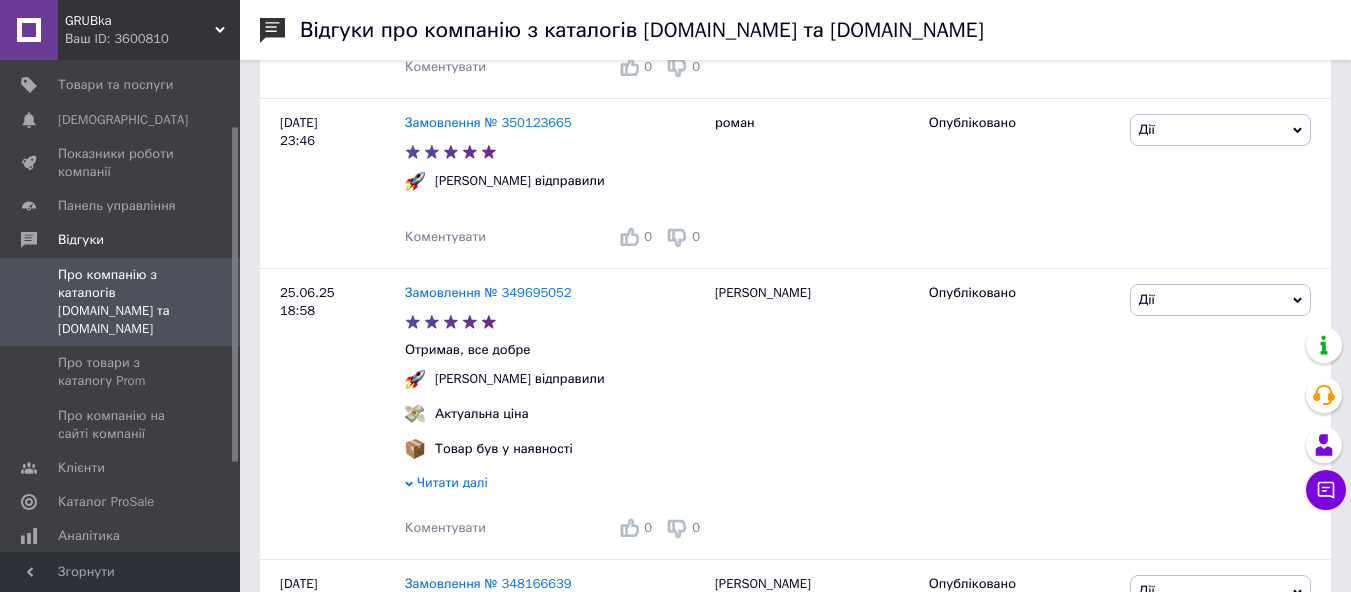 scroll, scrollTop: 2064, scrollLeft: 0, axis: vertical 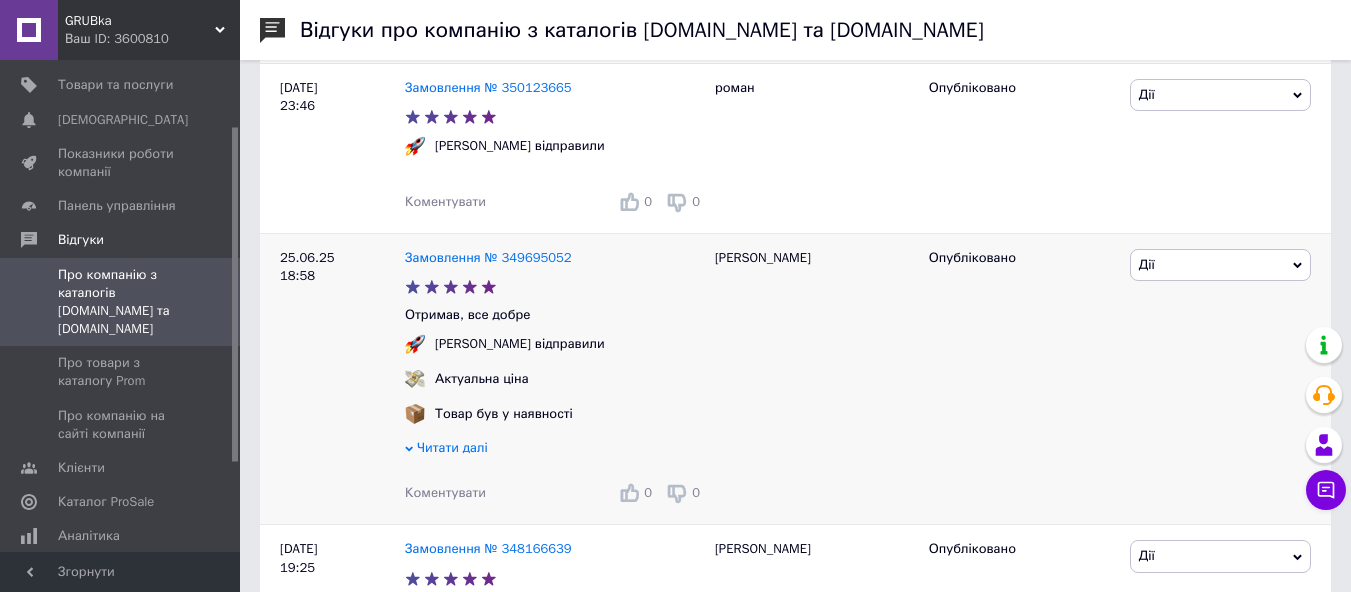 click on "Коментувати" at bounding box center [445, 492] 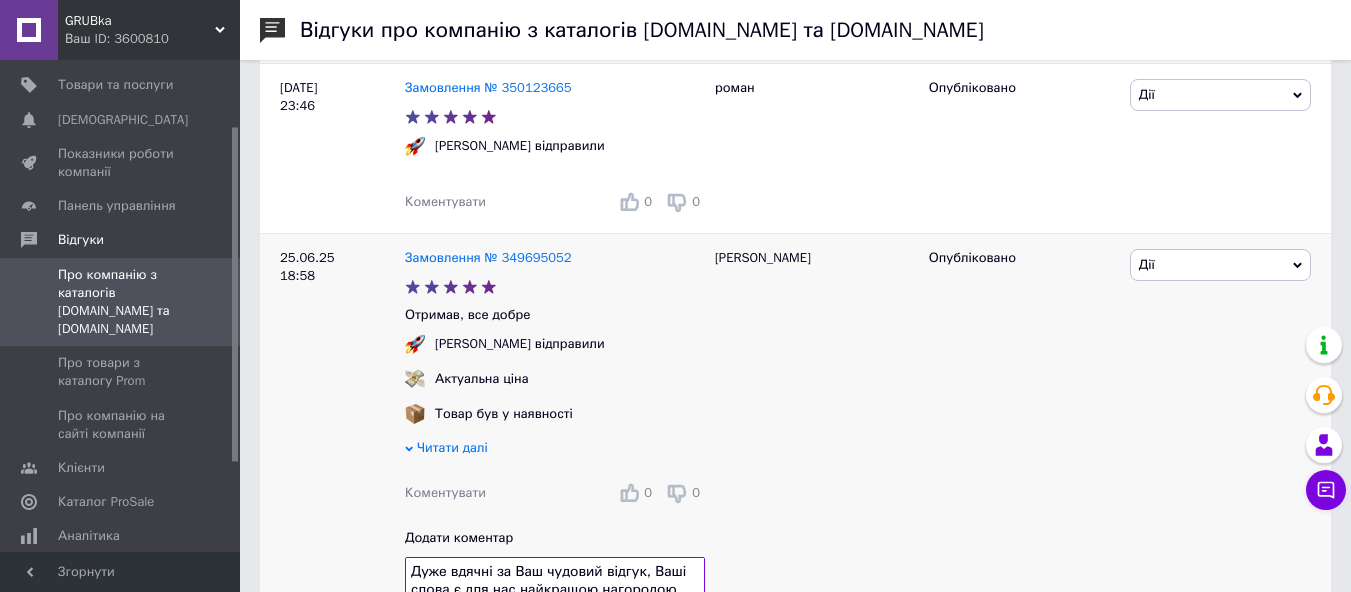 scroll, scrollTop: 15, scrollLeft: 0, axis: vertical 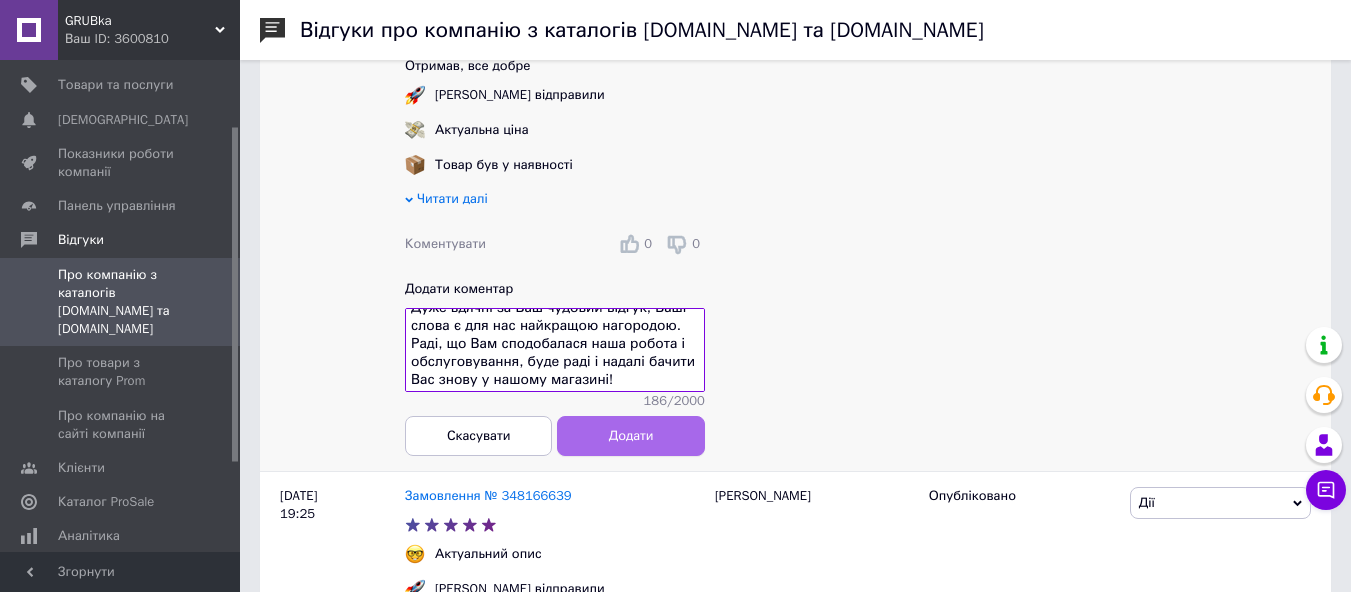 type on "Дуже вдячні за Ваш чудовий відгук, Ваші слова є для нас найкращою нагородою.
Раді, що Вам сподобалася наша робота і обслуговування, буде раді і надалі бачити Вас знову у нашому магазині!" 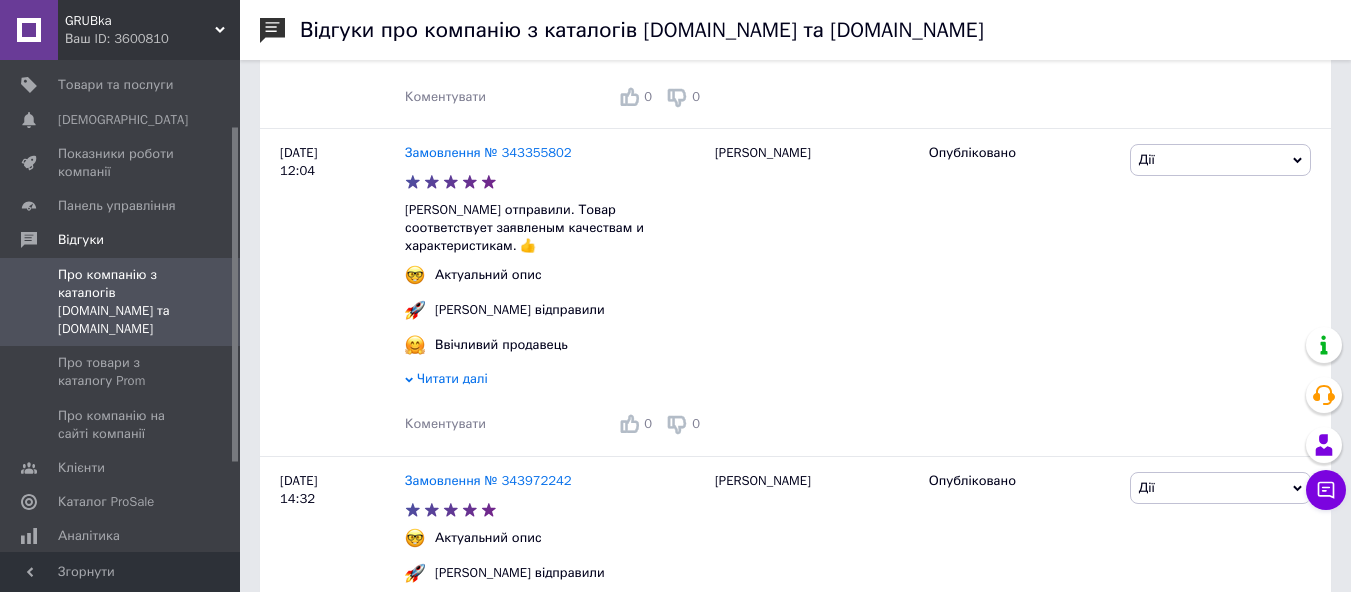 scroll, scrollTop: 4313, scrollLeft: 0, axis: vertical 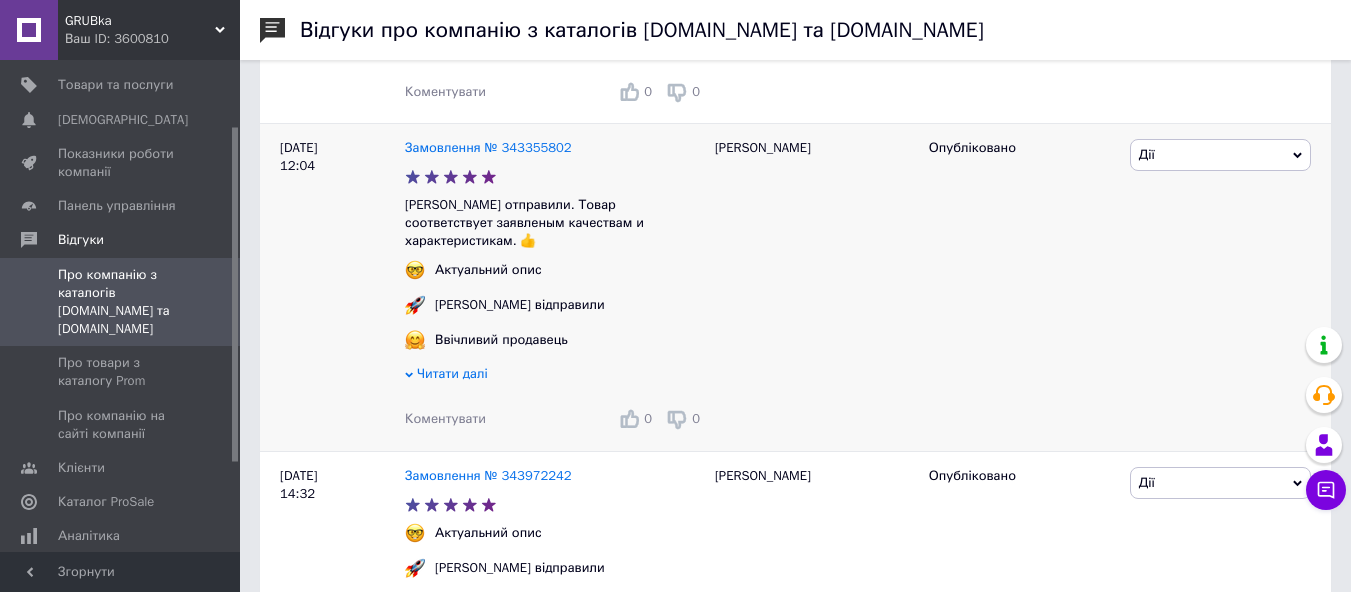 click on "Коментувати" at bounding box center [445, 418] 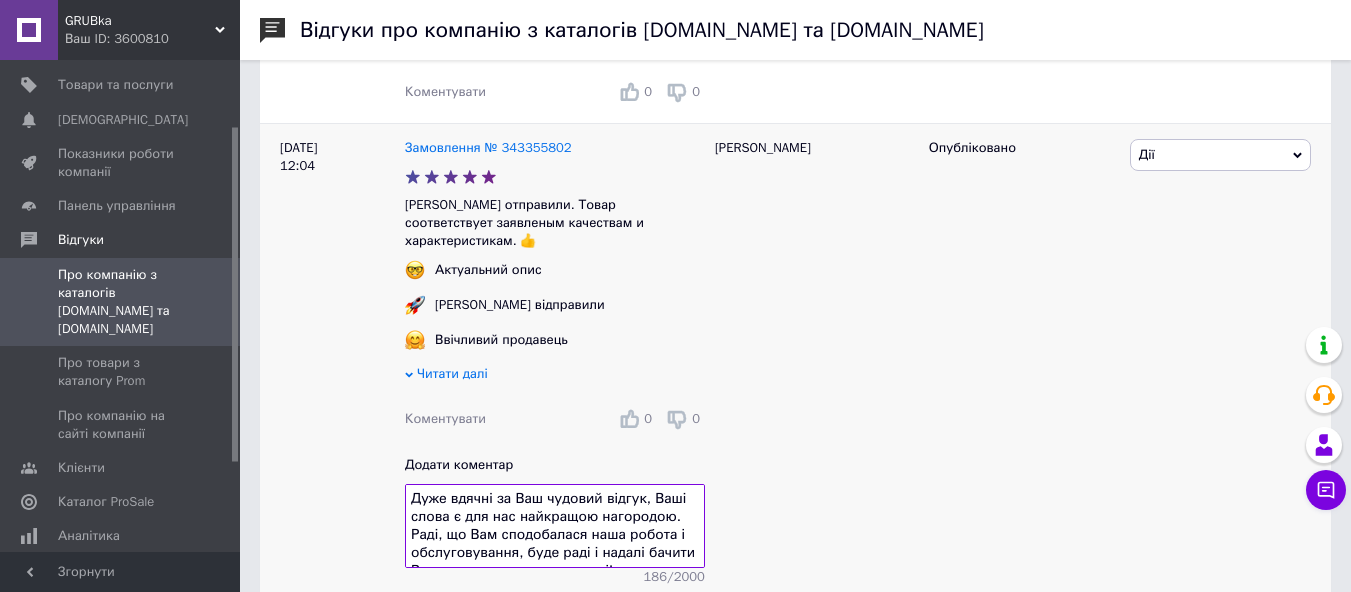 scroll, scrollTop: 14, scrollLeft: 0, axis: vertical 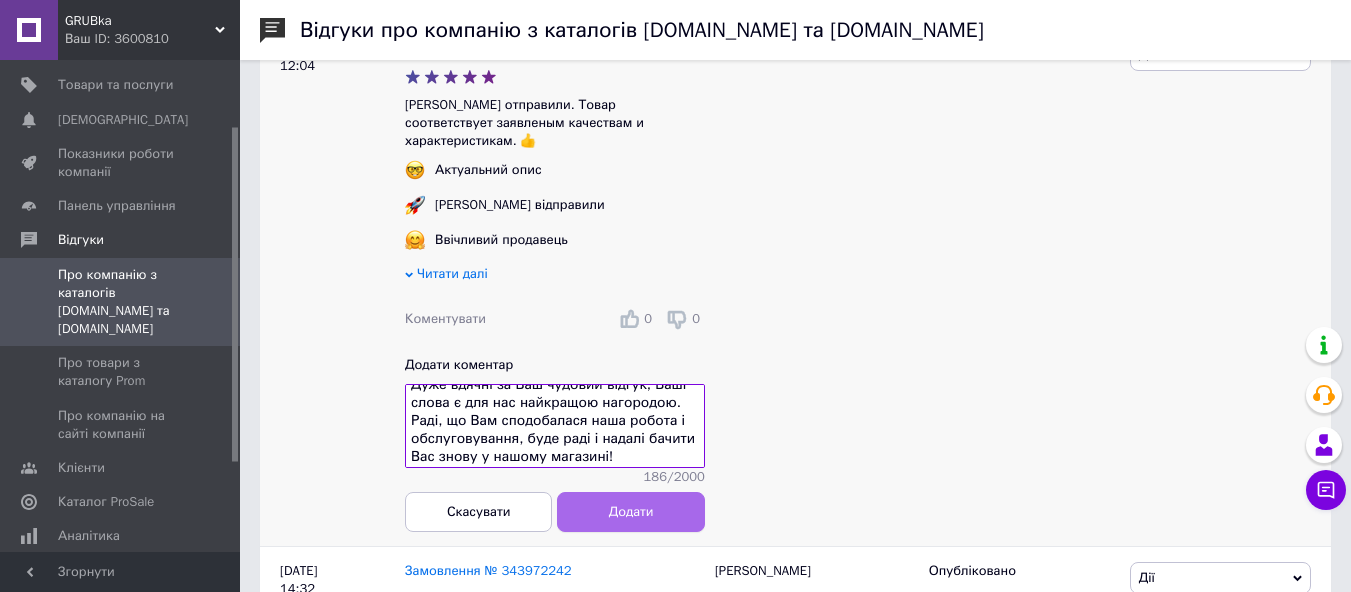 type on "Дуже вдячні за Ваш чудовий відгук, Ваші слова є для нас найкращою нагородою.
Раді, що Вам сподобалася наша робота і обслуговування, буде раді і надалі бачити Вас знову у нашому магазині!" 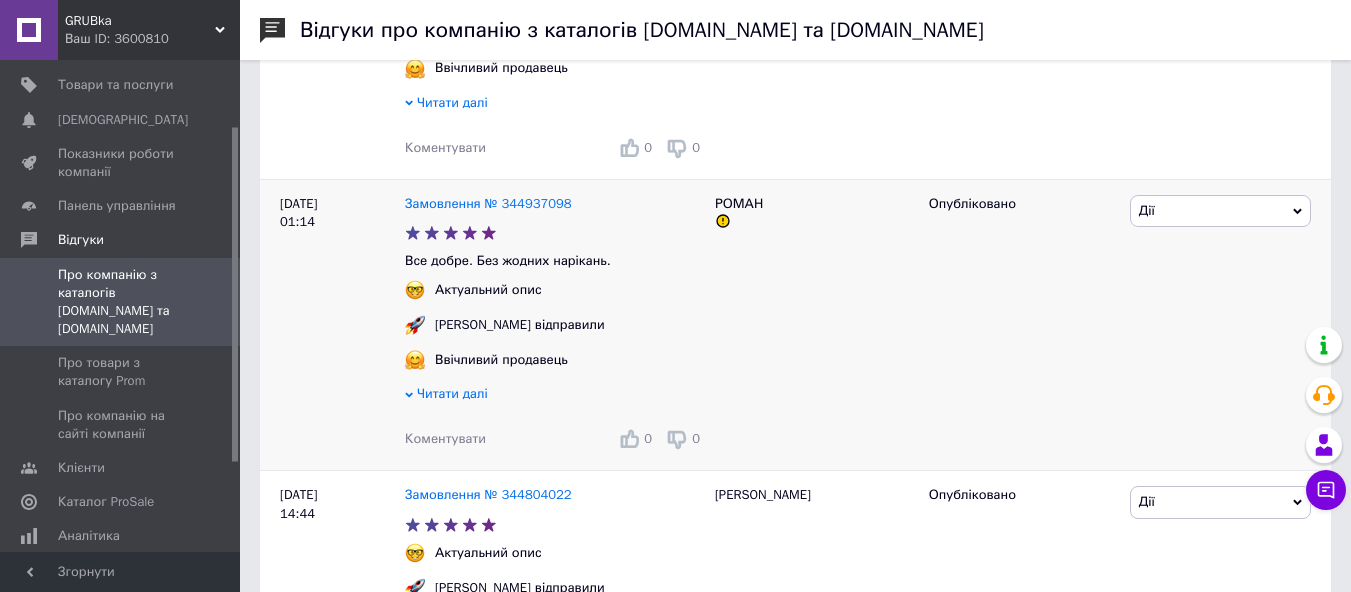 scroll, scrollTop: 5113, scrollLeft: 0, axis: vertical 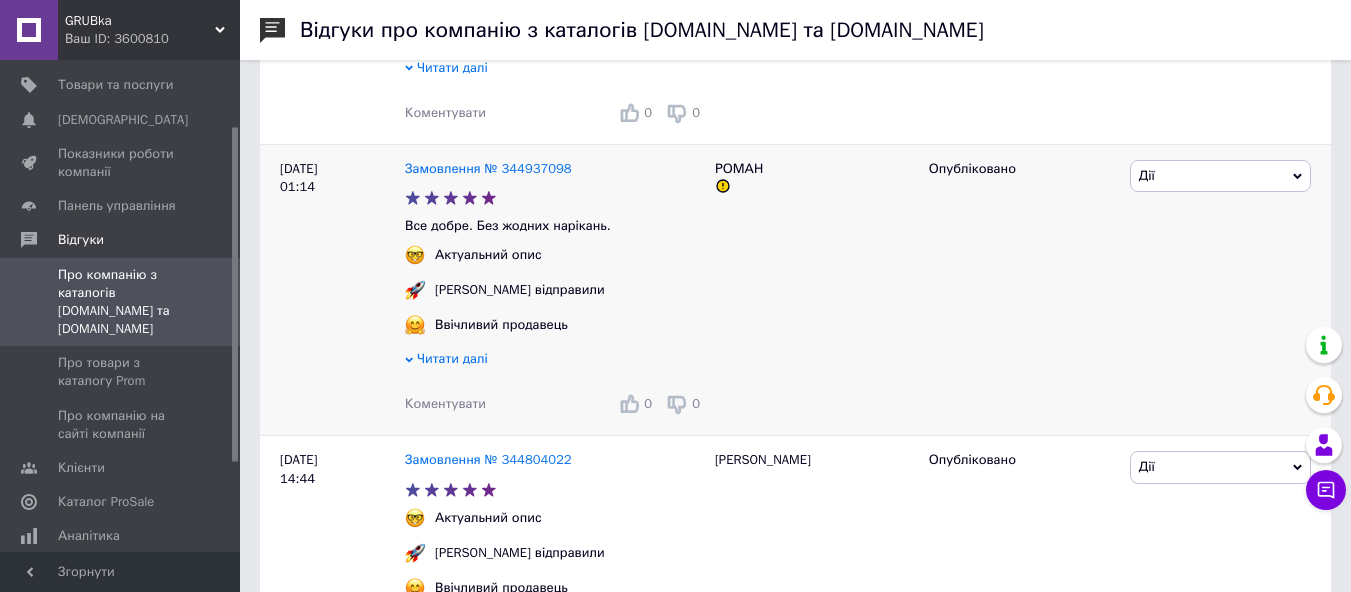 click on "Коментувати" at bounding box center (445, 403) 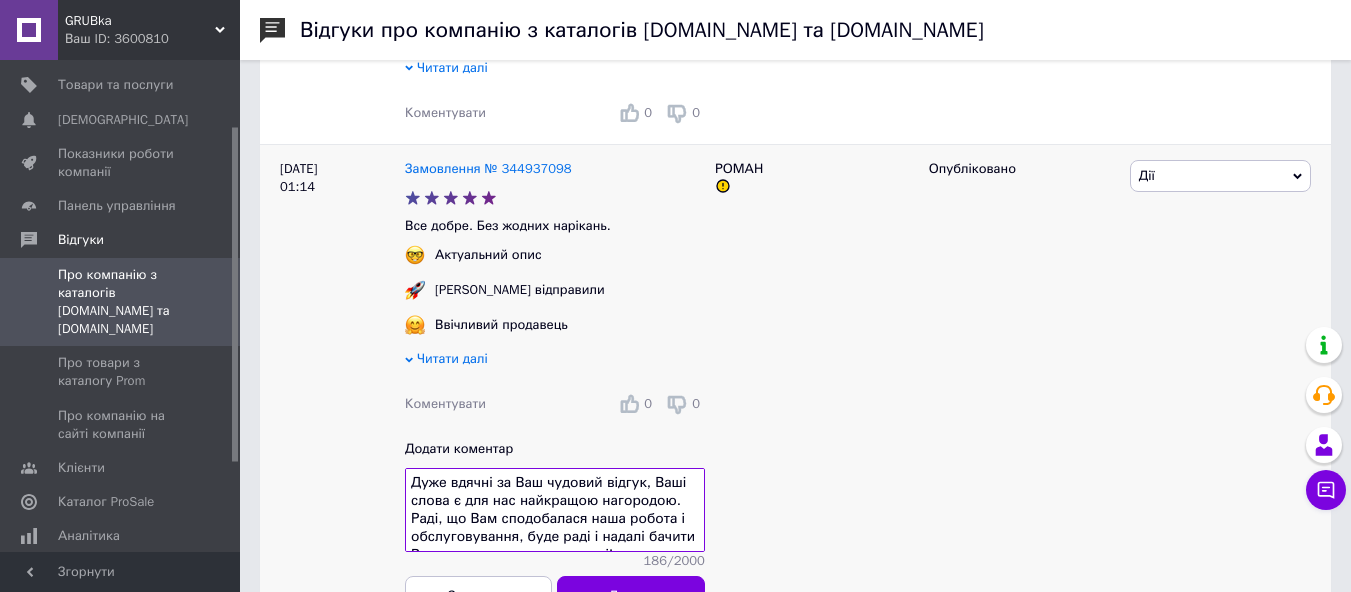 scroll, scrollTop: 15, scrollLeft: 0, axis: vertical 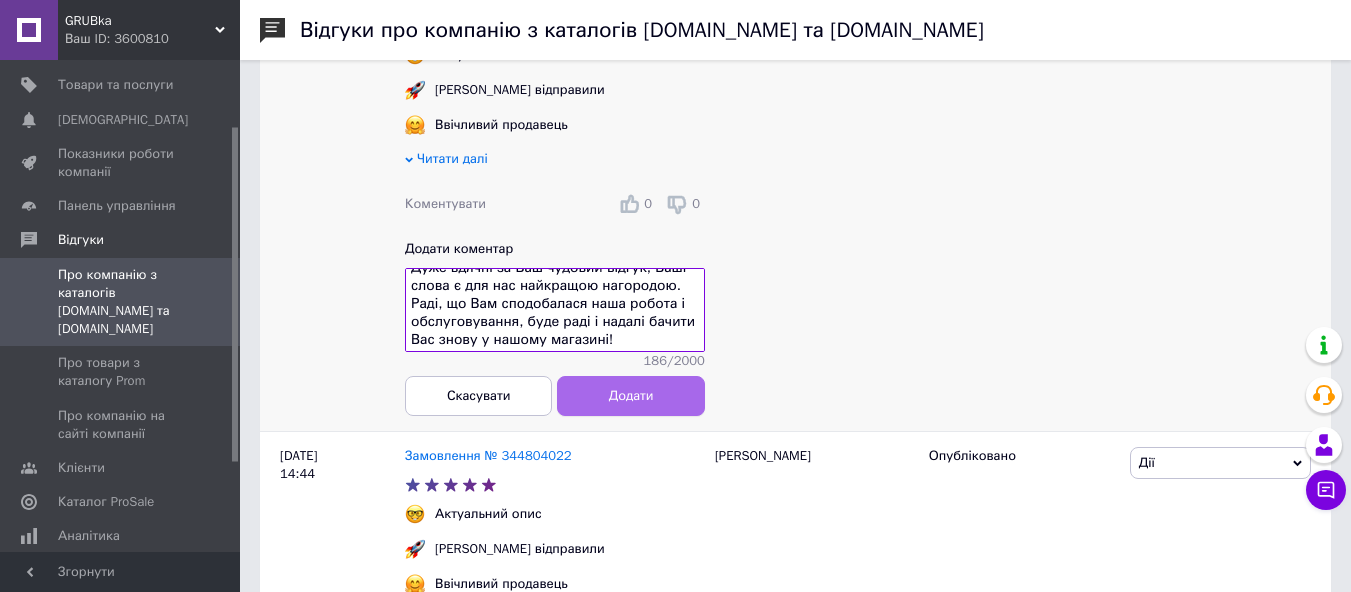 type on "Дуже вдячні за Ваш чудовий відгук, Ваші слова є для нас найкращою нагородою.
Раді, що Вам сподобалася наша робота і обслуговування, буде раді і надалі бачити Вас знову у нашому магазині!" 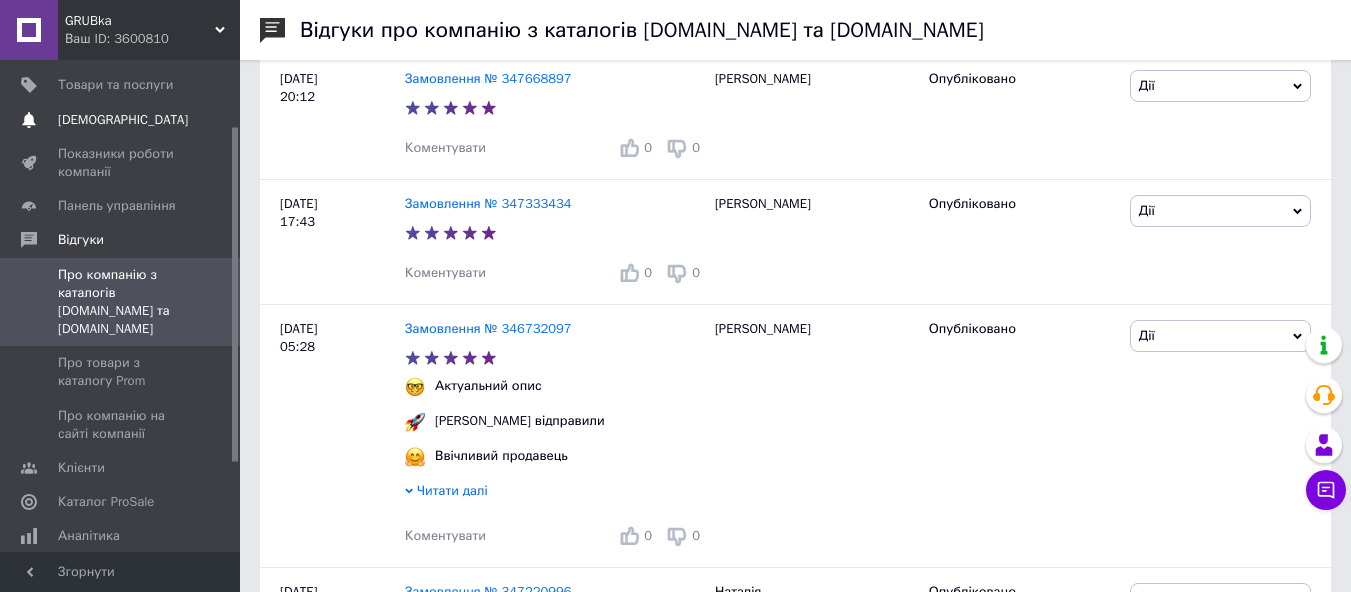 scroll, scrollTop: 3003, scrollLeft: 0, axis: vertical 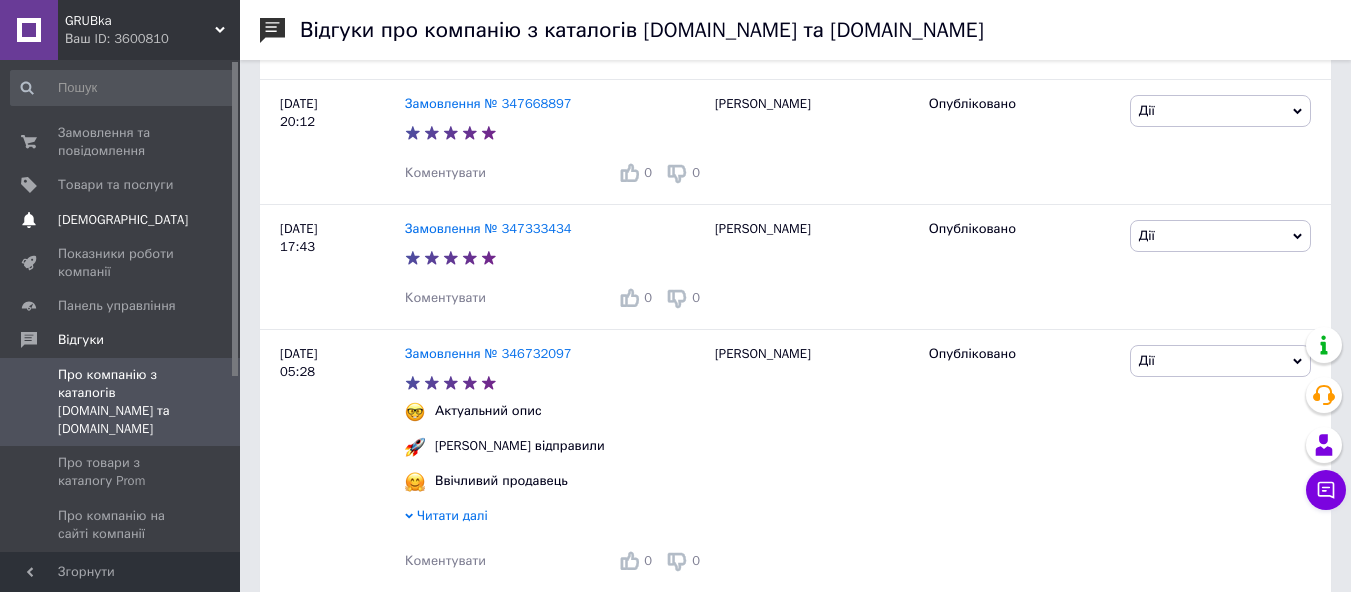click on "Замовлення та повідомлення" at bounding box center [121, 142] 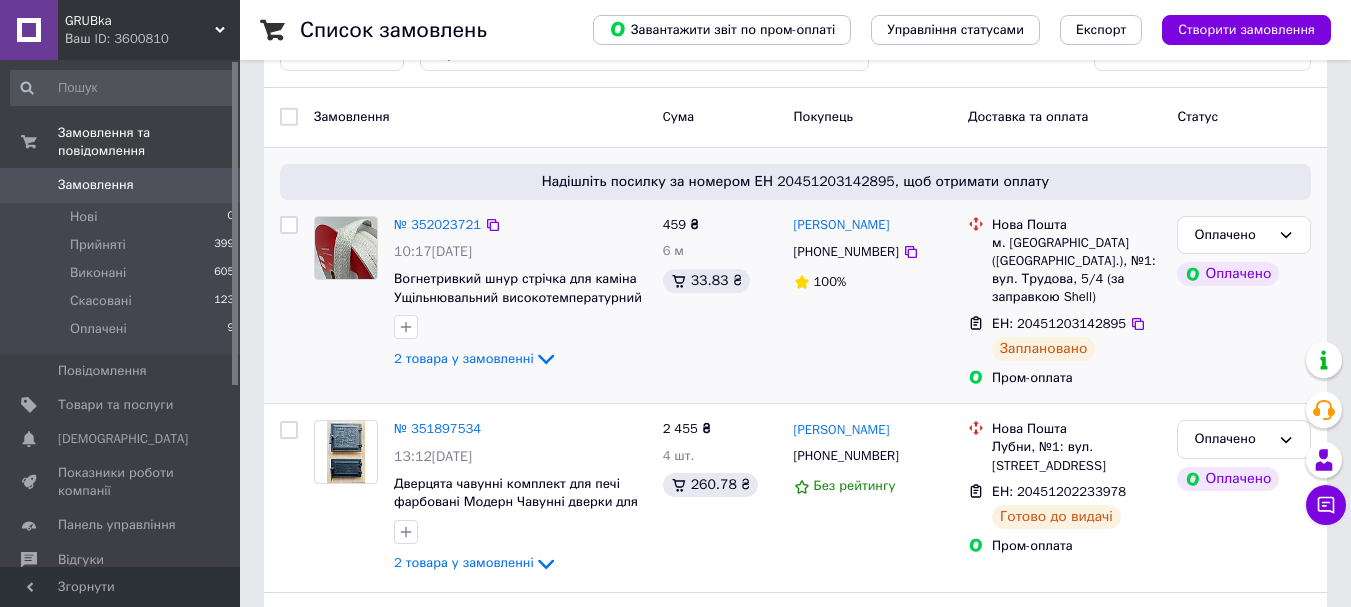 scroll, scrollTop: 100, scrollLeft: 0, axis: vertical 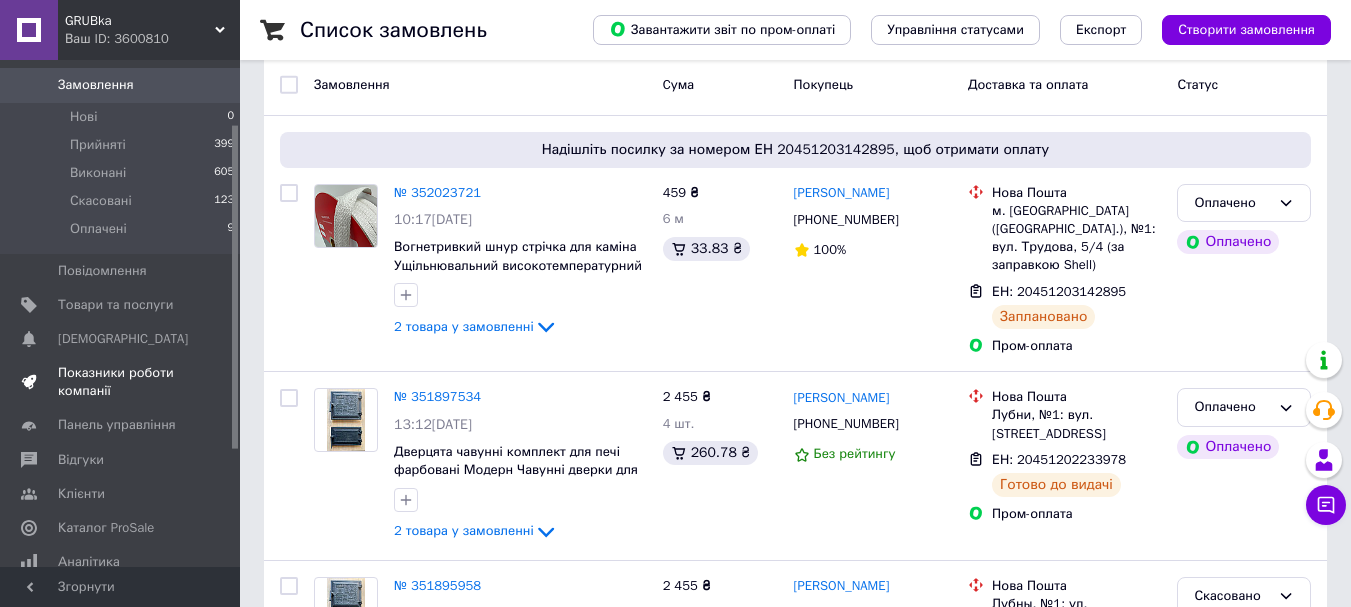 click on "Показники роботи компанії" at bounding box center [121, 382] 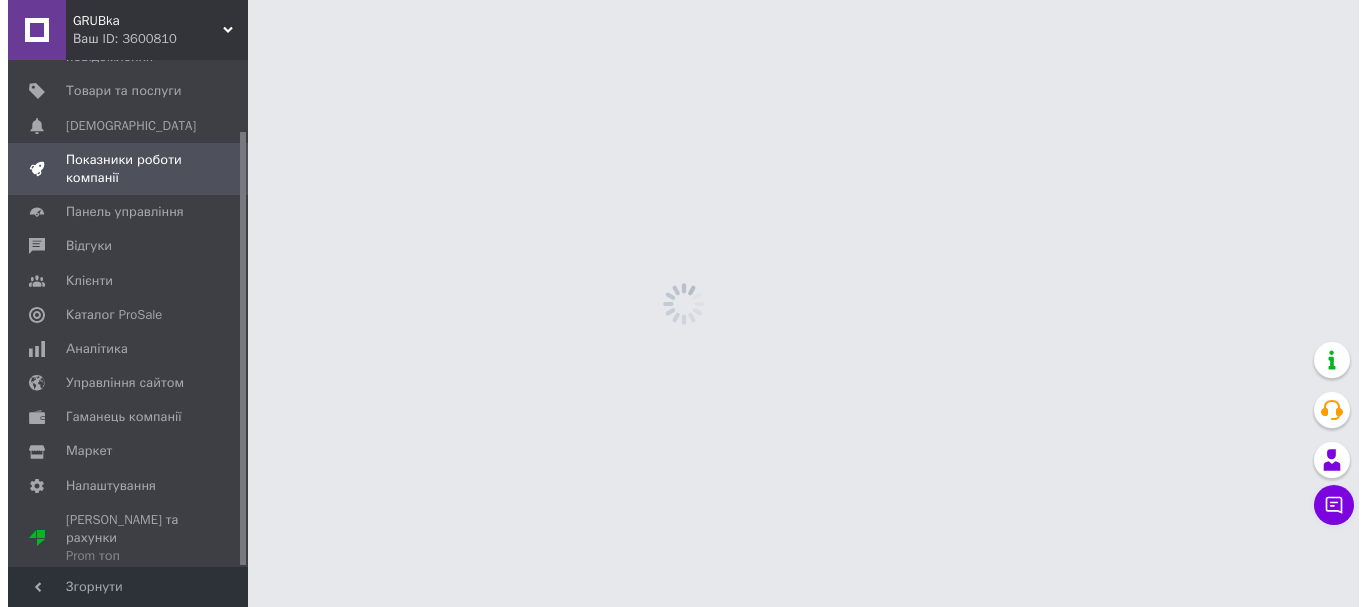 scroll, scrollTop: 0, scrollLeft: 0, axis: both 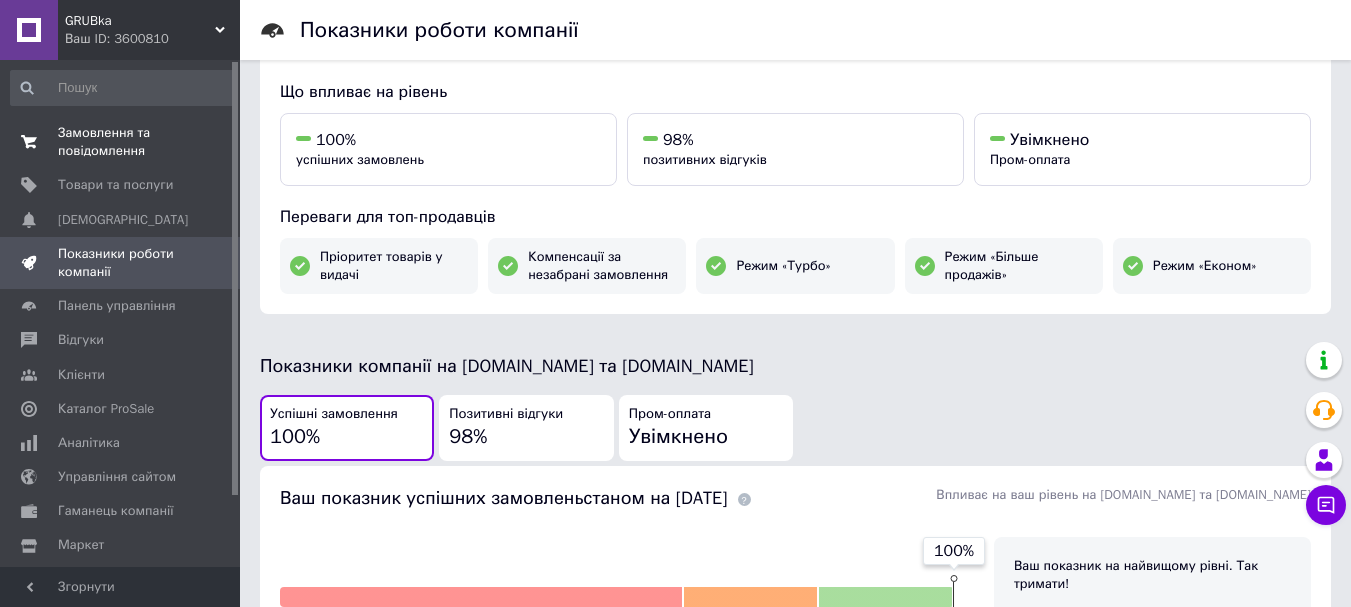 click on "Замовлення та повідомлення" at bounding box center [121, 142] 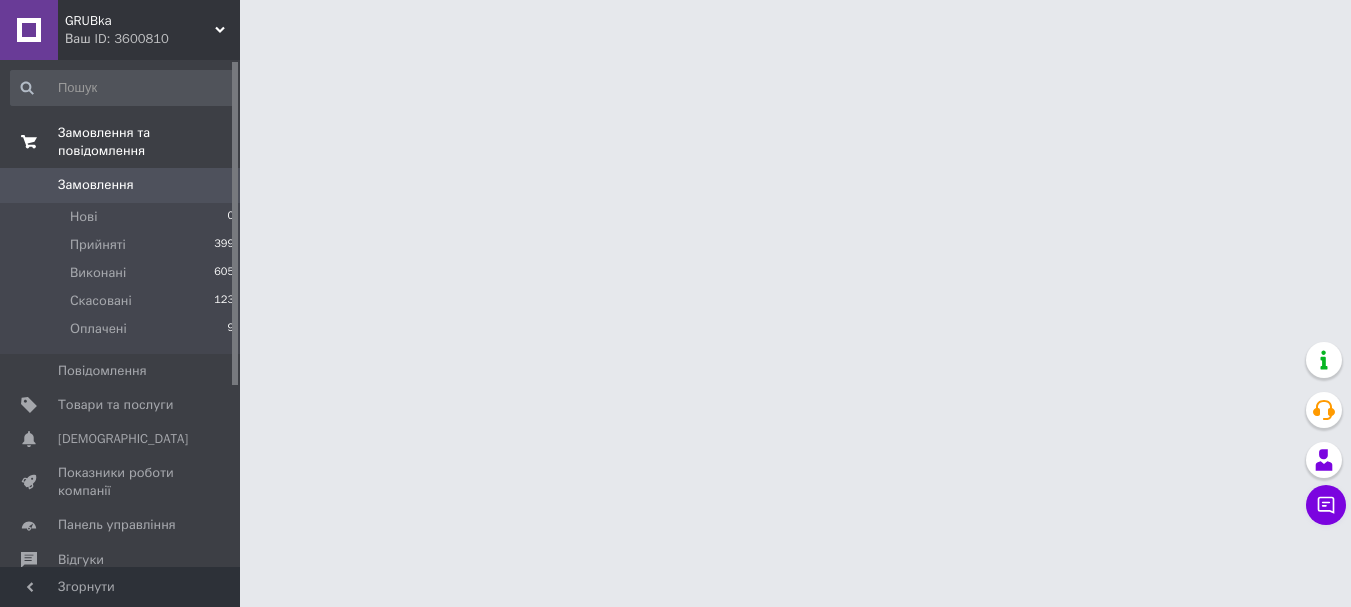 scroll, scrollTop: 0, scrollLeft: 0, axis: both 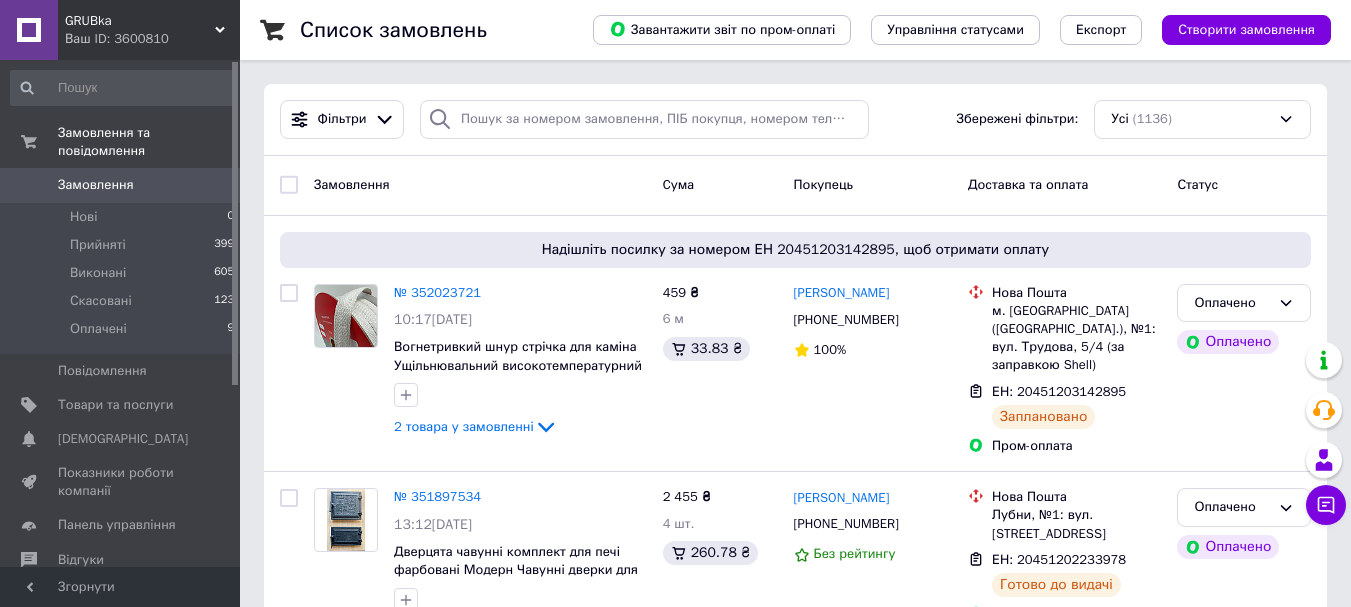 click on "Замовлення" at bounding box center (96, 185) 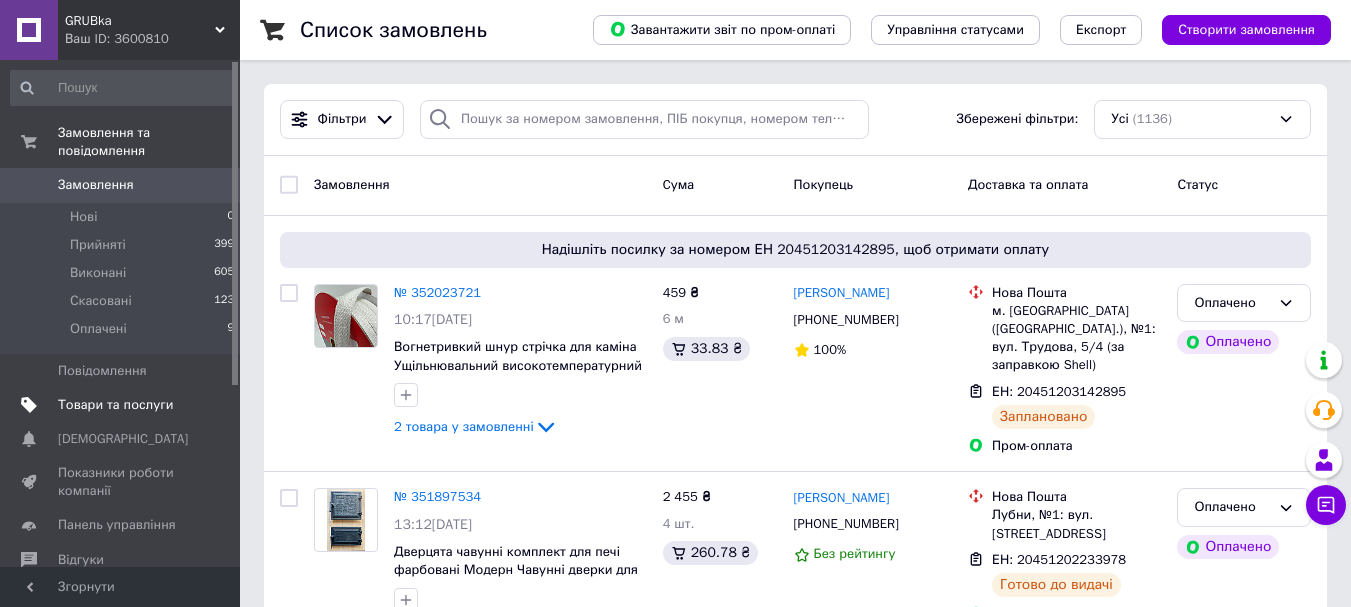 click on "Товари та послуги" at bounding box center [115, 405] 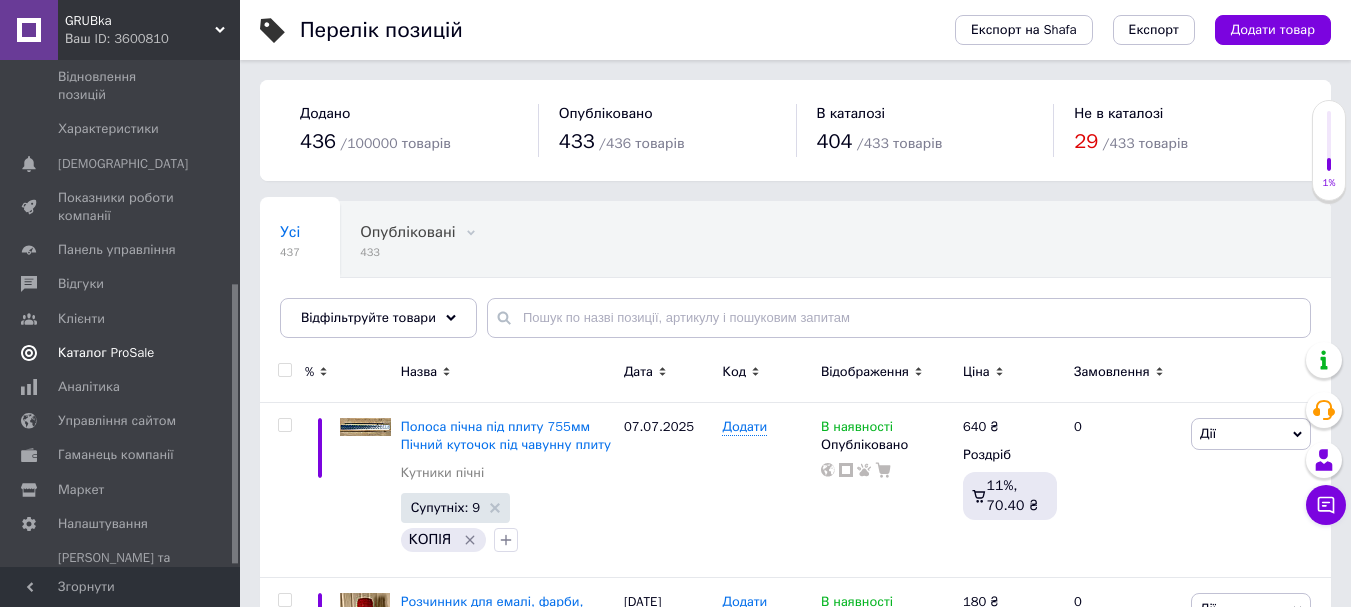 scroll, scrollTop: 408, scrollLeft: 0, axis: vertical 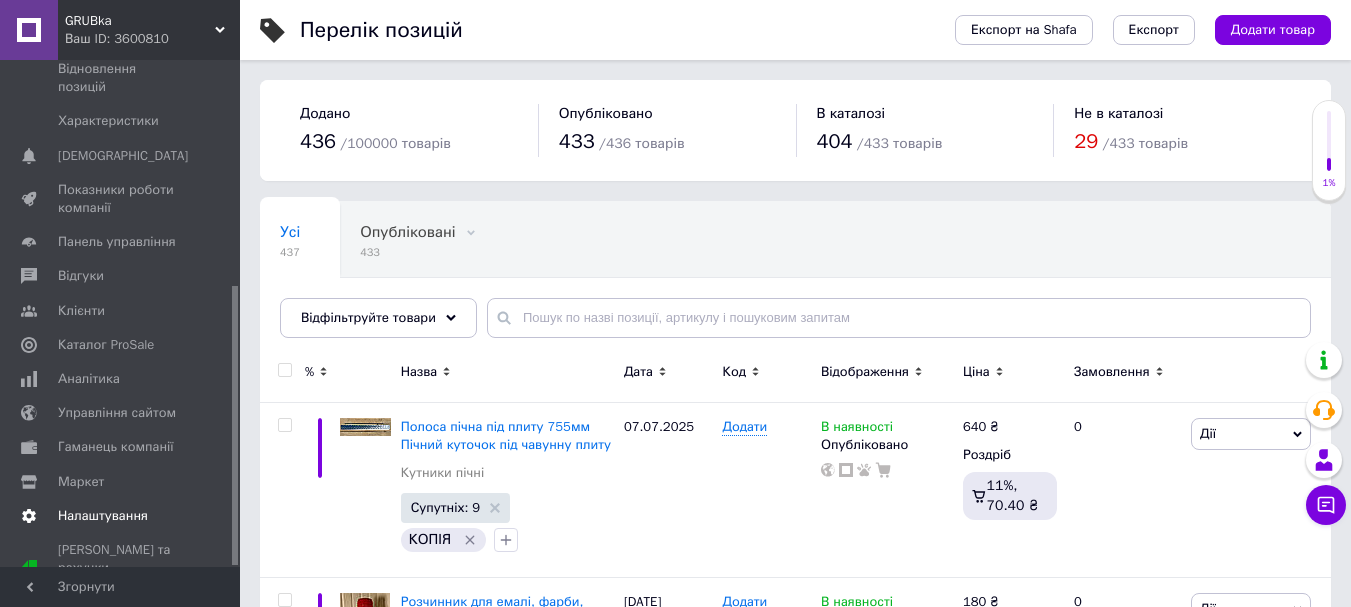 click on "Налаштування" at bounding box center (103, 516) 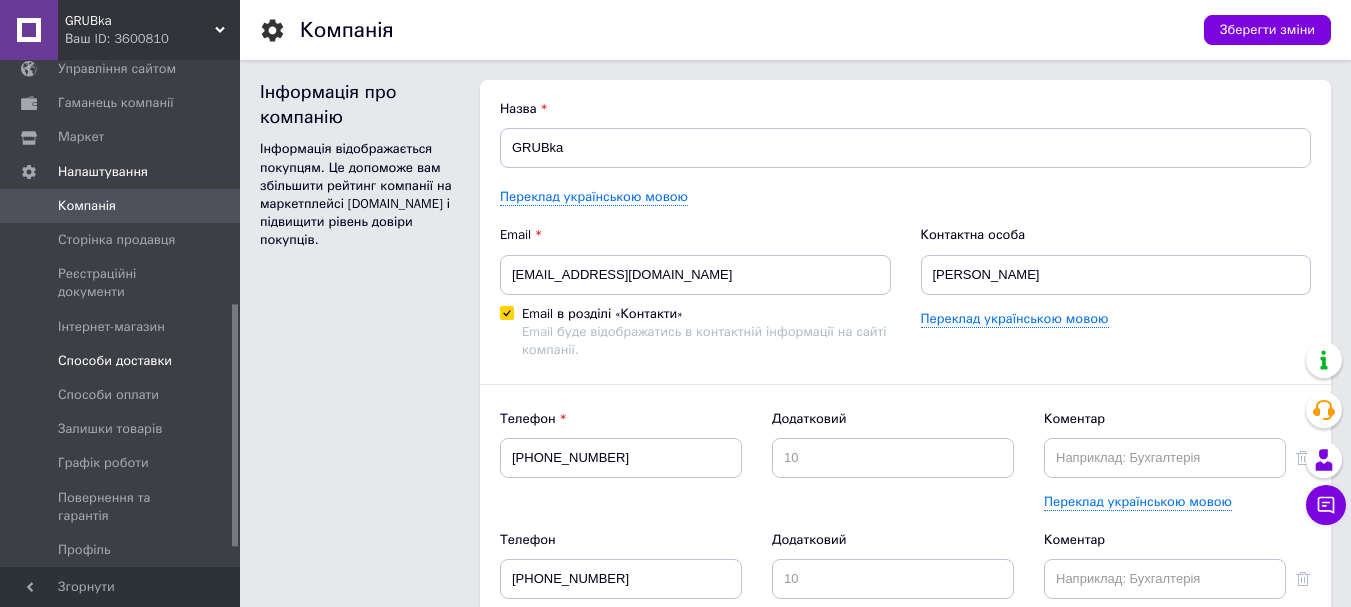 scroll, scrollTop: 508, scrollLeft: 0, axis: vertical 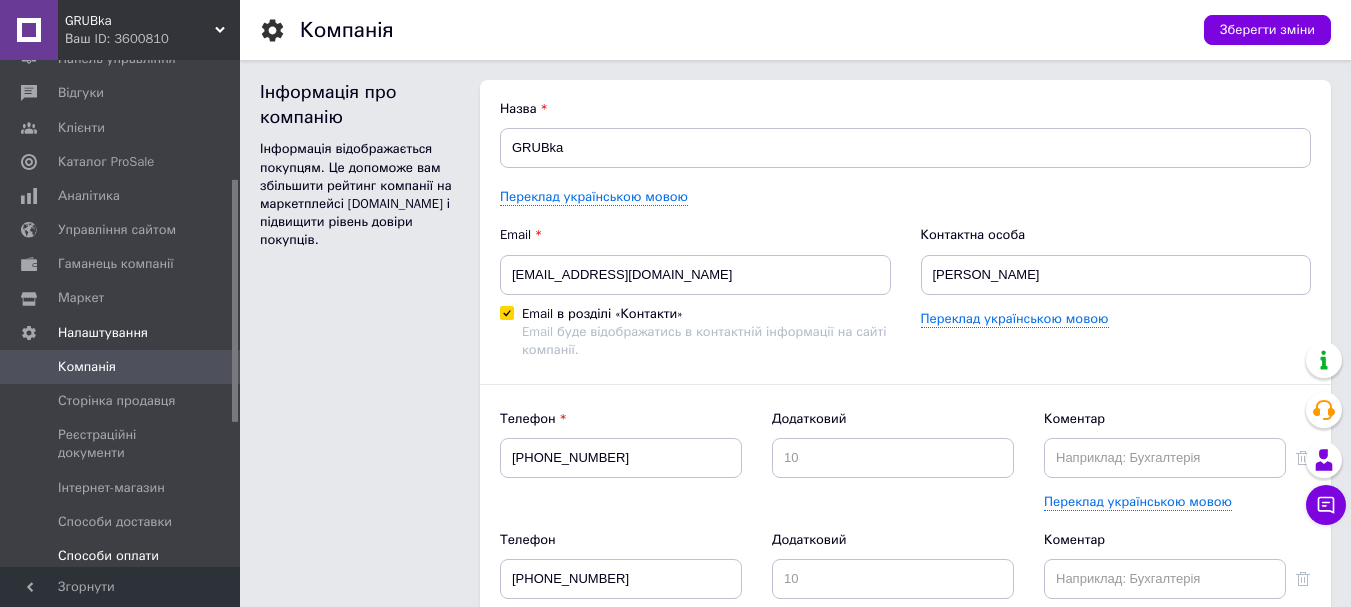 click on "Способи оплати" at bounding box center [108, 556] 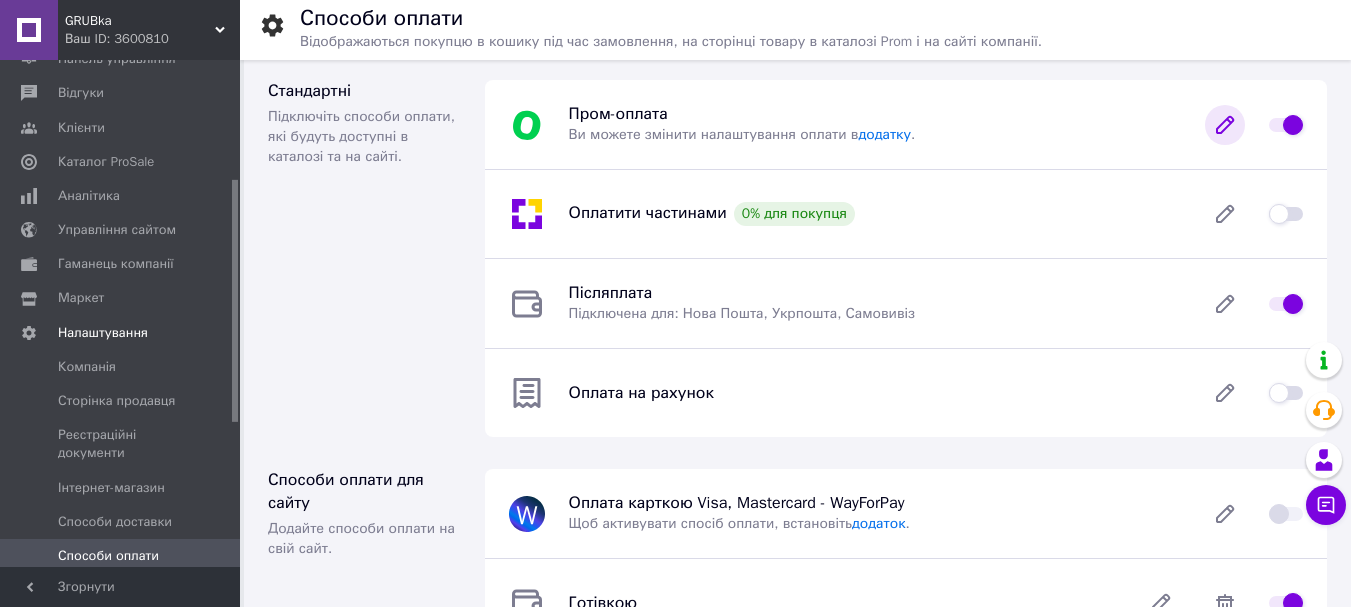 click 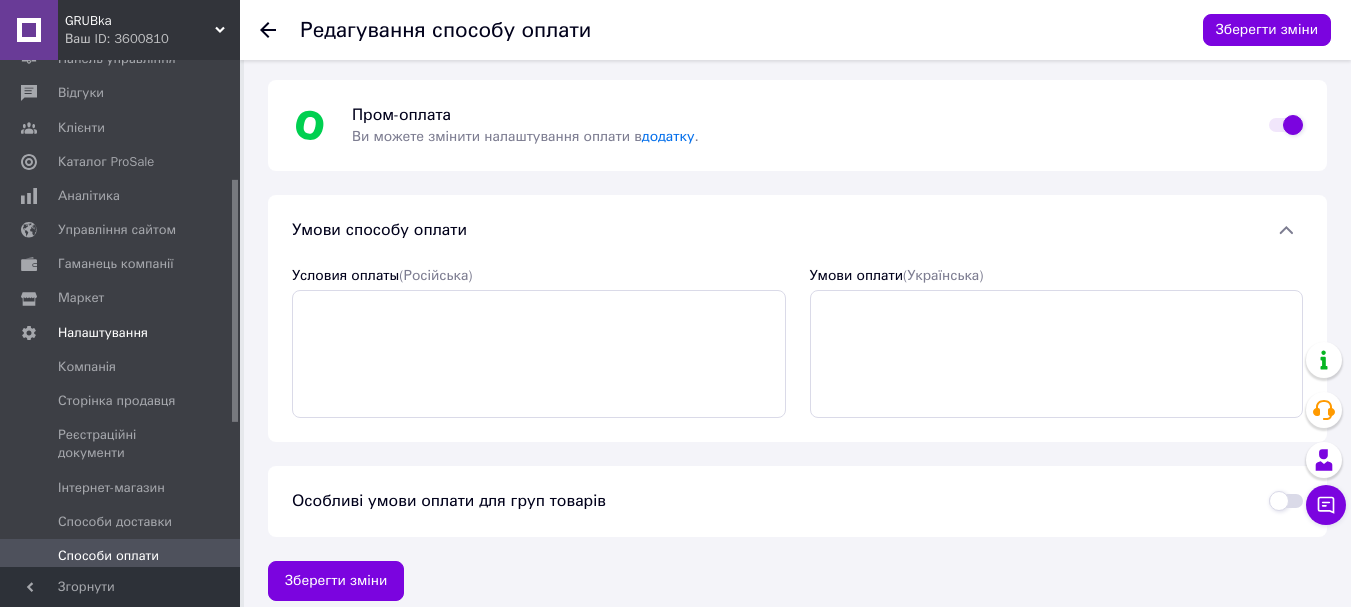 scroll, scrollTop: 0, scrollLeft: 0, axis: both 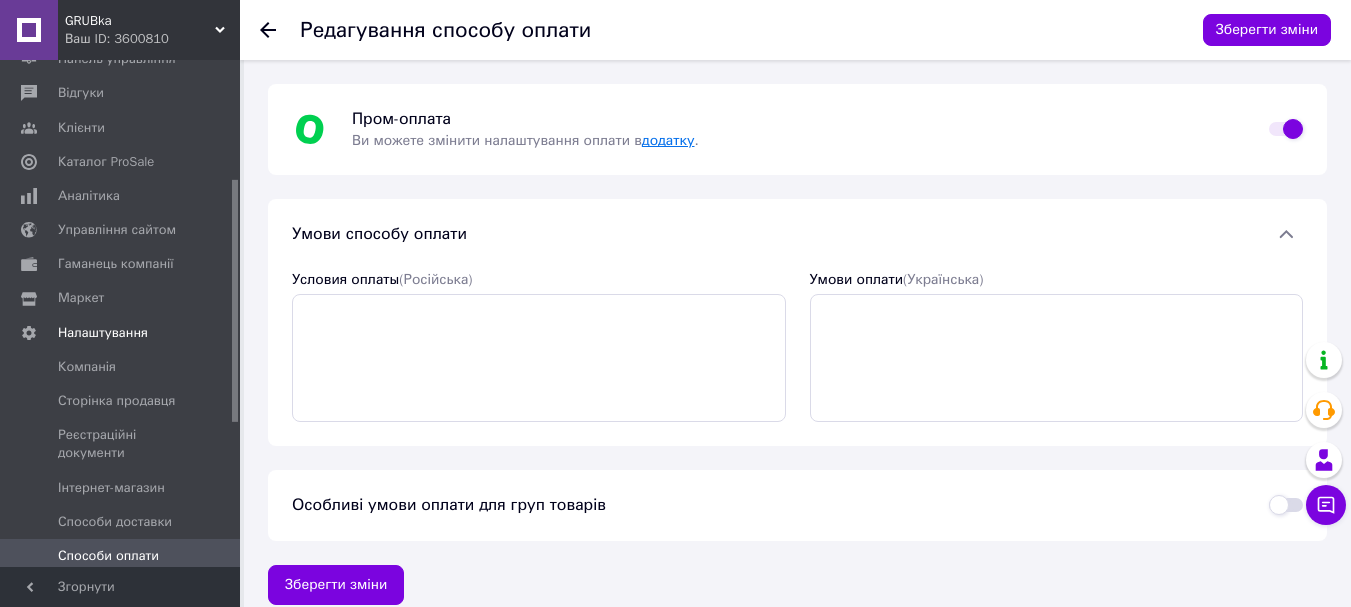 click on "додатку" at bounding box center [668, 140] 